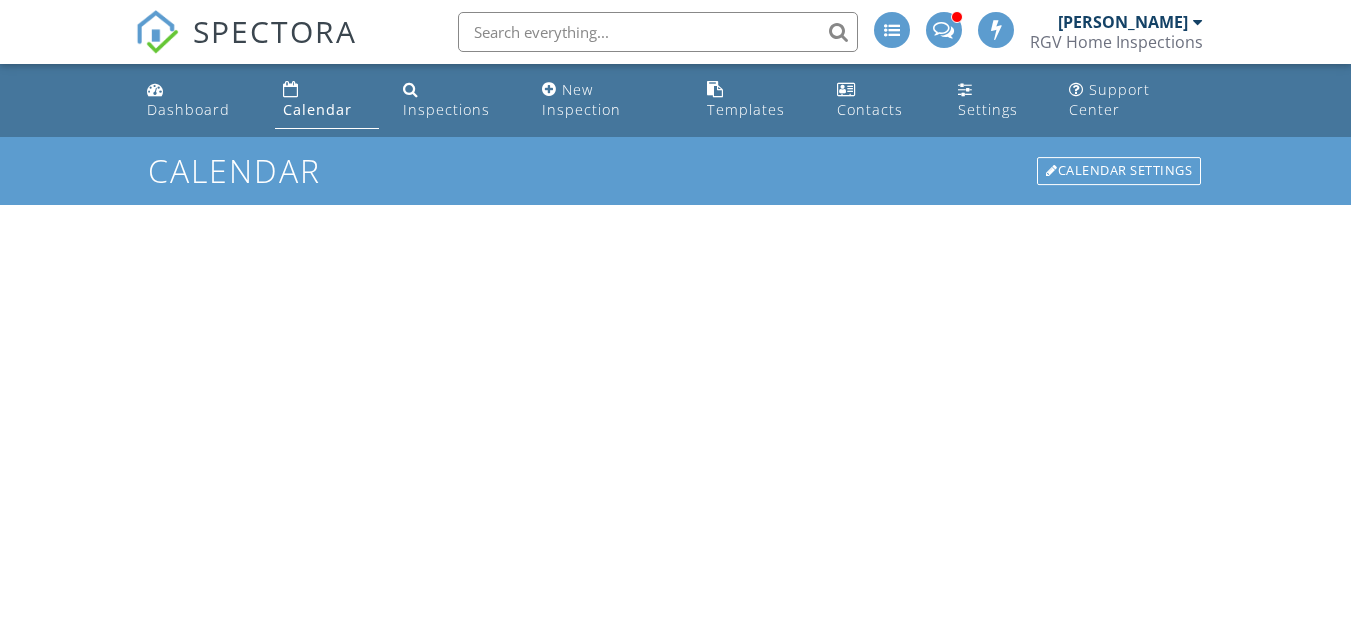 scroll, scrollTop: 0, scrollLeft: 0, axis: both 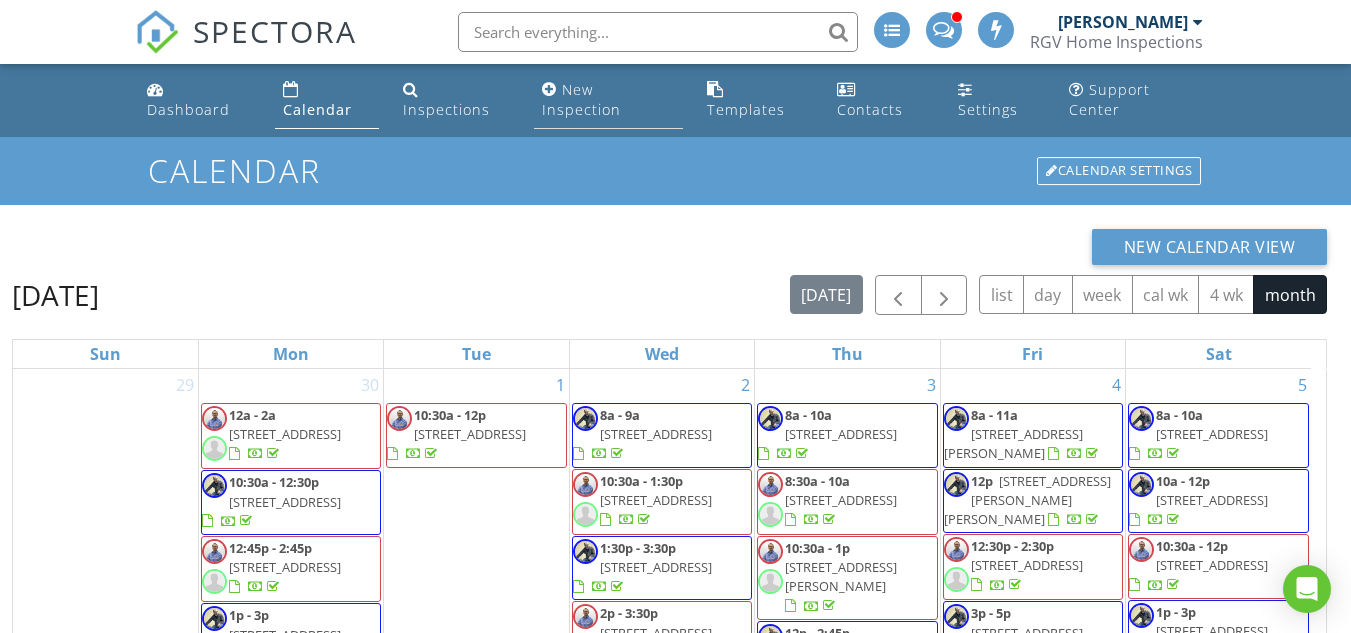 click on "New Inspection" at bounding box center [581, 99] 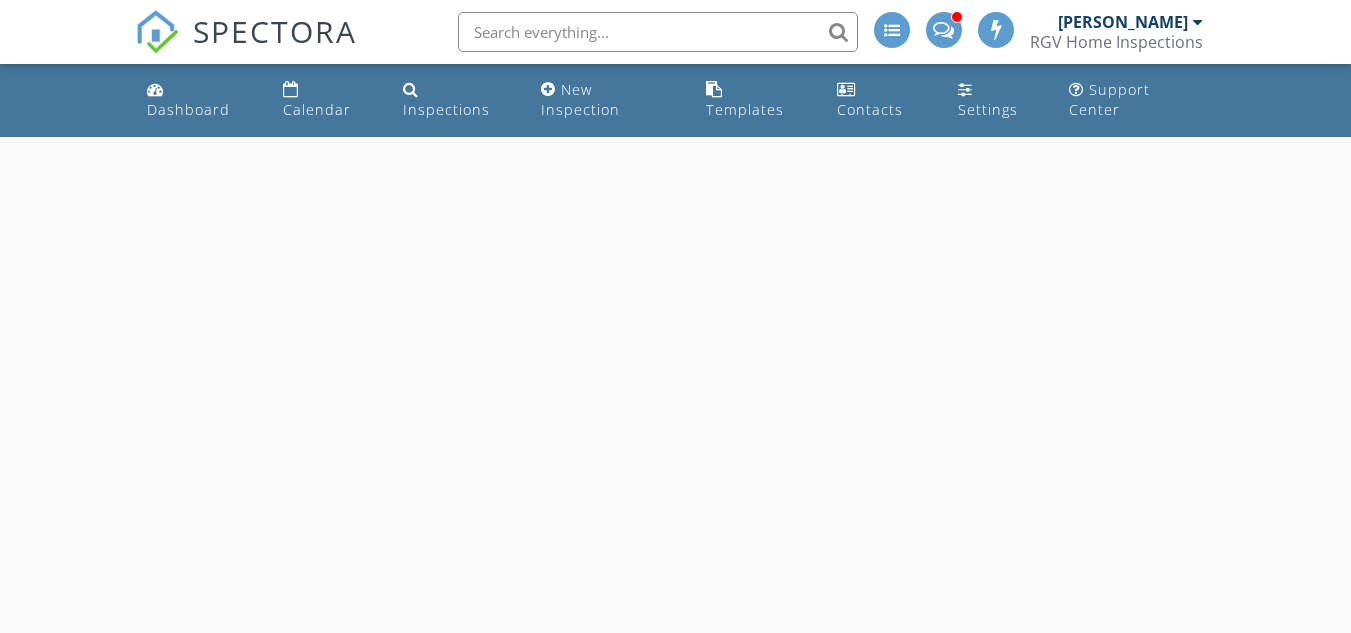 scroll, scrollTop: 0, scrollLeft: 0, axis: both 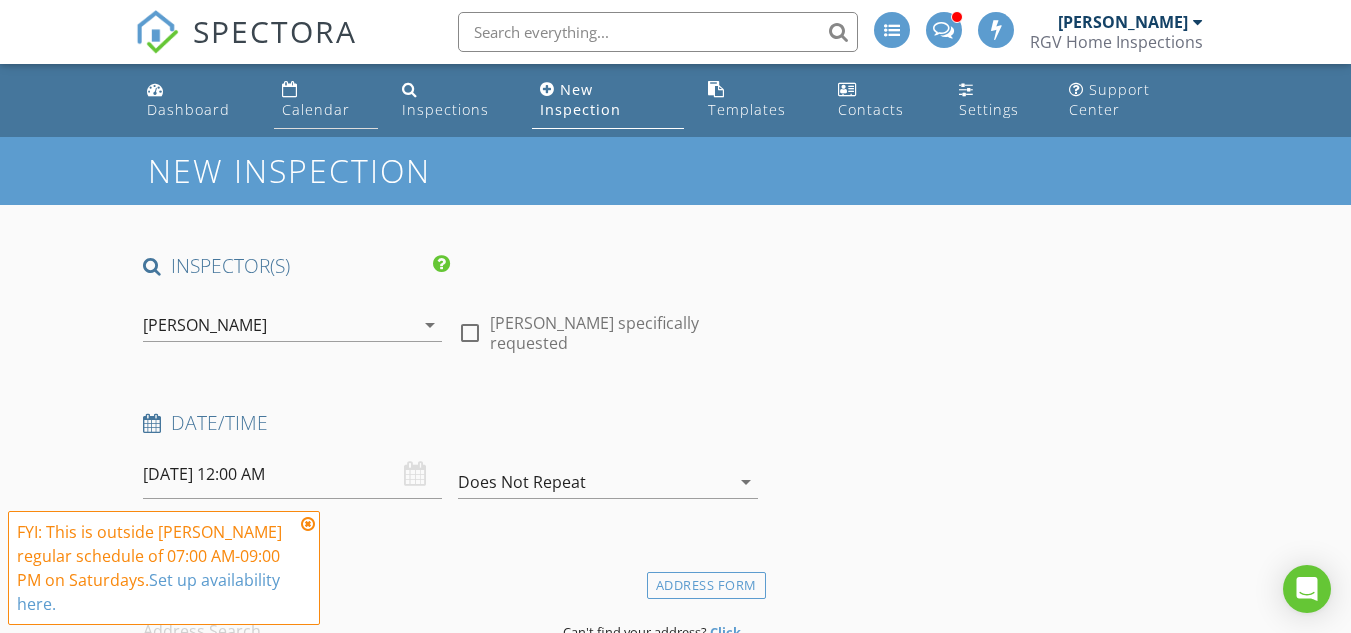 click on "Calendar" at bounding box center (316, 109) 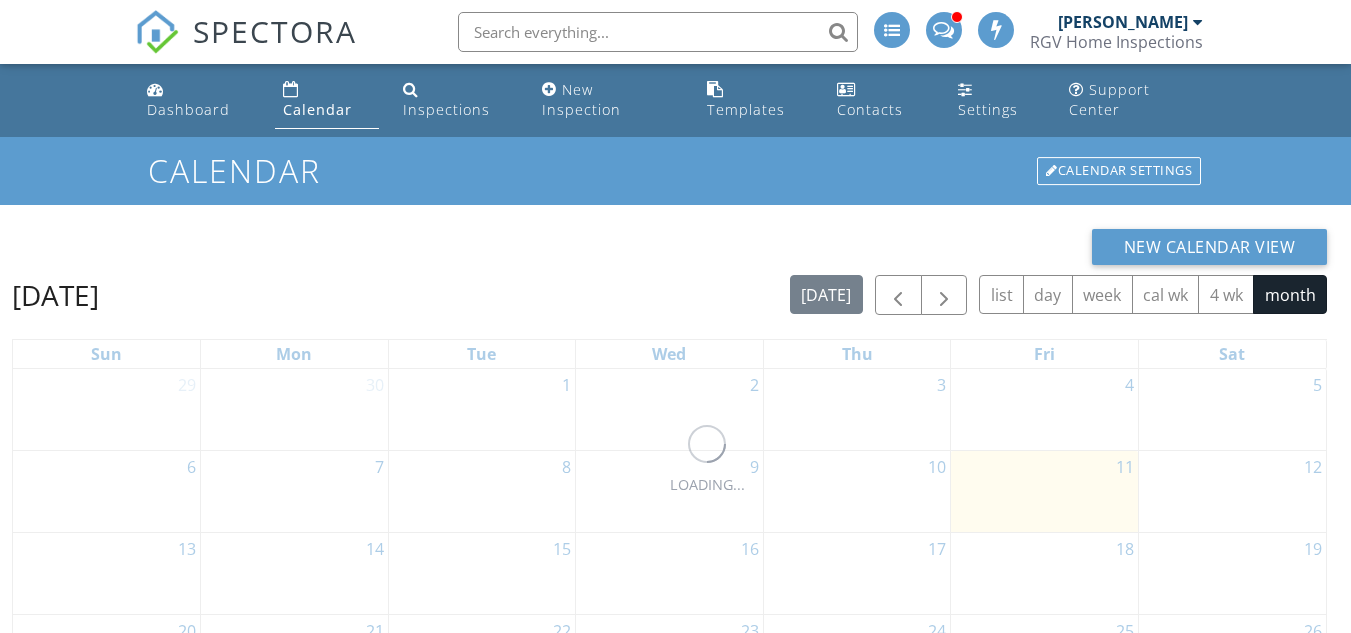 scroll, scrollTop: 0, scrollLeft: 0, axis: both 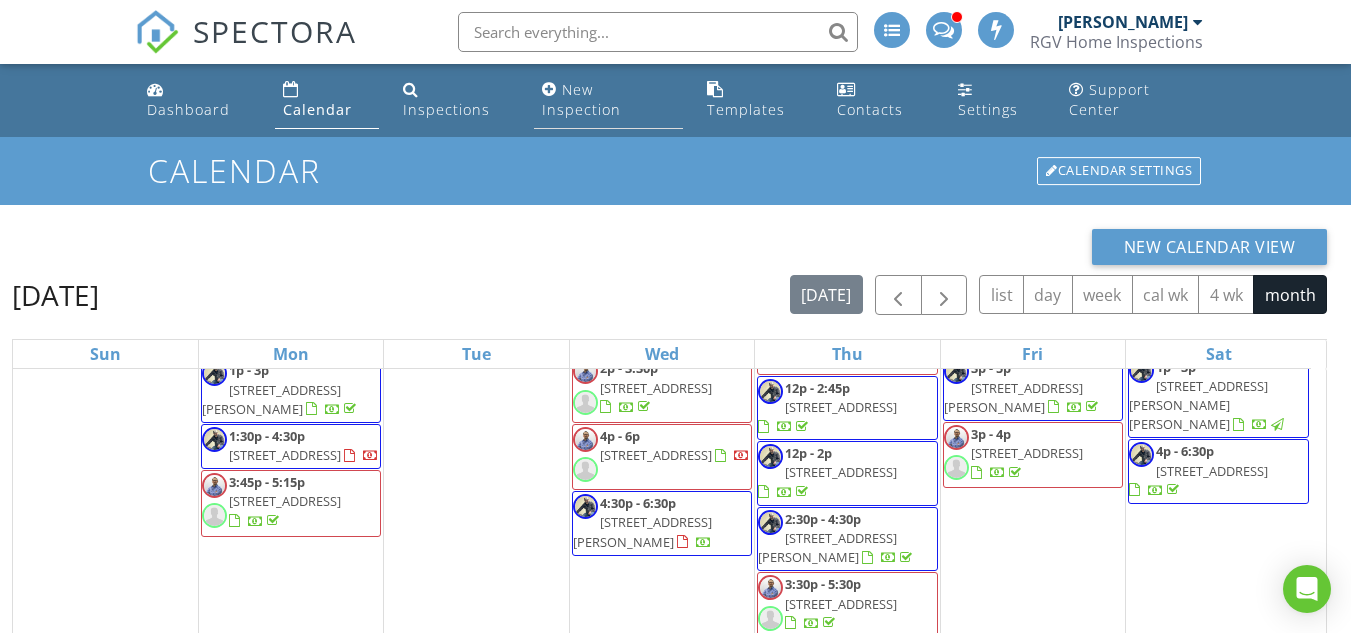 click at bounding box center (549, 89) 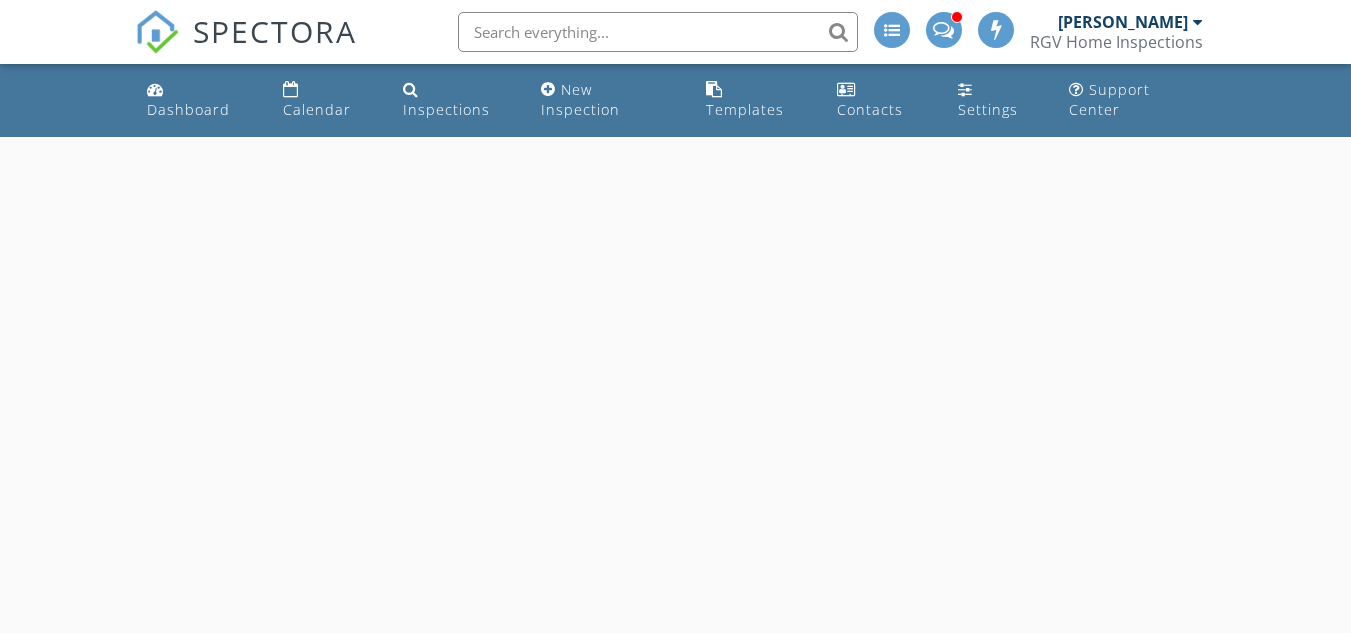 scroll, scrollTop: 0, scrollLeft: 0, axis: both 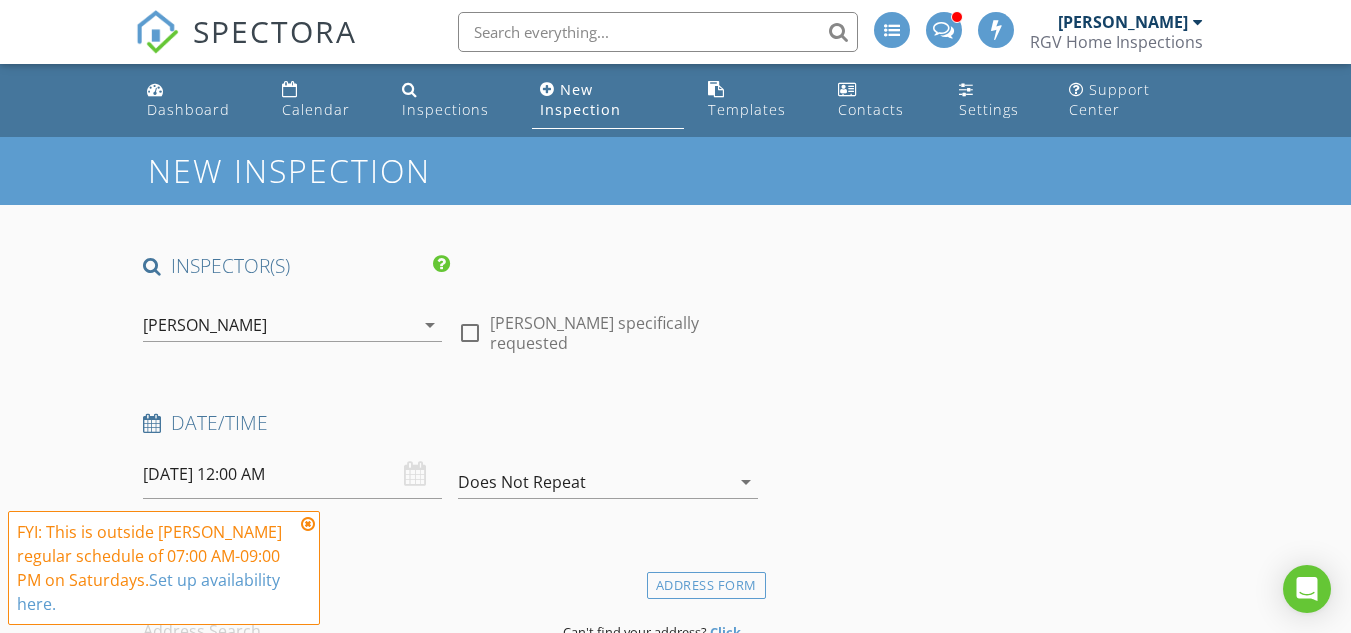 click on "FYI: This is outside [PERSON_NAME] regular schedule of 07:00 AM-09:00 PM on Saturdays.  Set up availability here." at bounding box center [164, 568] 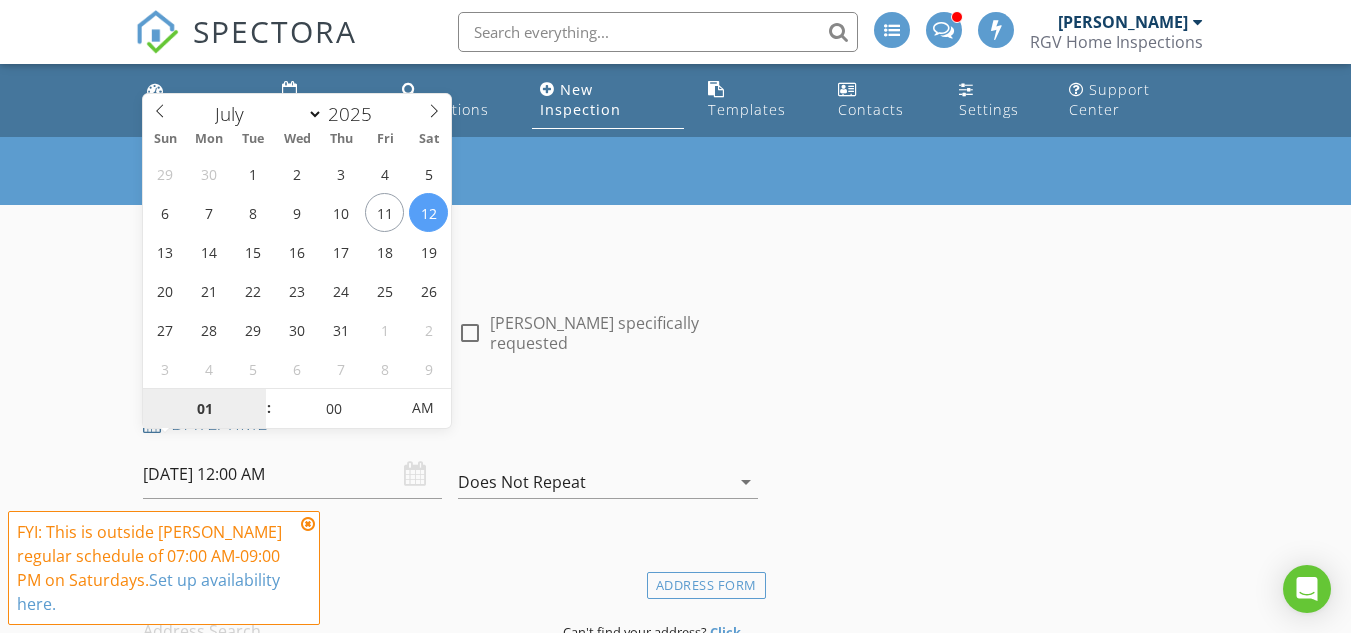 type on "01" 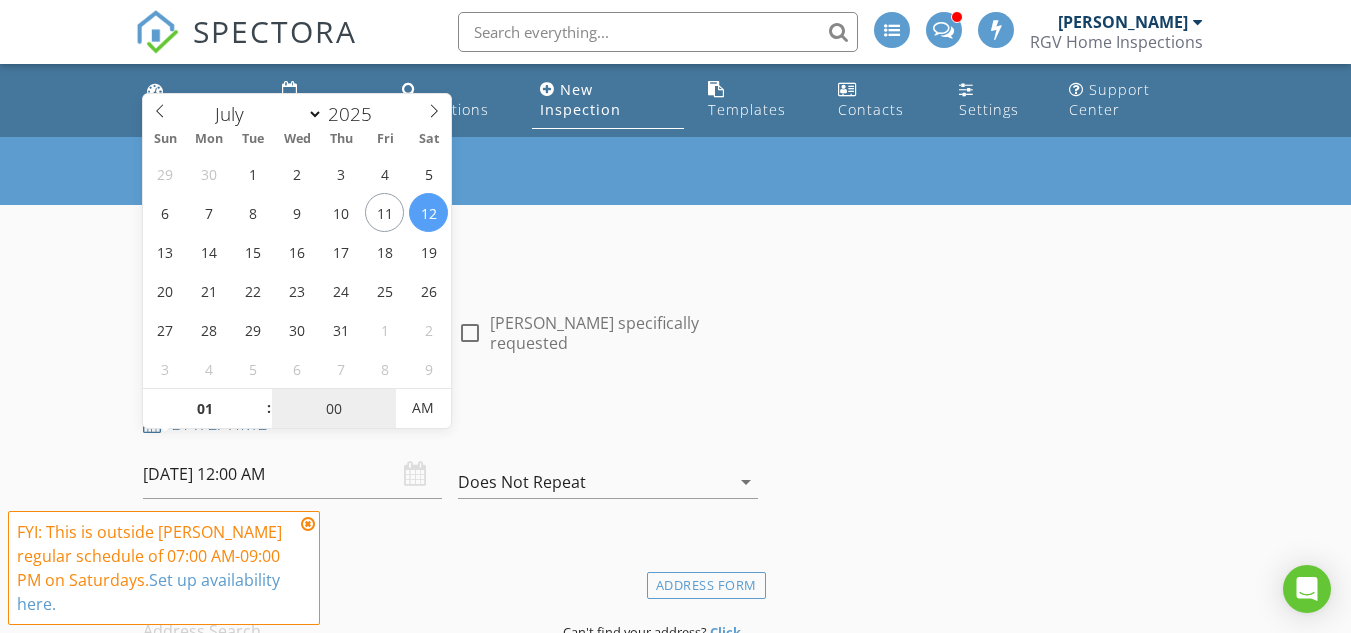 type on "07/12/2025 1:00 AM" 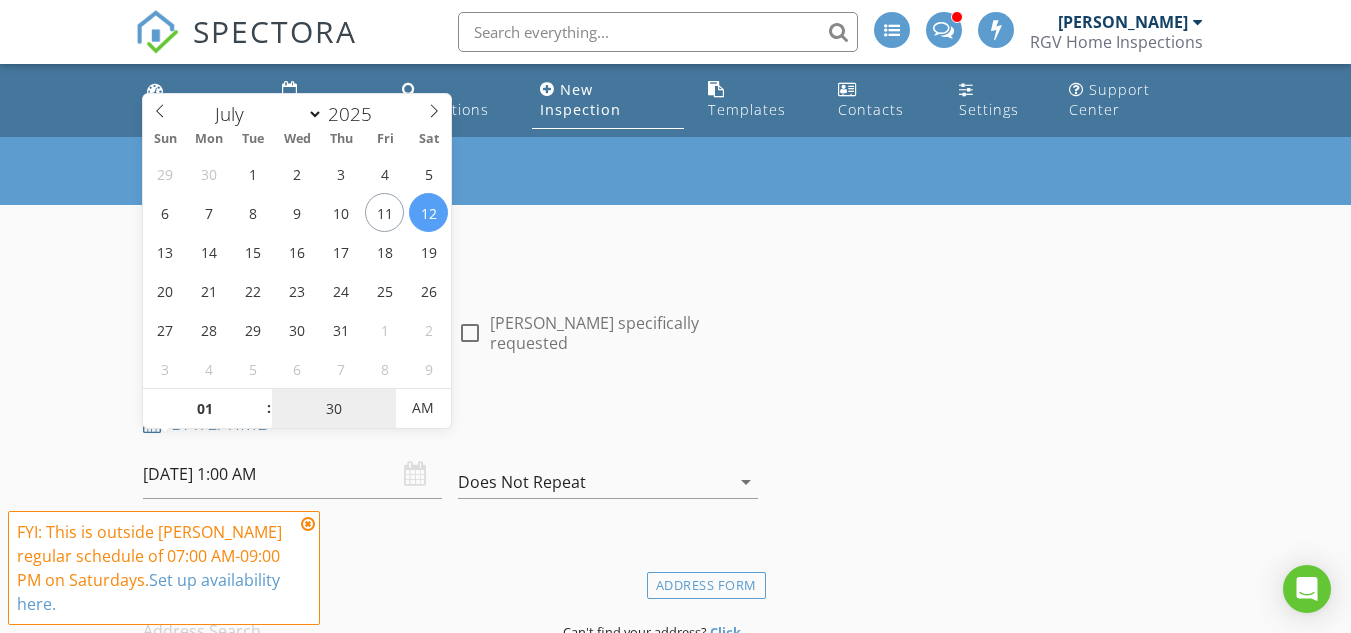 type on "30" 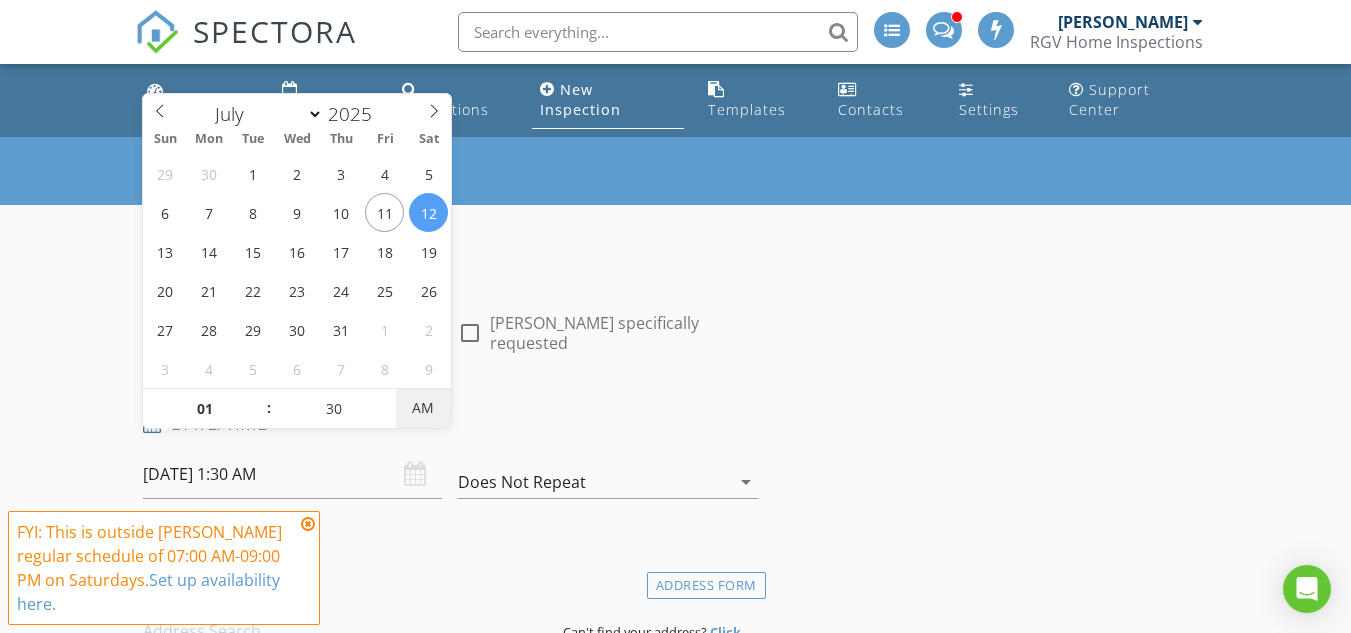 type on "07/12/2025 1:30 PM" 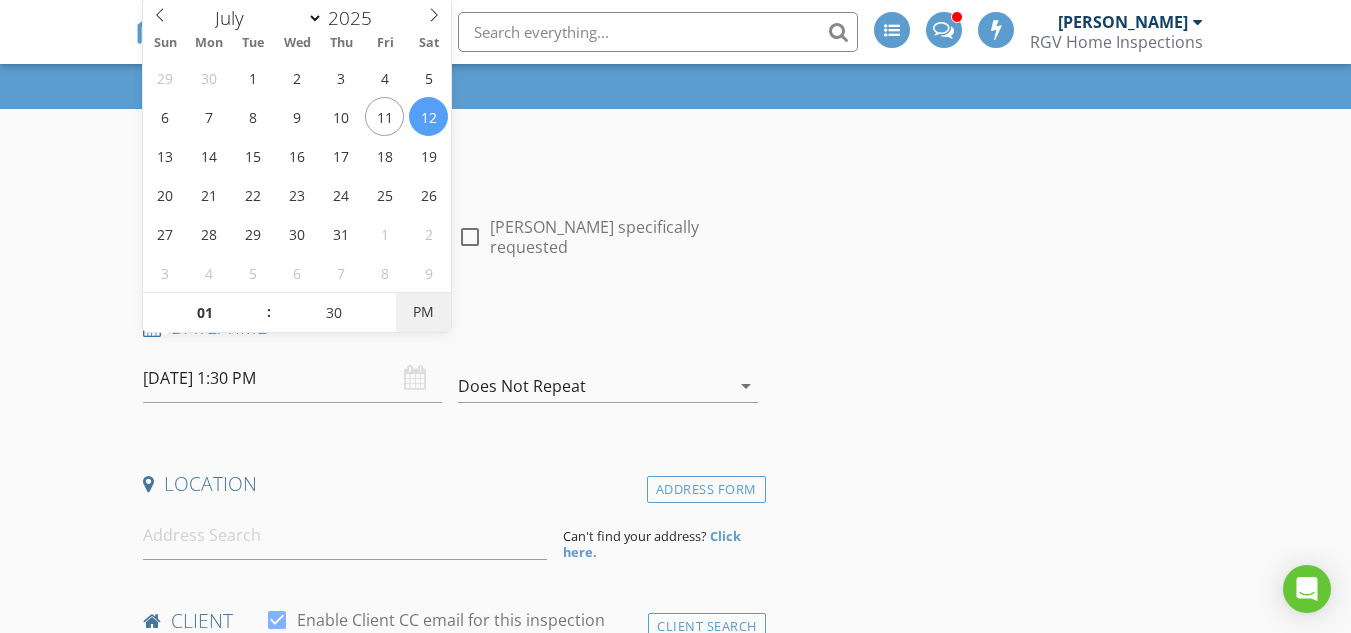 scroll, scrollTop: 200, scrollLeft: 0, axis: vertical 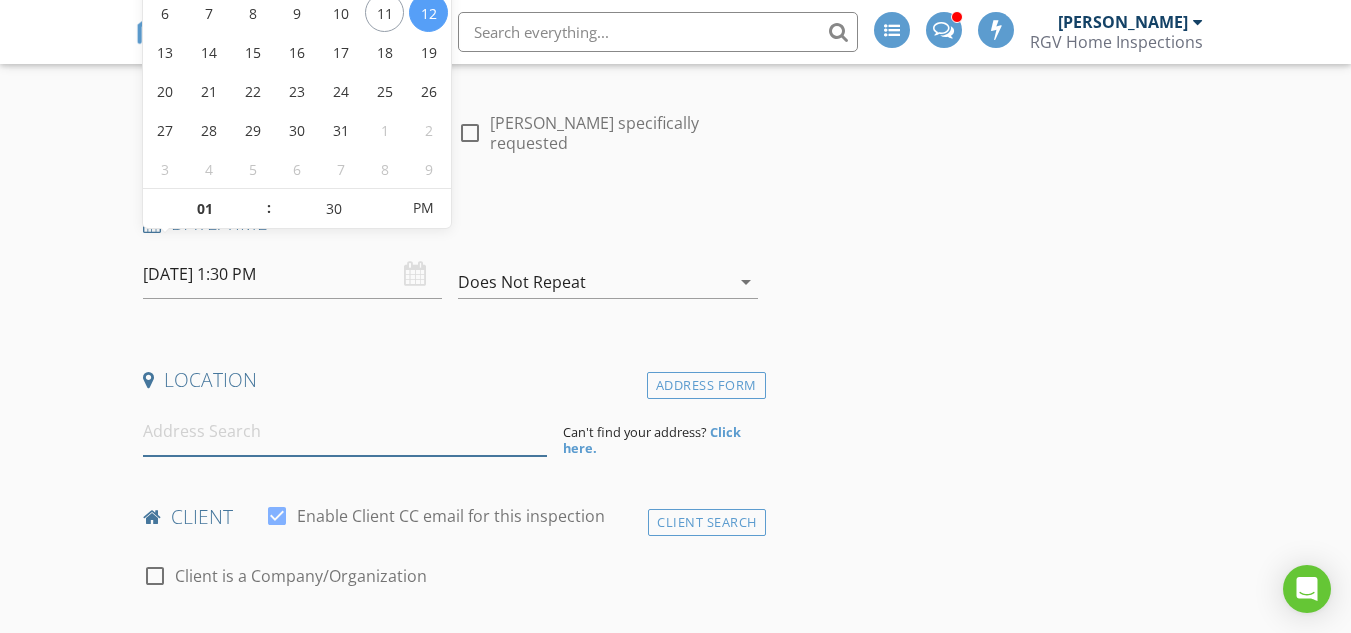 click at bounding box center (345, 431) 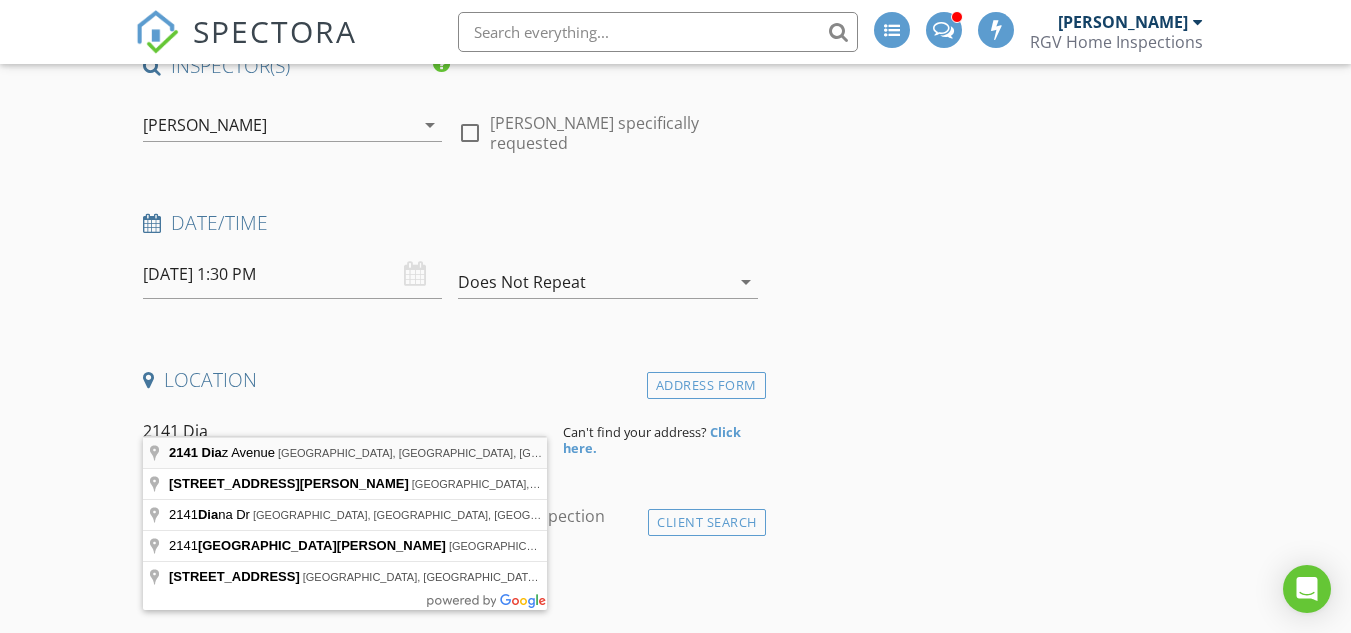 type on "2141 Diaz Avenue, McAllen, TX, USA" 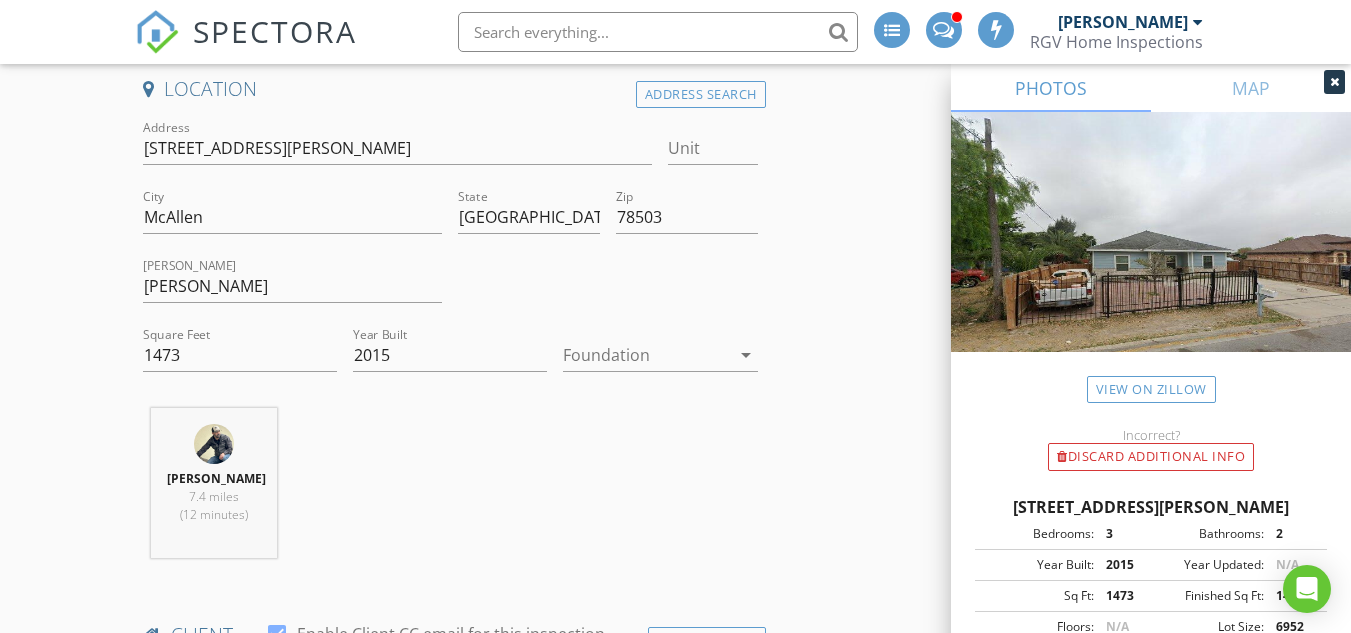 scroll, scrollTop: 500, scrollLeft: 0, axis: vertical 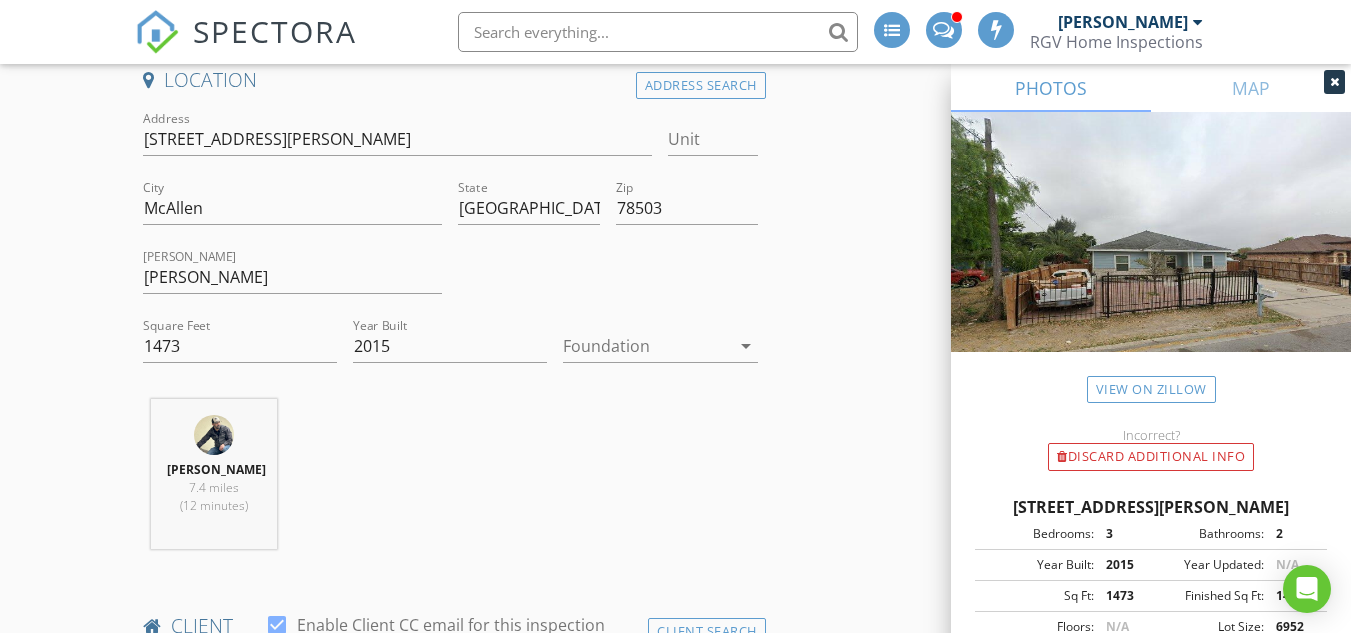 click at bounding box center [646, 346] 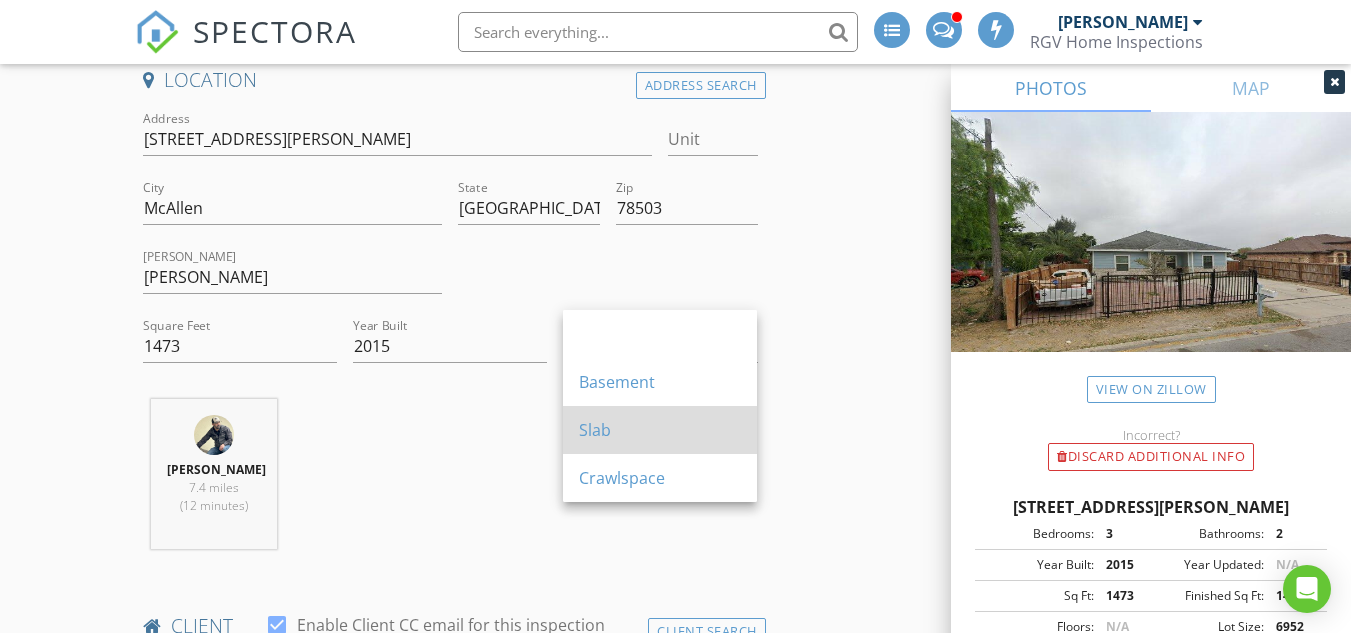 click on "Slab" at bounding box center (660, 430) 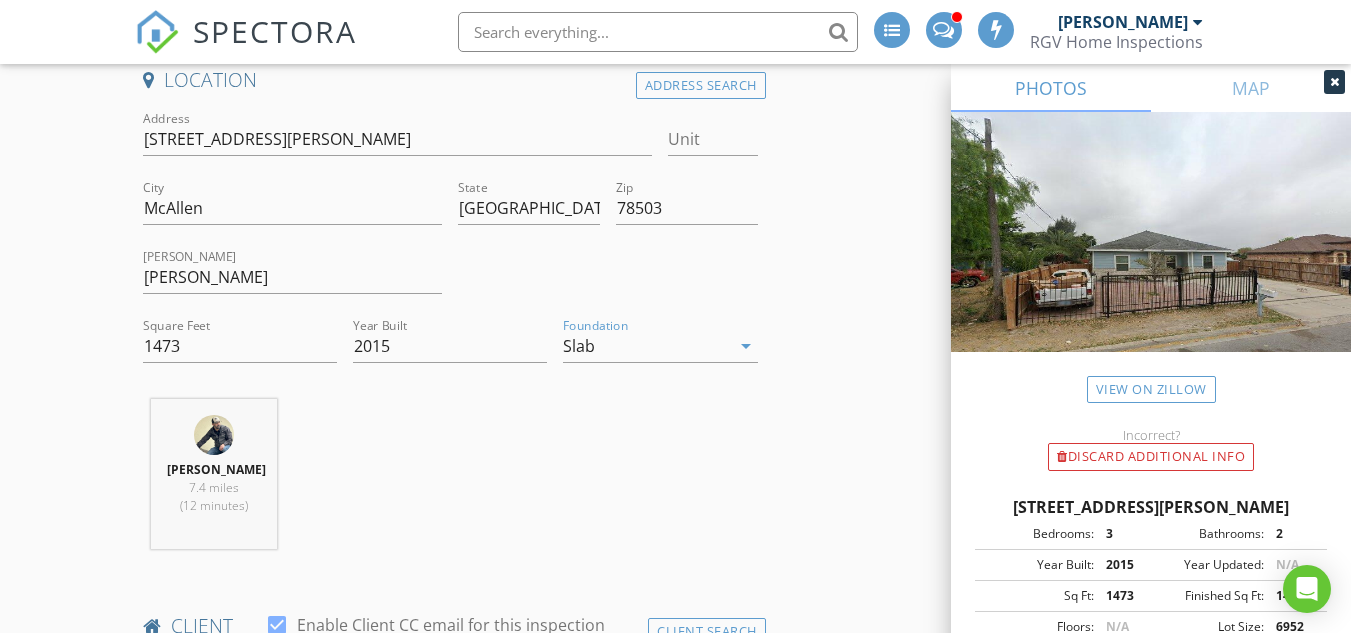 click on "Donnie Quintanilla     7.4 miles     (12 minutes)" at bounding box center (450, 482) 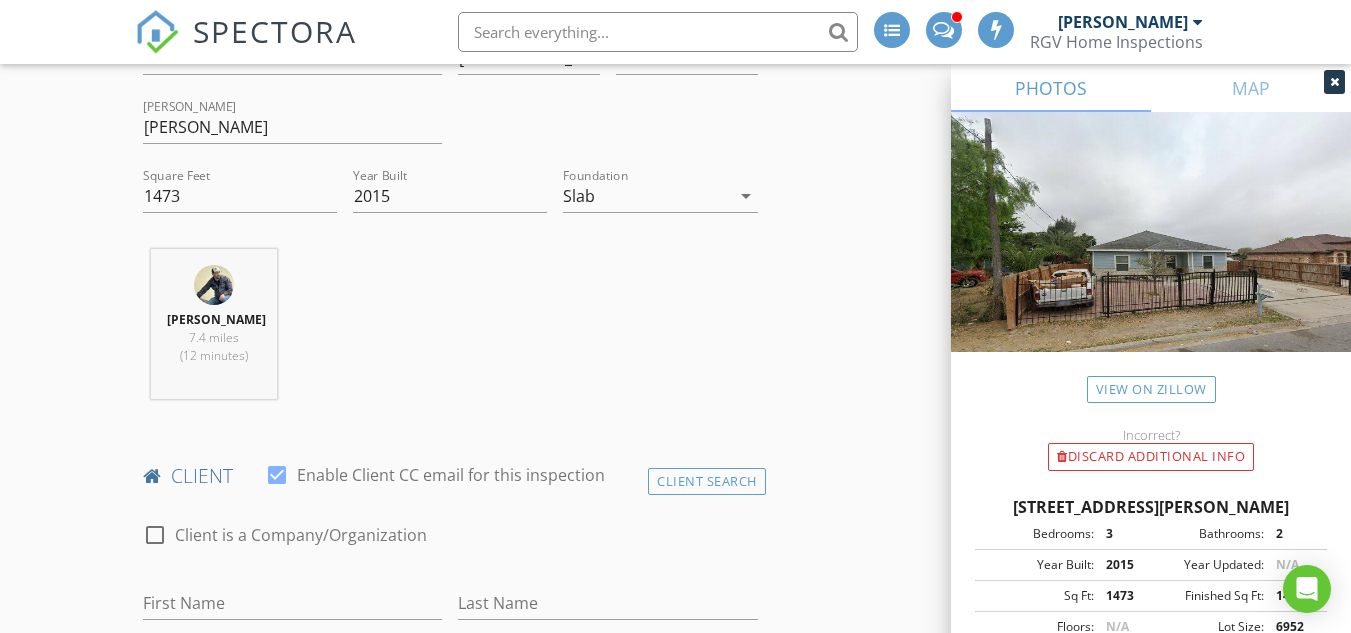 scroll, scrollTop: 900, scrollLeft: 0, axis: vertical 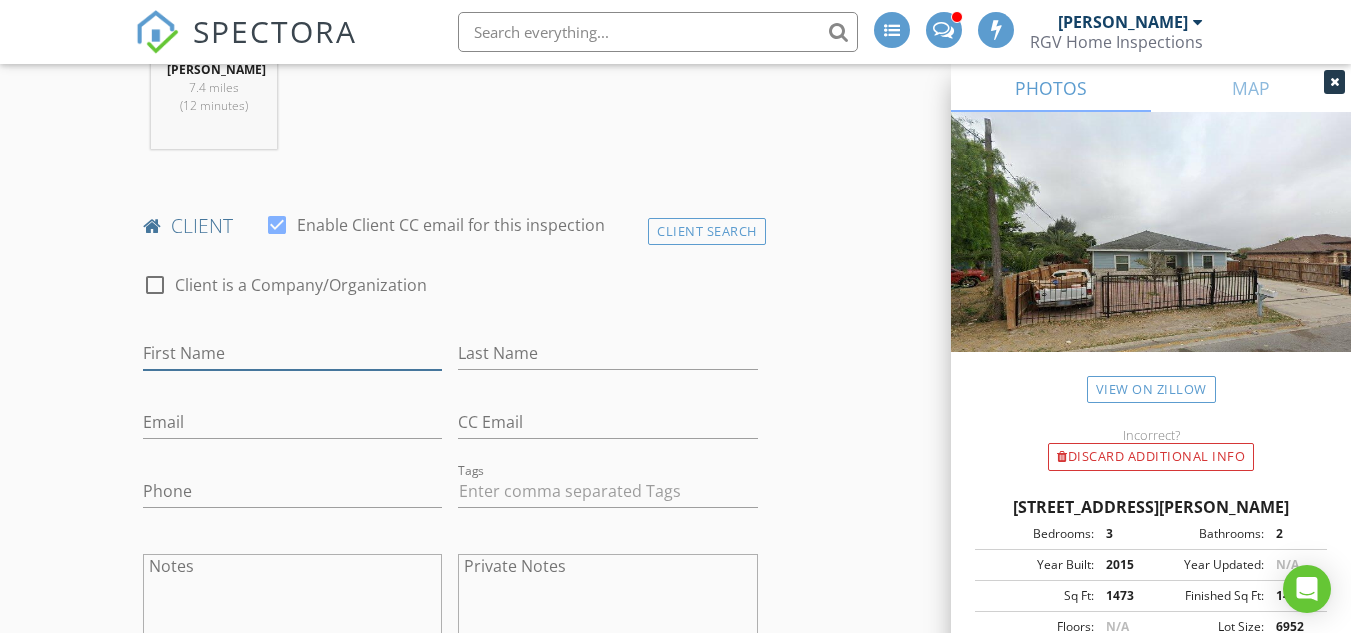 click on "First Name" at bounding box center (292, 353) 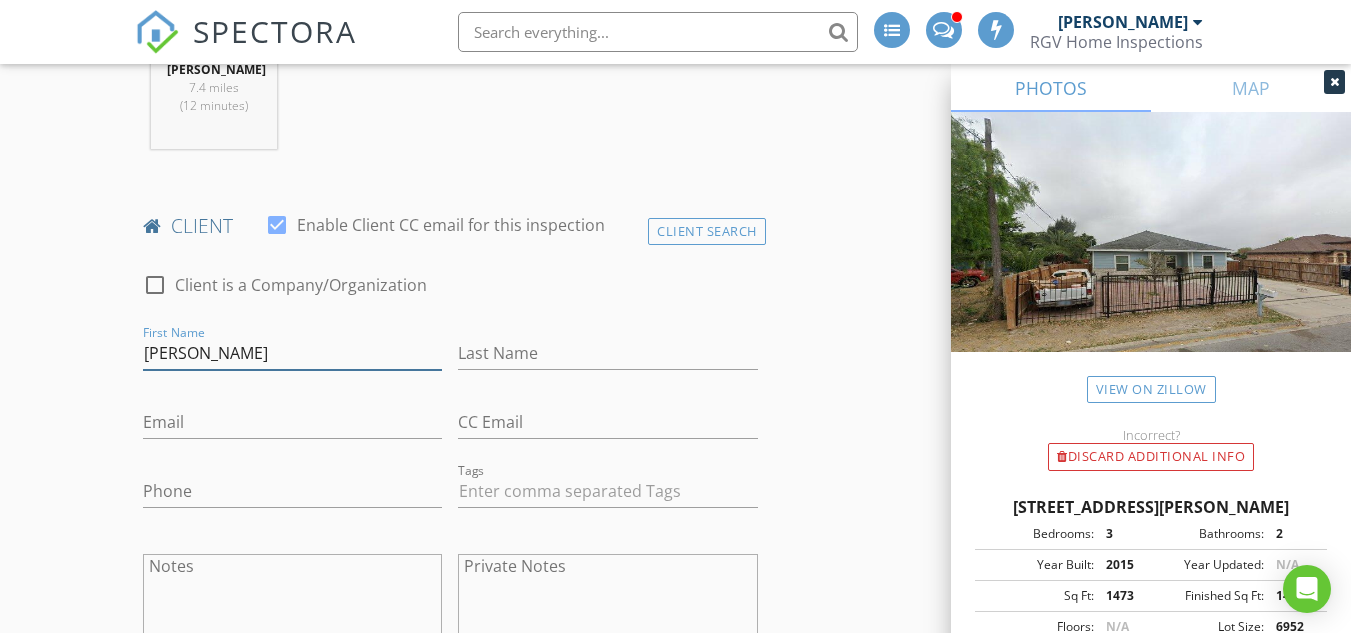 type on "Maria" 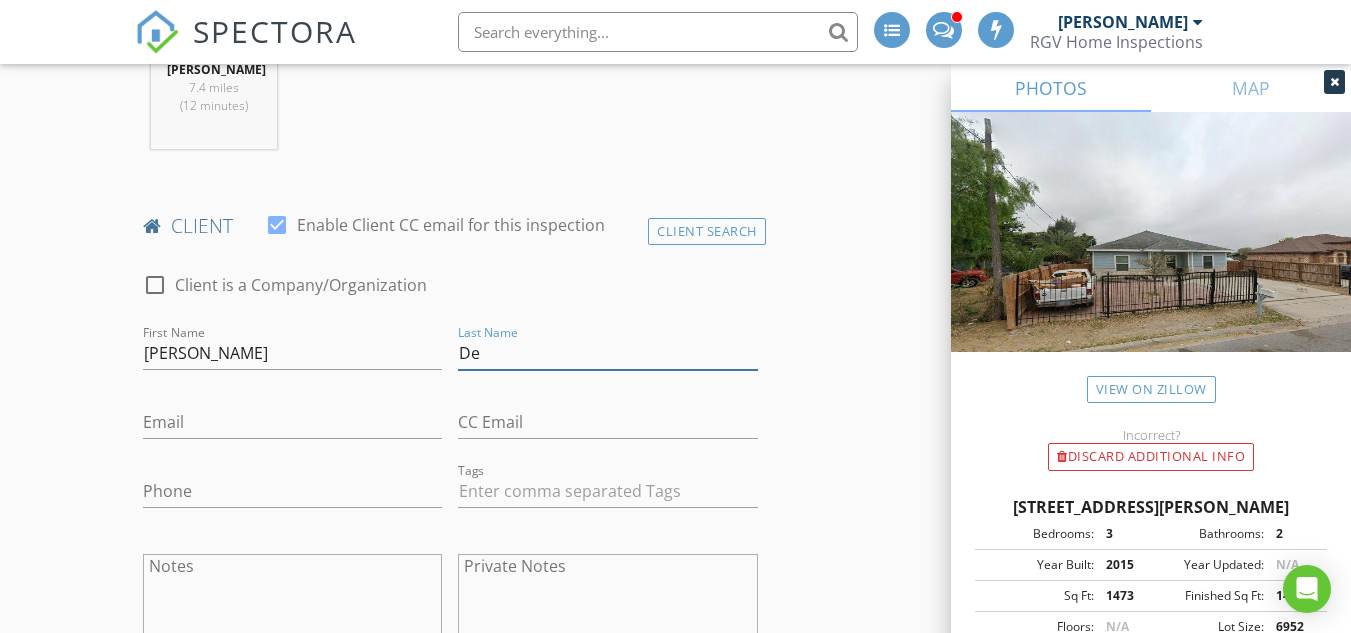 type on "D" 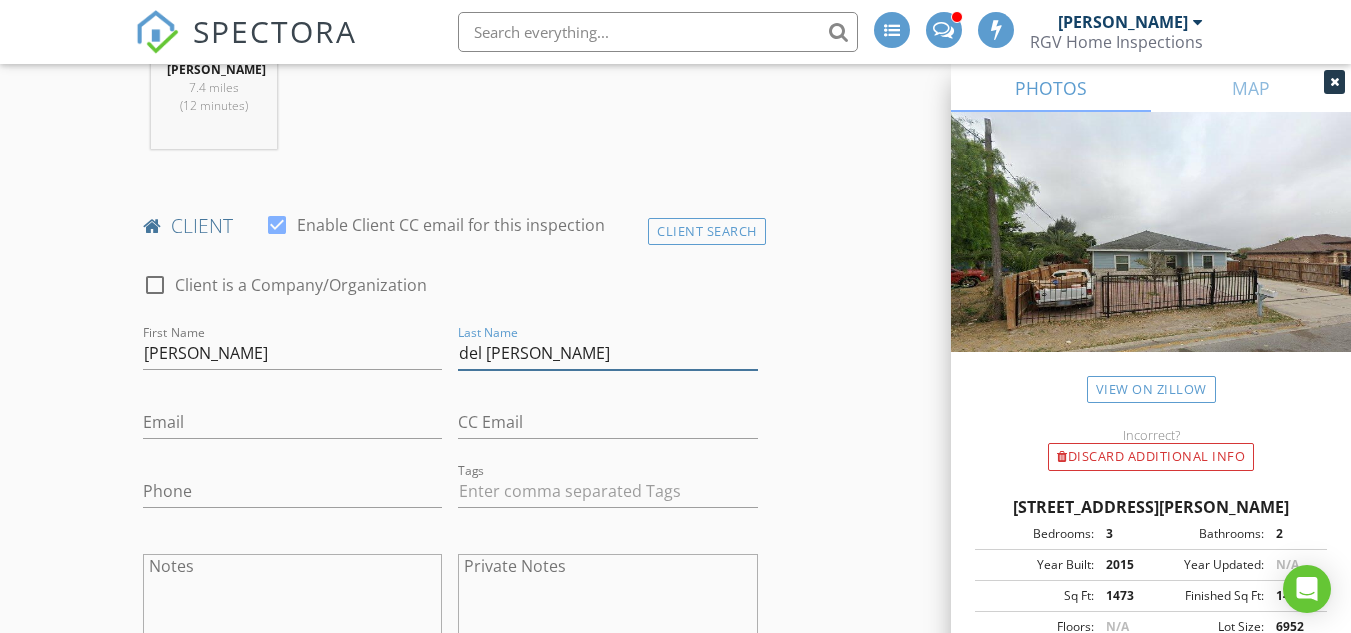 type on "del Socorro Ramirez" 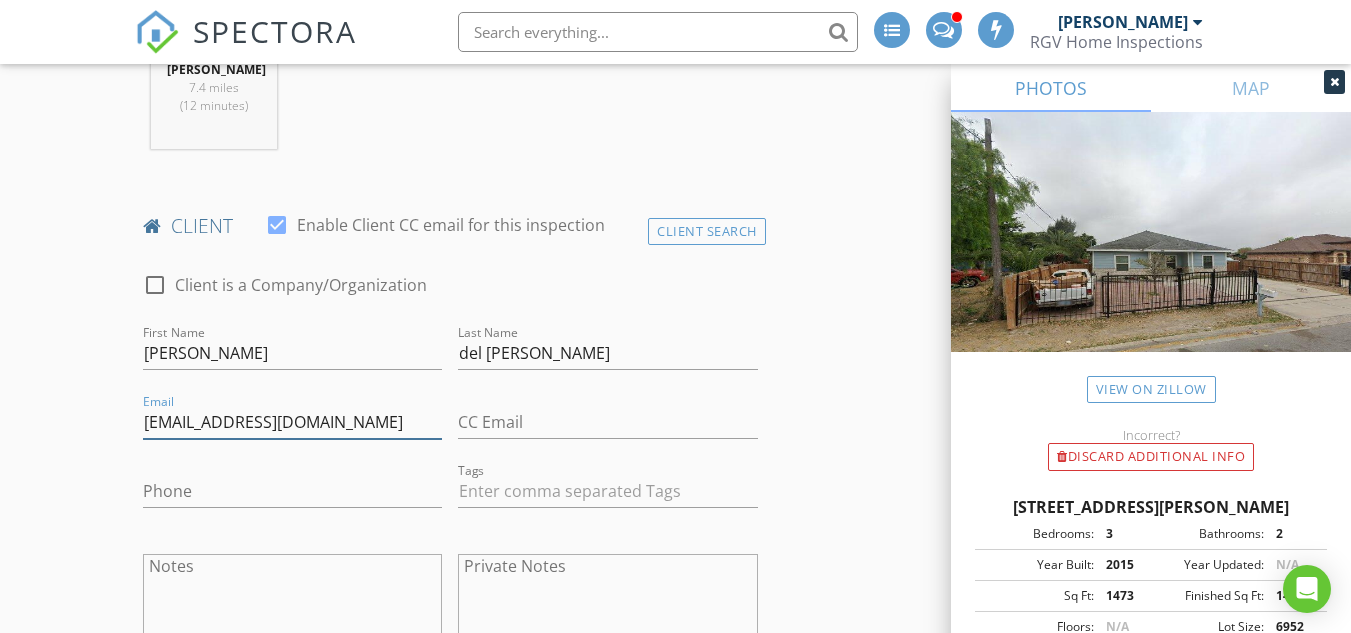type on "socormzv@gmail.com" 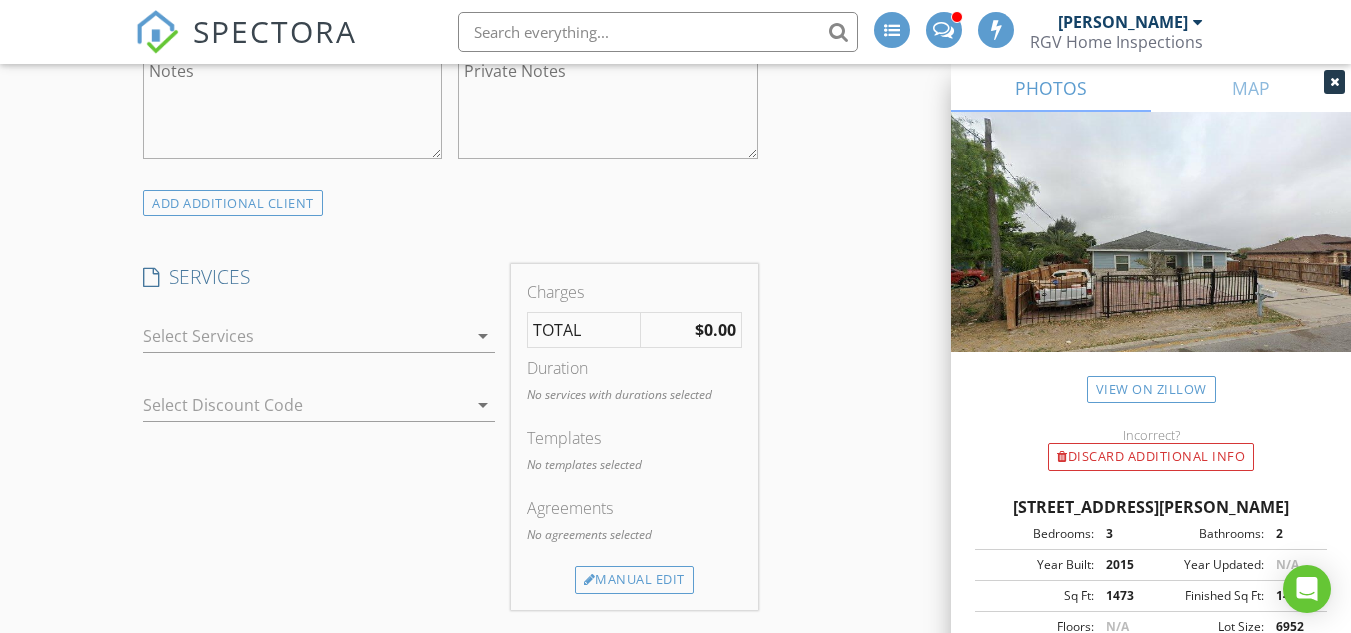 click at bounding box center [305, 336] 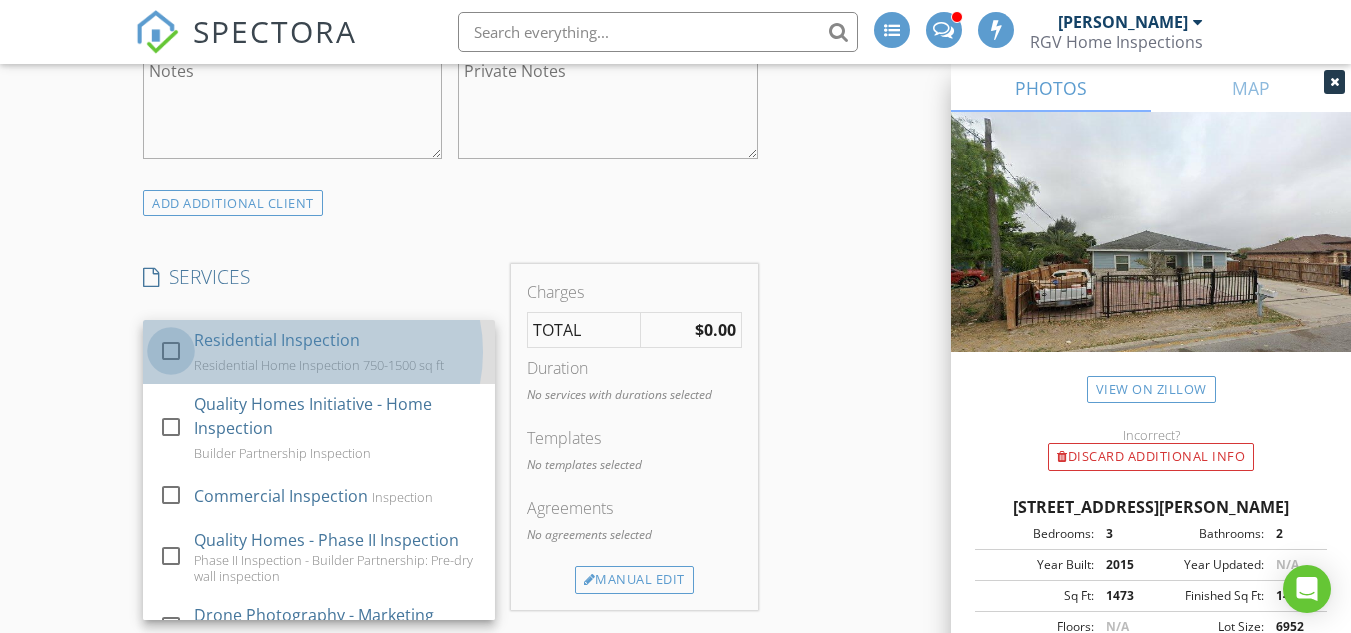 click at bounding box center (171, 351) 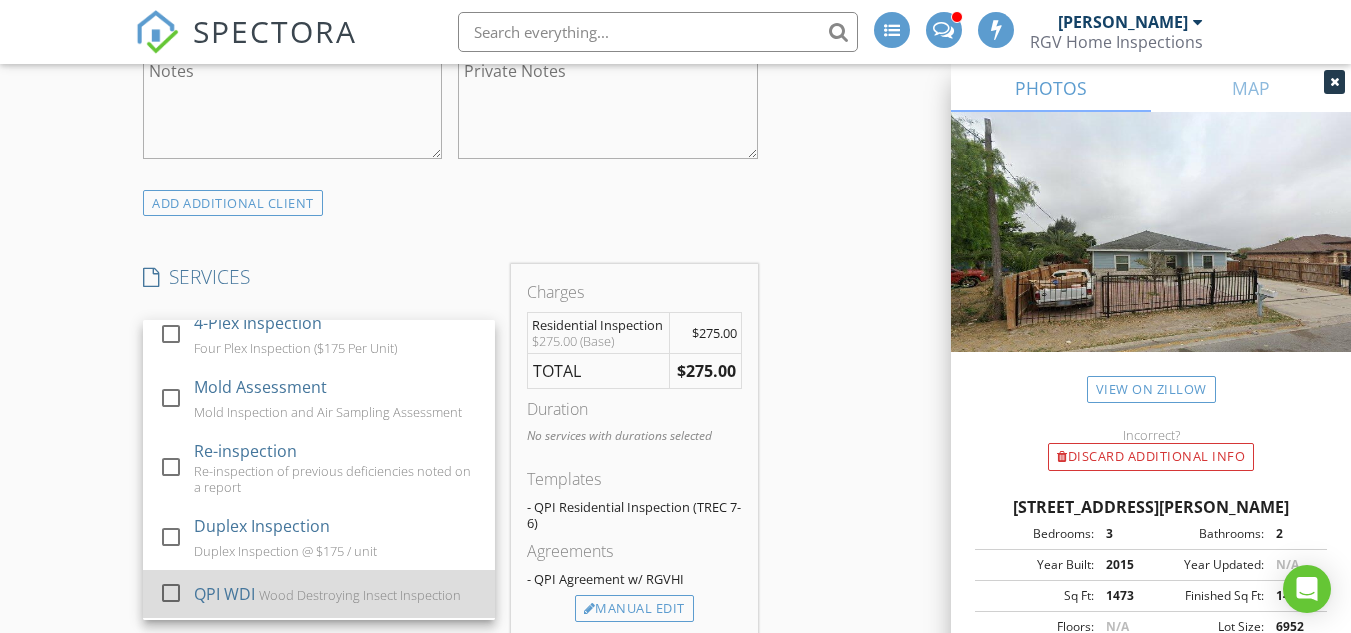 scroll, scrollTop: 700, scrollLeft: 0, axis: vertical 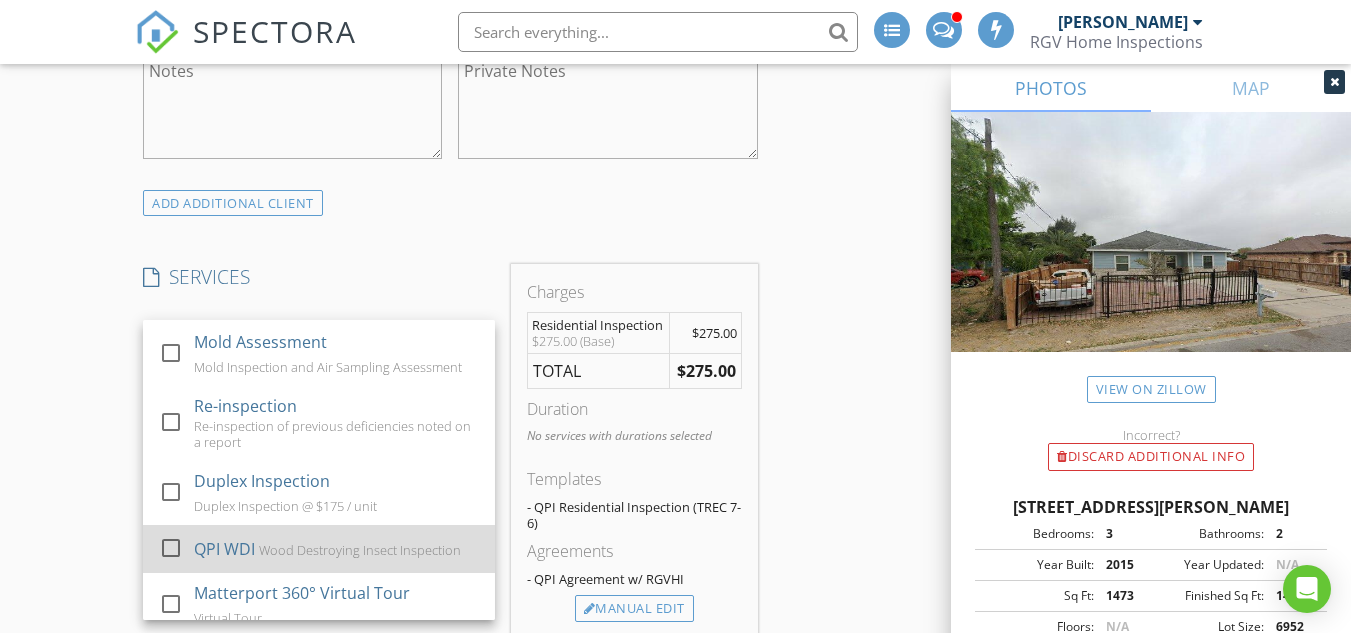 click on "QPI WDI   Wood Destroying Insect Inspection" at bounding box center (336, 549) 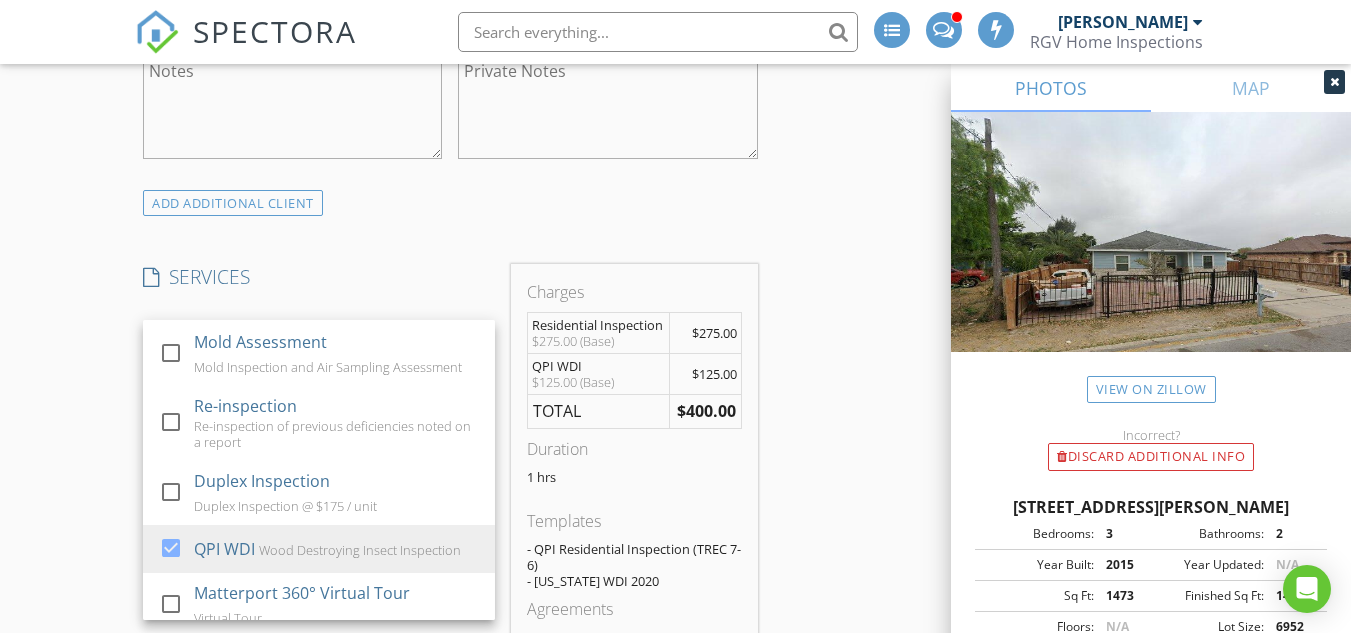 click on "INSPECTOR(S)
check_box   Donnie Quintanilla   PRIMARY   check_box_outline_blank   Fernando Valbuena     check_box_outline_blank   Nick De Santos     Donnie Quintanilla arrow_drop_down   check_box_outline_blank Donnie Quintanilla specifically requested
Date/Time
07/12/2025 1:30 PM   Does Not Repeat arrow_drop_down
Location
Address Search       Address 2141 Diaz Ave   Unit   City McAllen   State TX   Zip 78503   Hidalgo Hidalgo     Square Feet 1473   Year Built 2015   Foundation Slab arrow_drop_down     Donnie Quintanilla     7.4 miles     (12 minutes)
client
check_box Enable Client CC email for this inspection   Client Search     check_box_outline_blank Client is a Company/Organization     First Name Maria   Last Name del Socorro Ramirez   Email socormzv@gmail.com   CC Email   Phone         Tags         Notes   Private Notes          check_box" at bounding box center [675, 782] 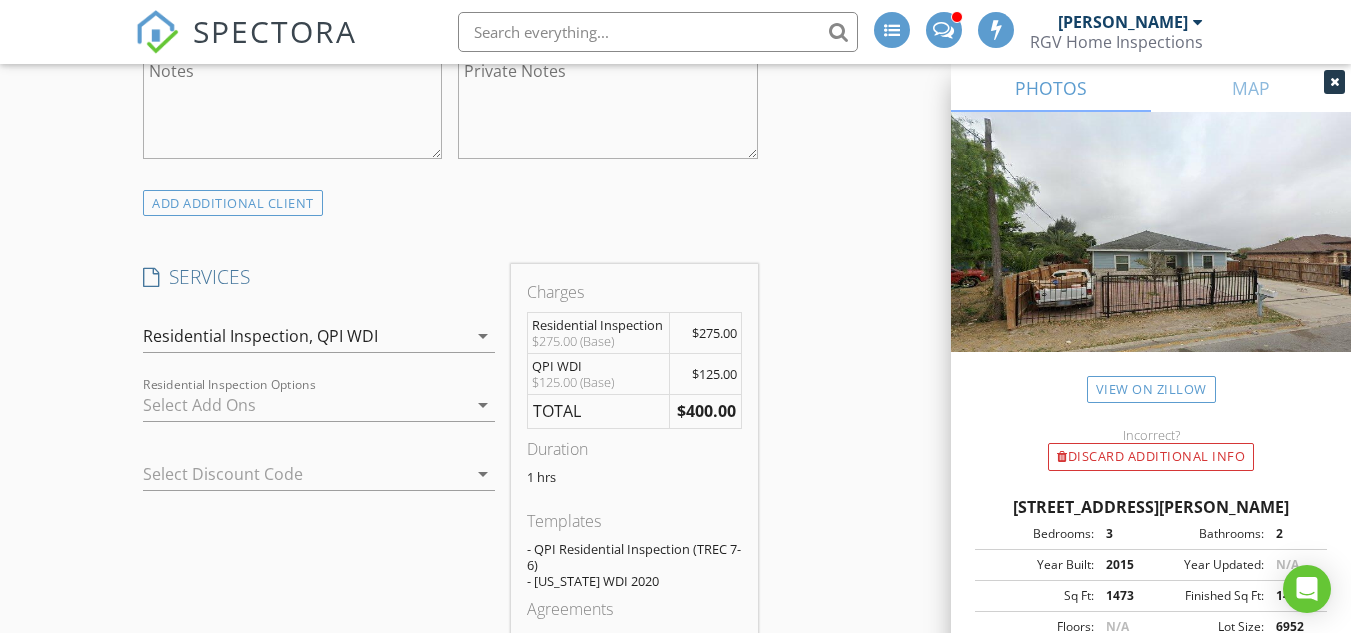 click on "INSPECTOR(S)
check_box   Donnie Quintanilla   PRIMARY   check_box_outline_blank   Fernando Valbuena     check_box_outline_blank   Nick De Santos     Donnie Quintanilla arrow_drop_down   check_box_outline_blank Donnie Quintanilla specifically requested
Date/Time
07/12/2025 1:30 PM   Does Not Repeat arrow_drop_down
Location
Address Search       Address 2141 Diaz Ave   Unit   City McAllen   State TX   Zip 78503   Hidalgo Hidalgo     Square Feet 1473   Year Built 2015   Foundation Slab arrow_drop_down     Donnie Quintanilla     7.4 miles     (12 minutes)
client
check_box Enable Client CC email for this inspection   Client Search     check_box_outline_blank Client is a Company/Organization     First Name Maria   Last Name del Socorro Ramirez   Email socormzv@gmail.com   CC Email   Phone         Tags         Notes   Private Notes          check_box" at bounding box center [675, 782] 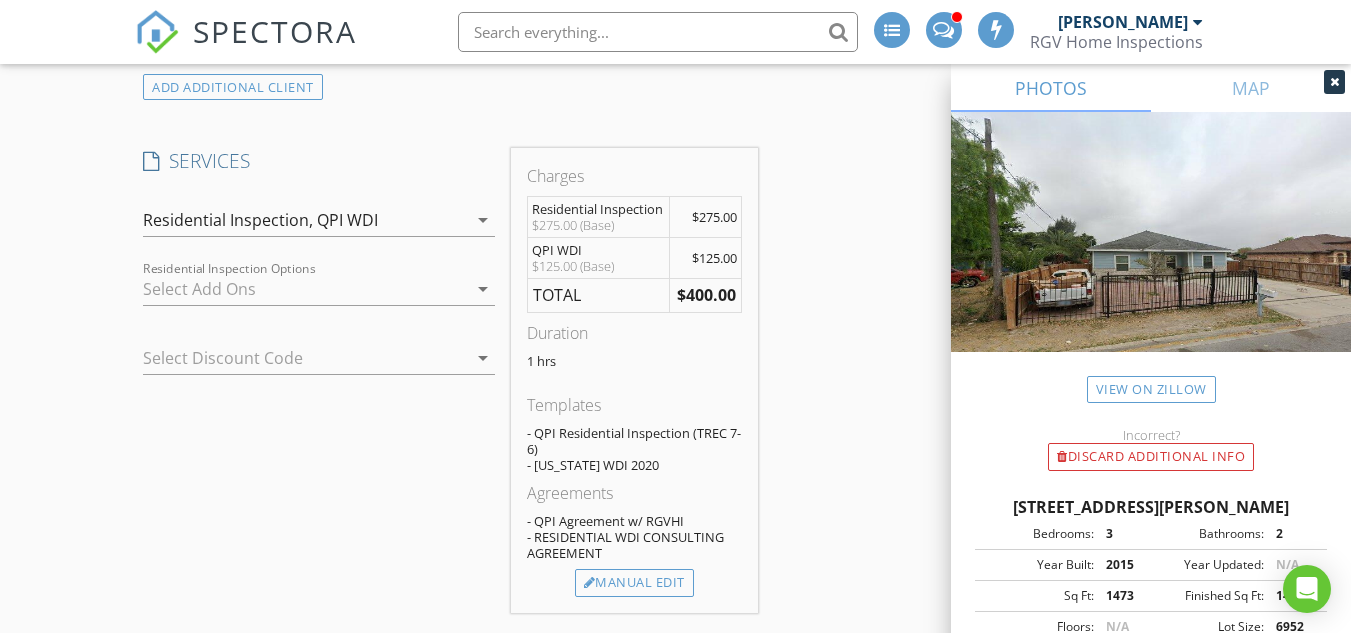 scroll, scrollTop: 1695, scrollLeft: 0, axis: vertical 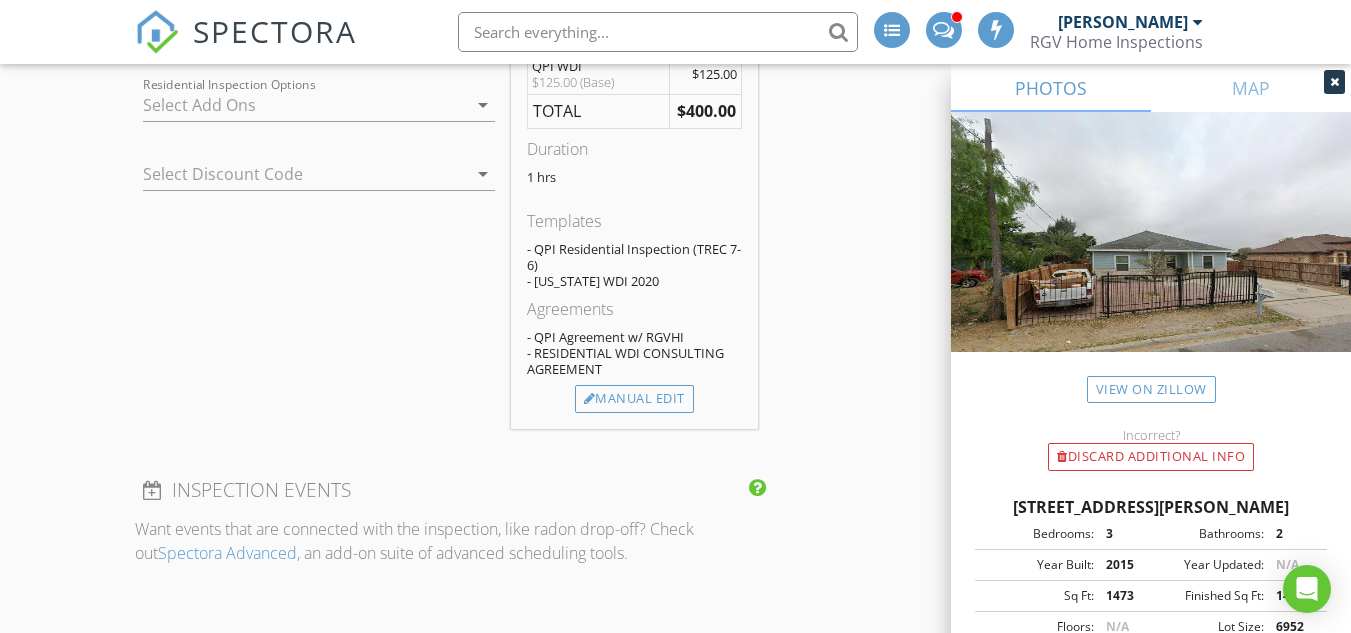click at bounding box center [1334, 82] 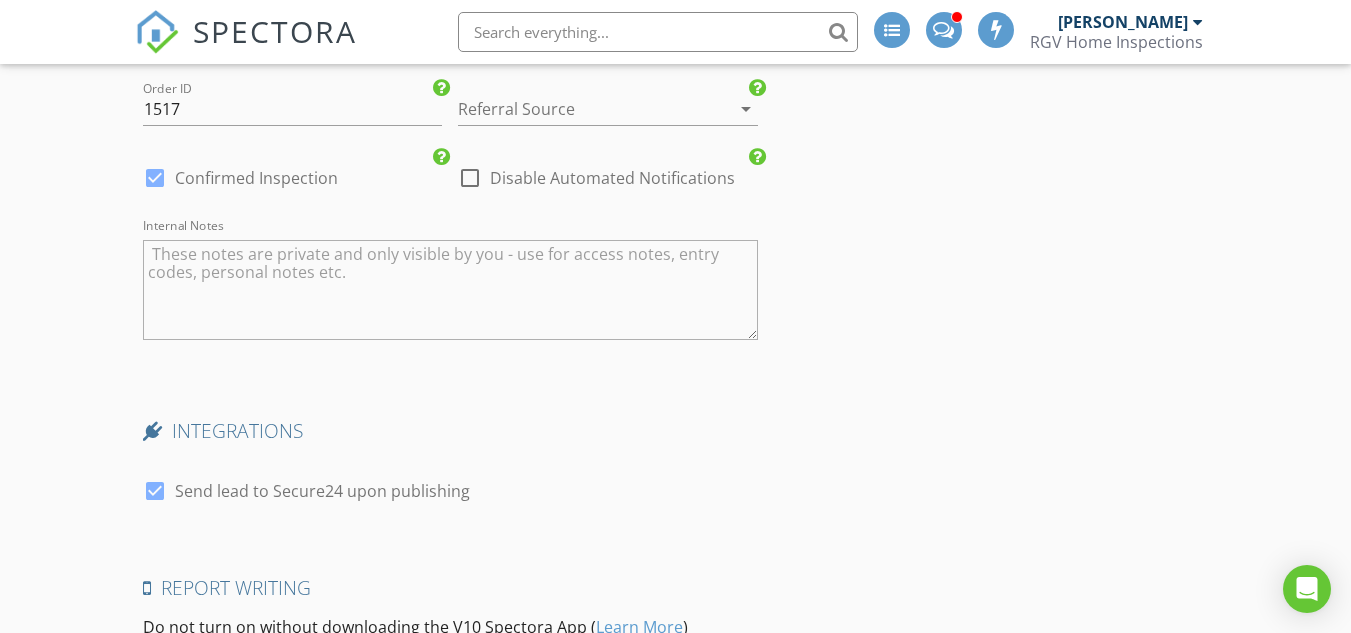 scroll, scrollTop: 3095, scrollLeft: 0, axis: vertical 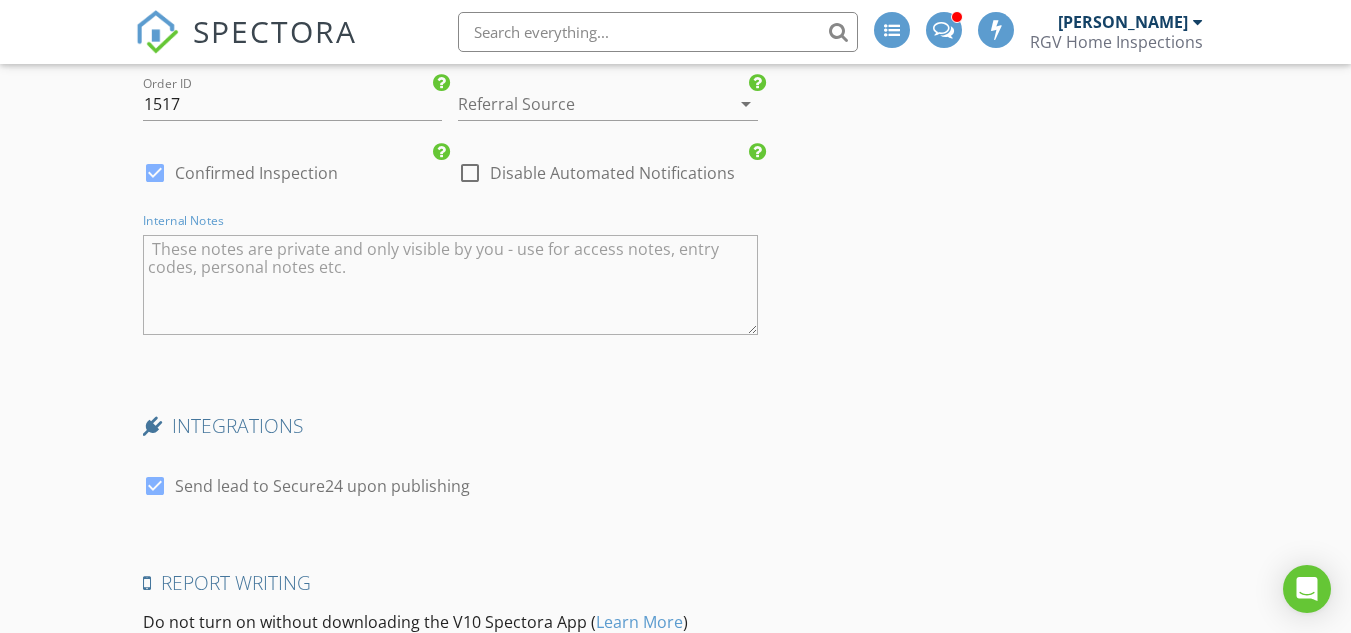 click at bounding box center (450, 285) 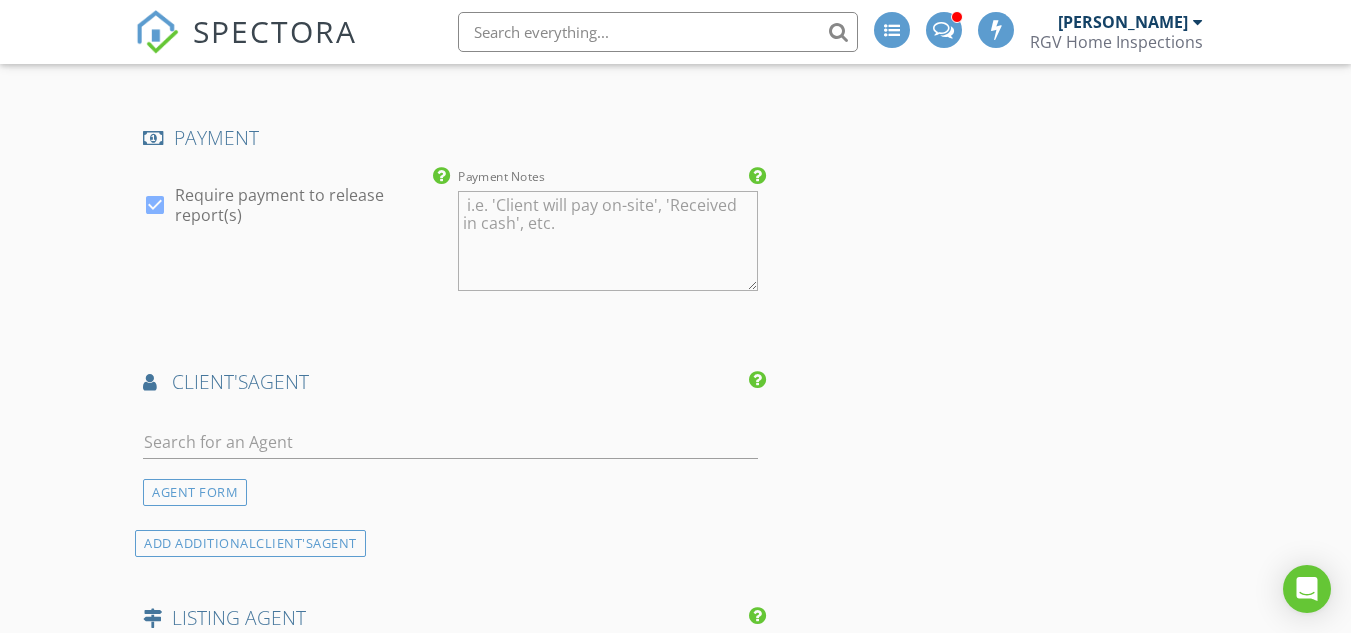 scroll, scrollTop: 2195, scrollLeft: 0, axis: vertical 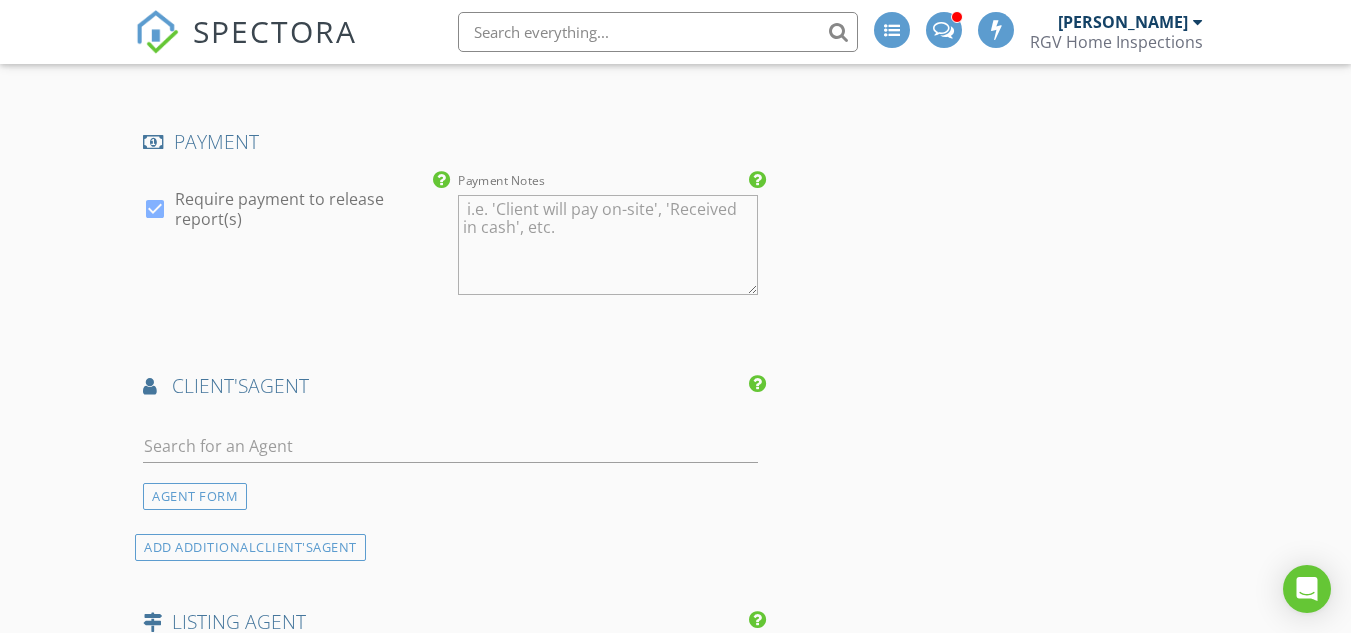 type on "3322" 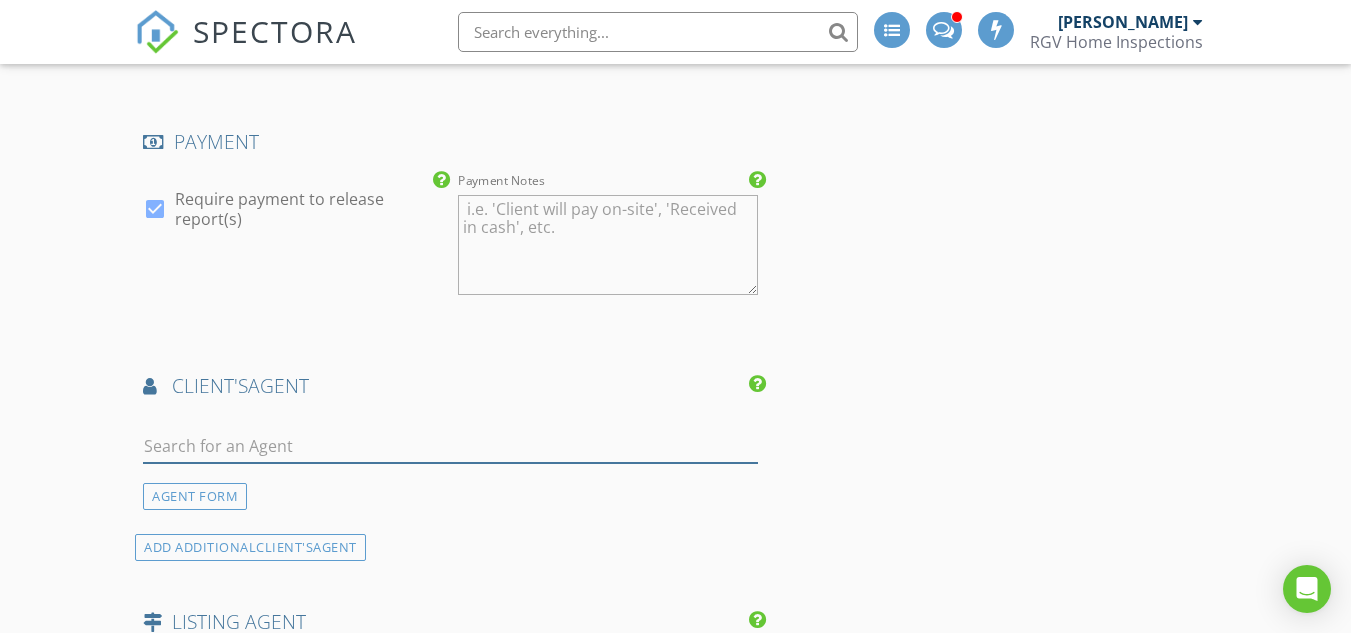 click at bounding box center [450, 446] 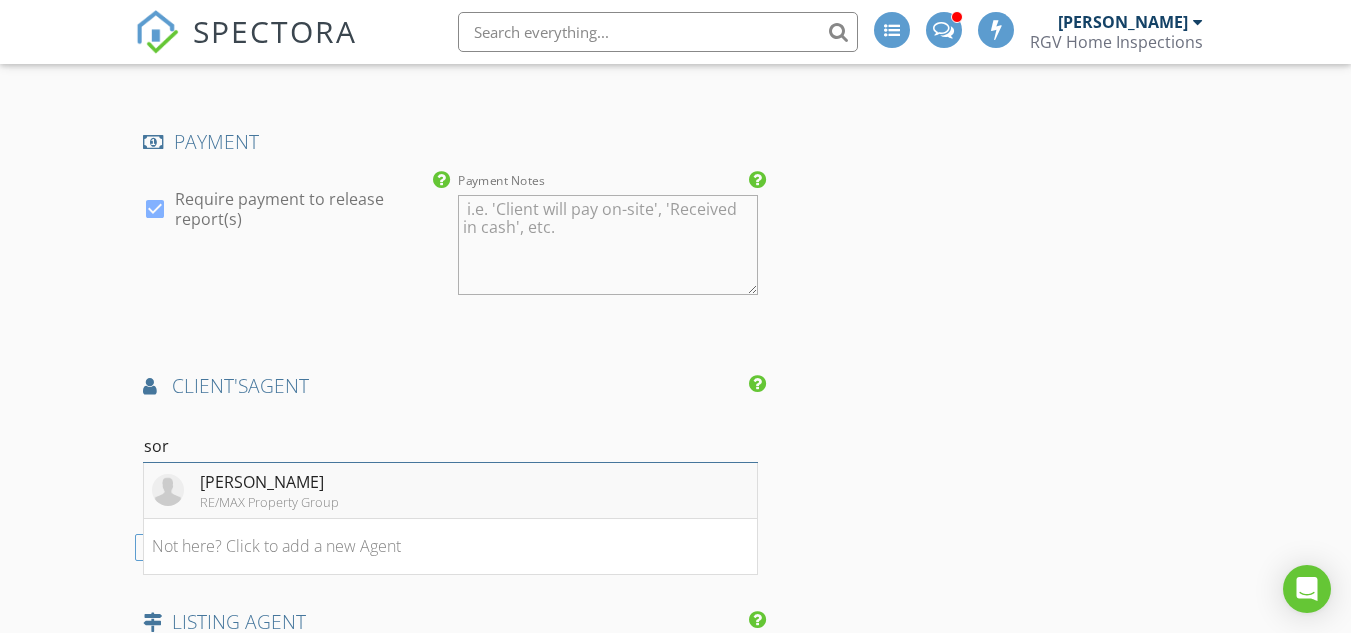 type on "sor" 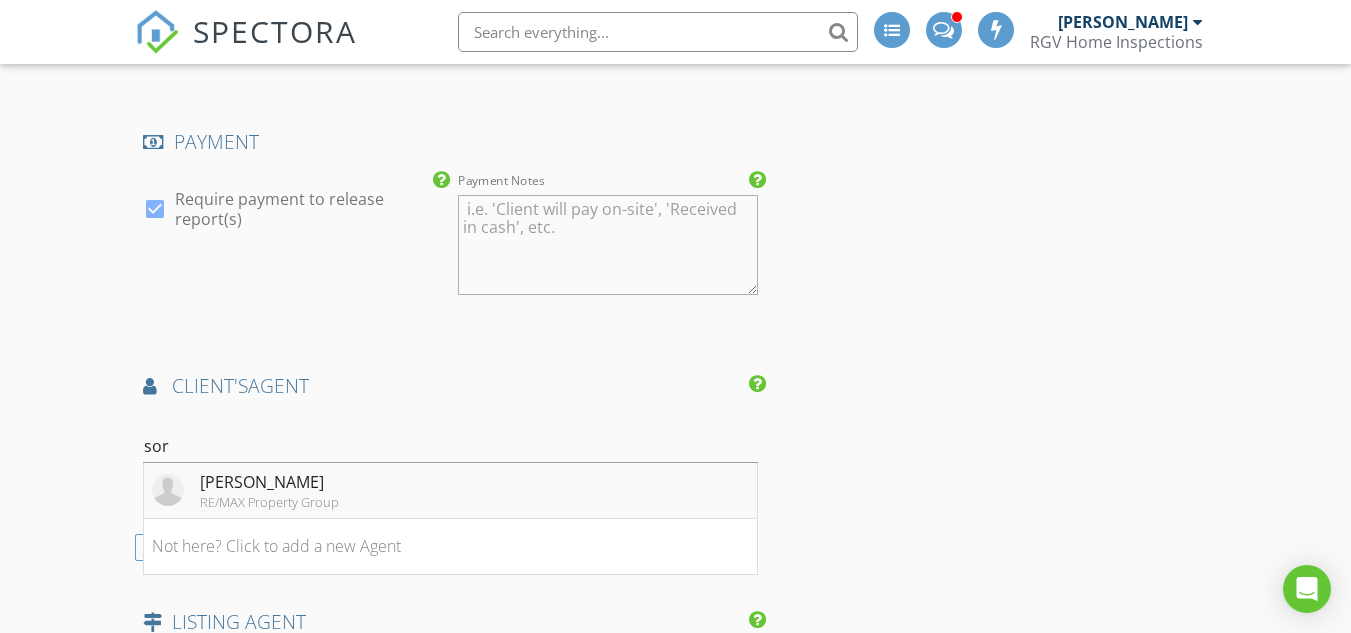 click on "Soraya Young" at bounding box center [269, 482] 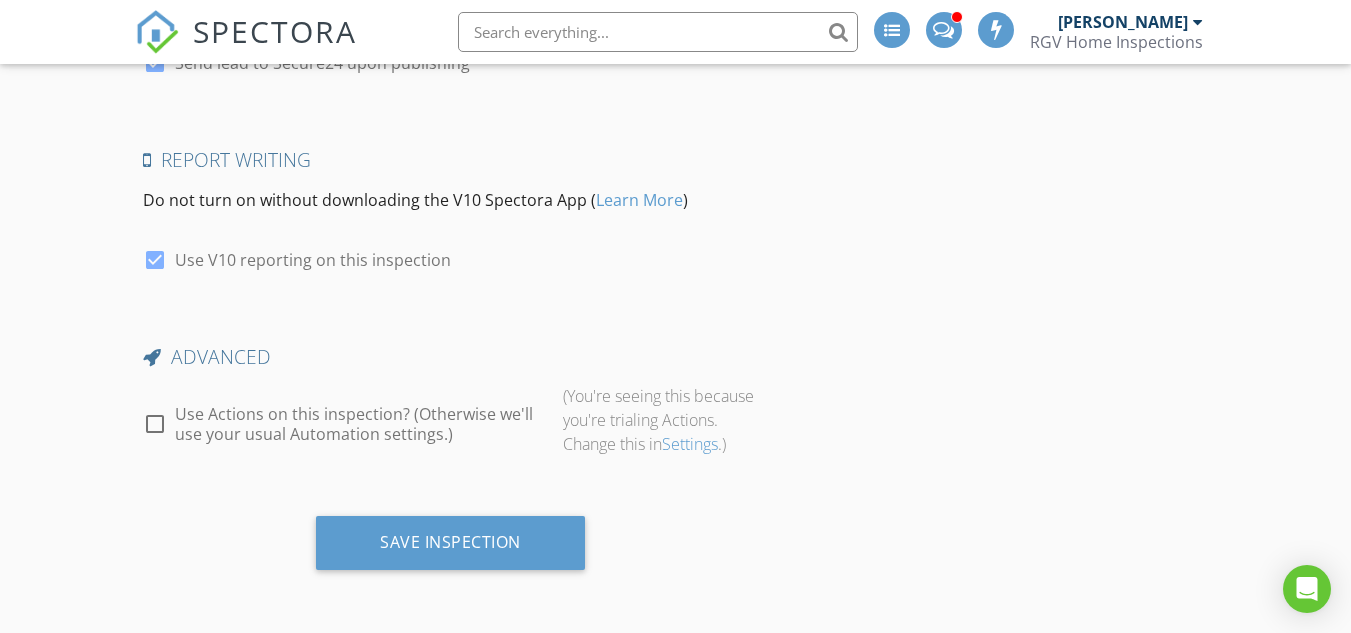 click on "Use Actions on this inspection? (Otherwise we'll use your usual Automation settings.)" at bounding box center (361, 424) 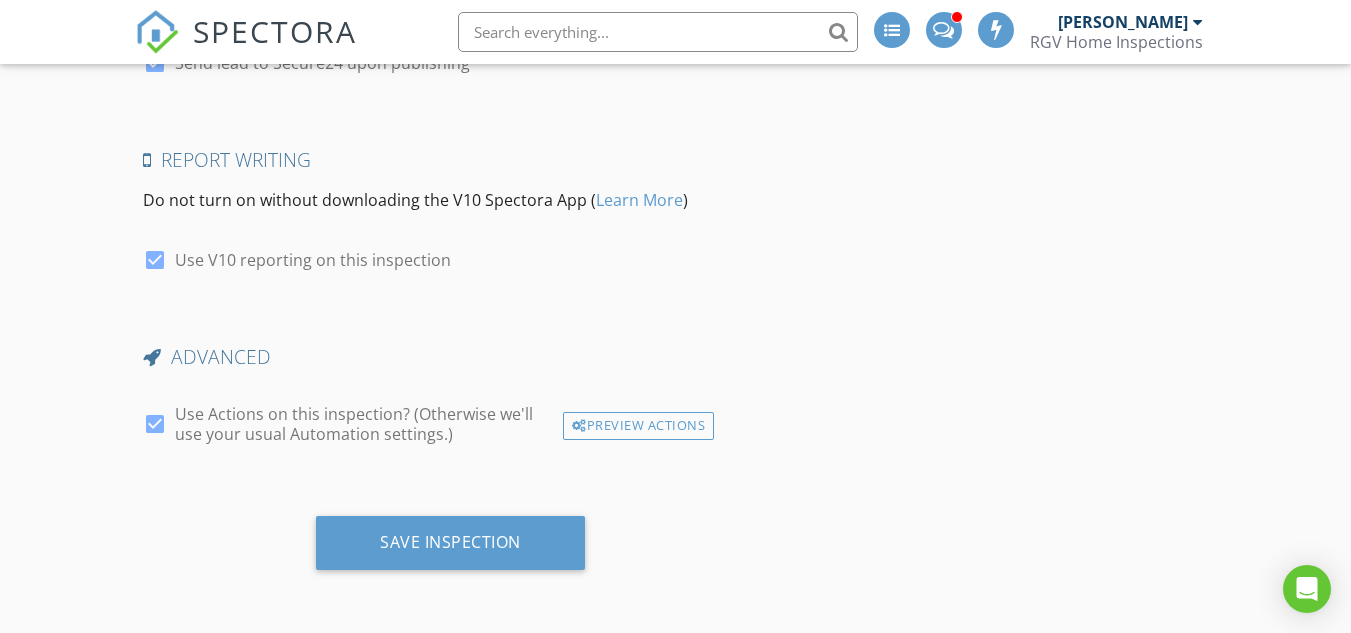 scroll, scrollTop: 3892, scrollLeft: 0, axis: vertical 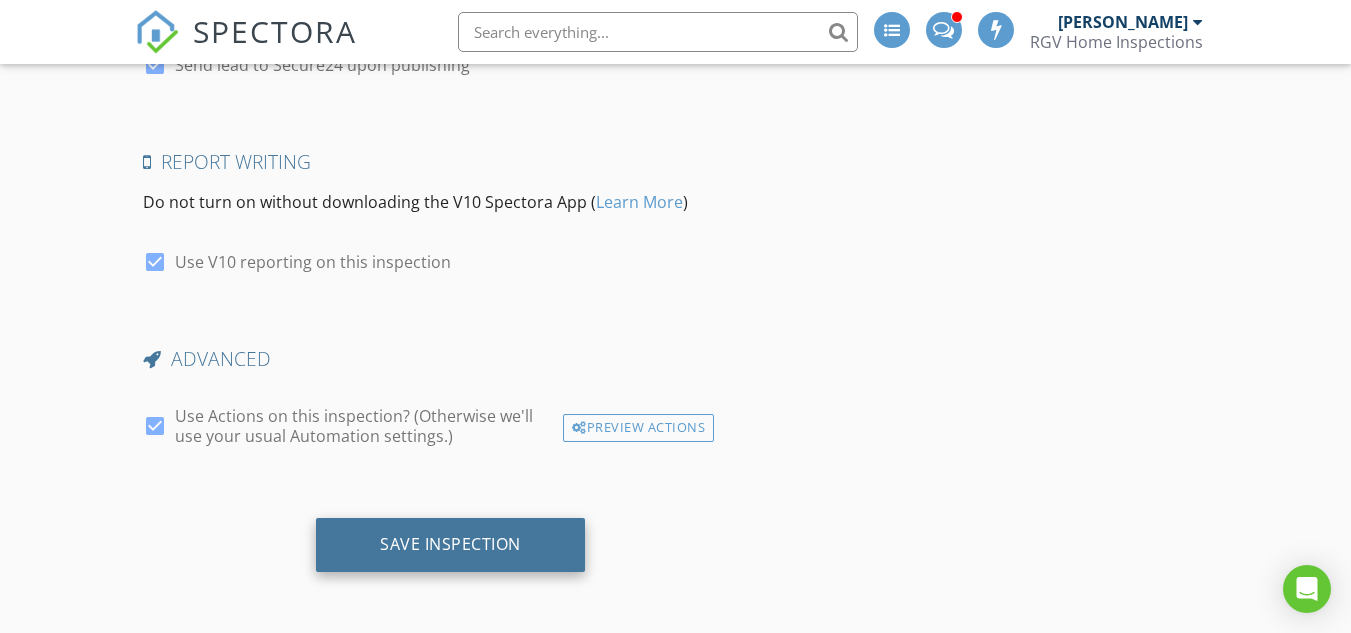 click on "Save Inspection" at bounding box center [450, 544] 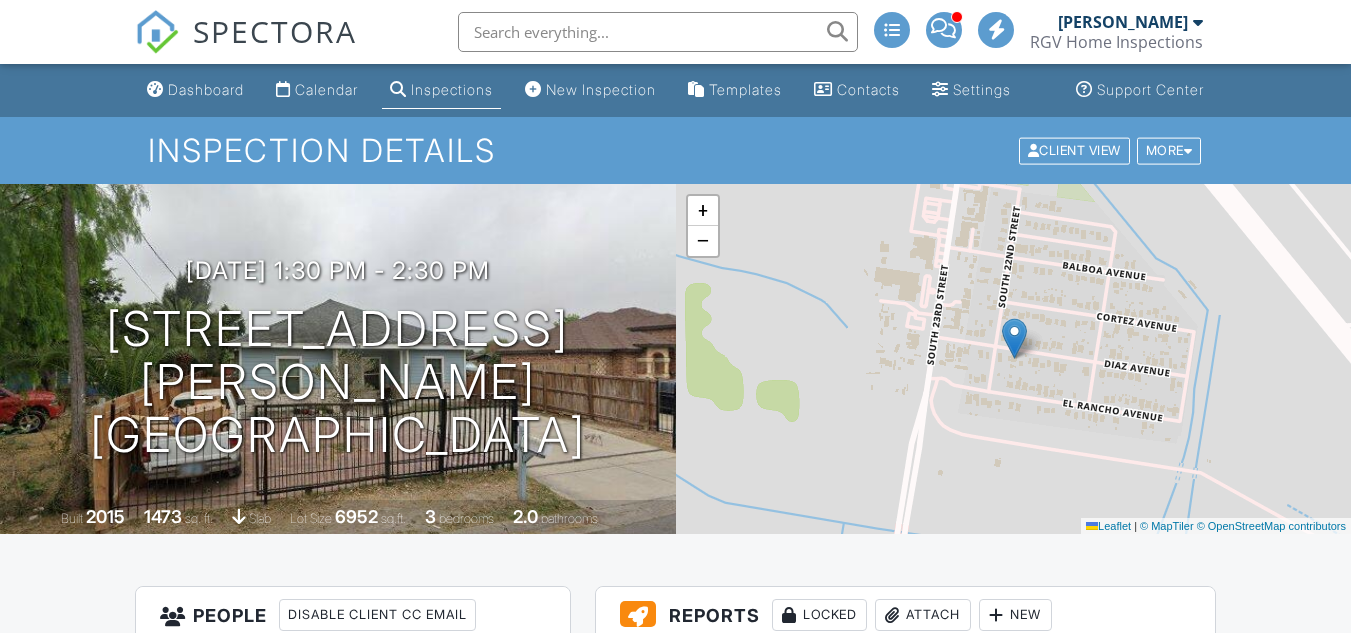 scroll, scrollTop: 0, scrollLeft: 0, axis: both 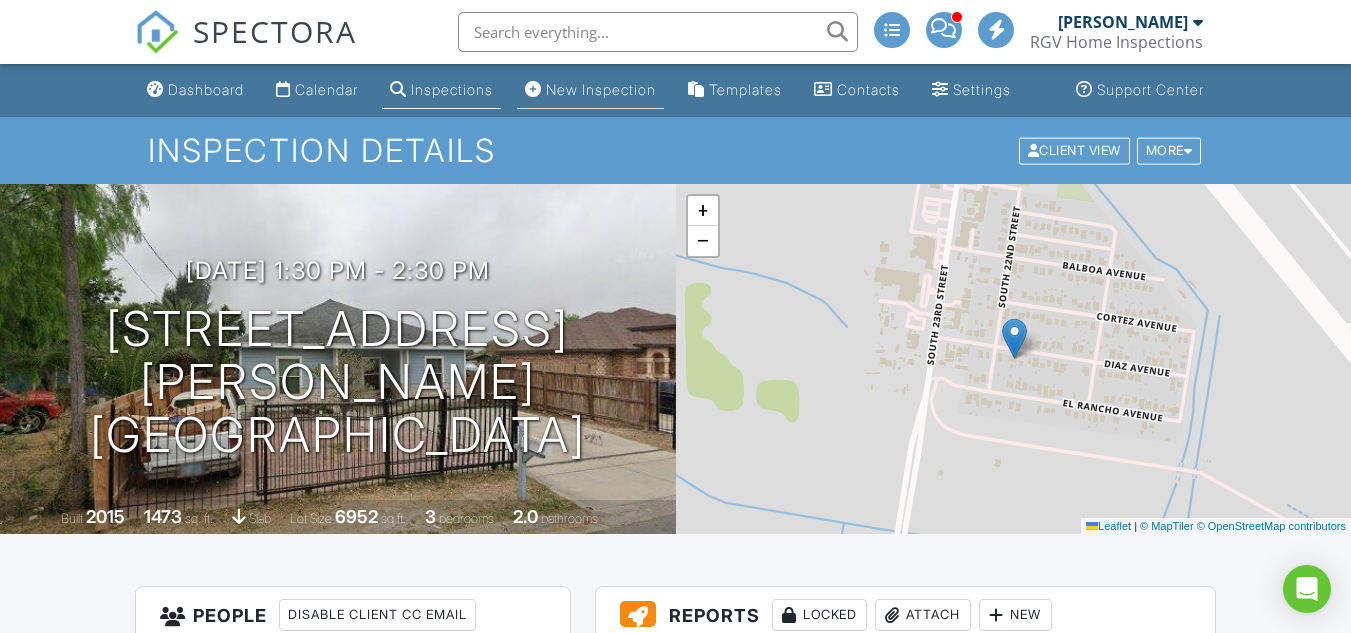 click on "New Inspection" at bounding box center (601, 89) 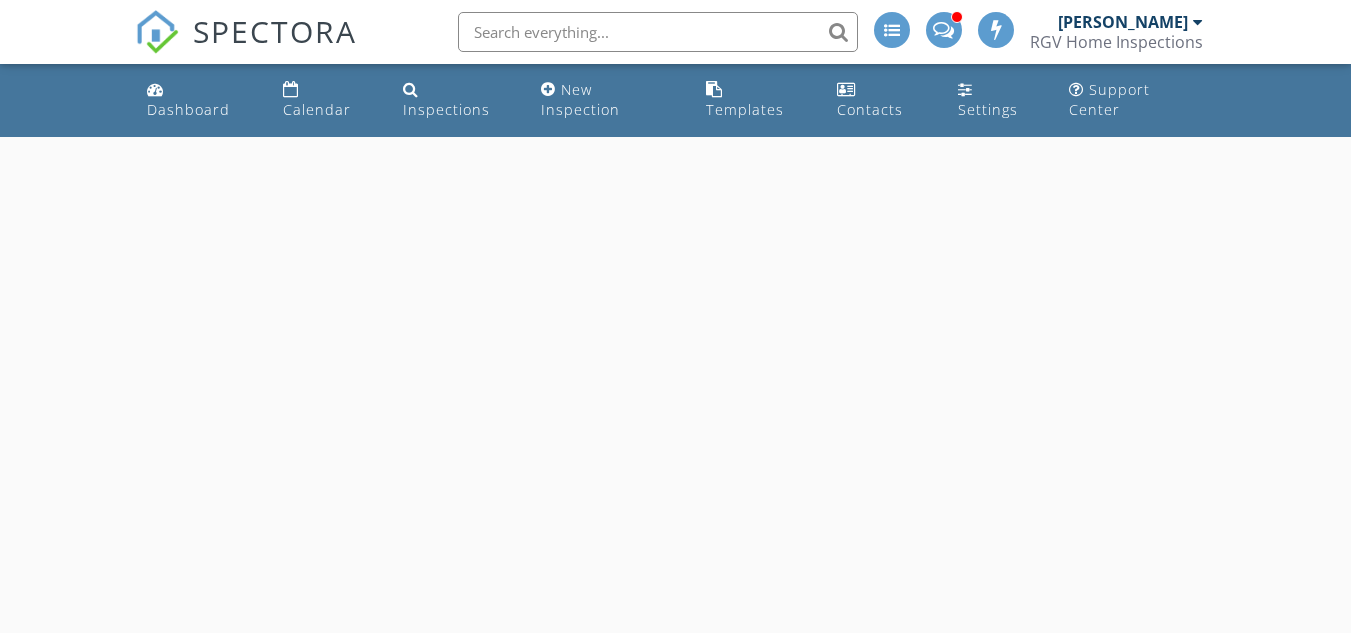 scroll, scrollTop: 0, scrollLeft: 0, axis: both 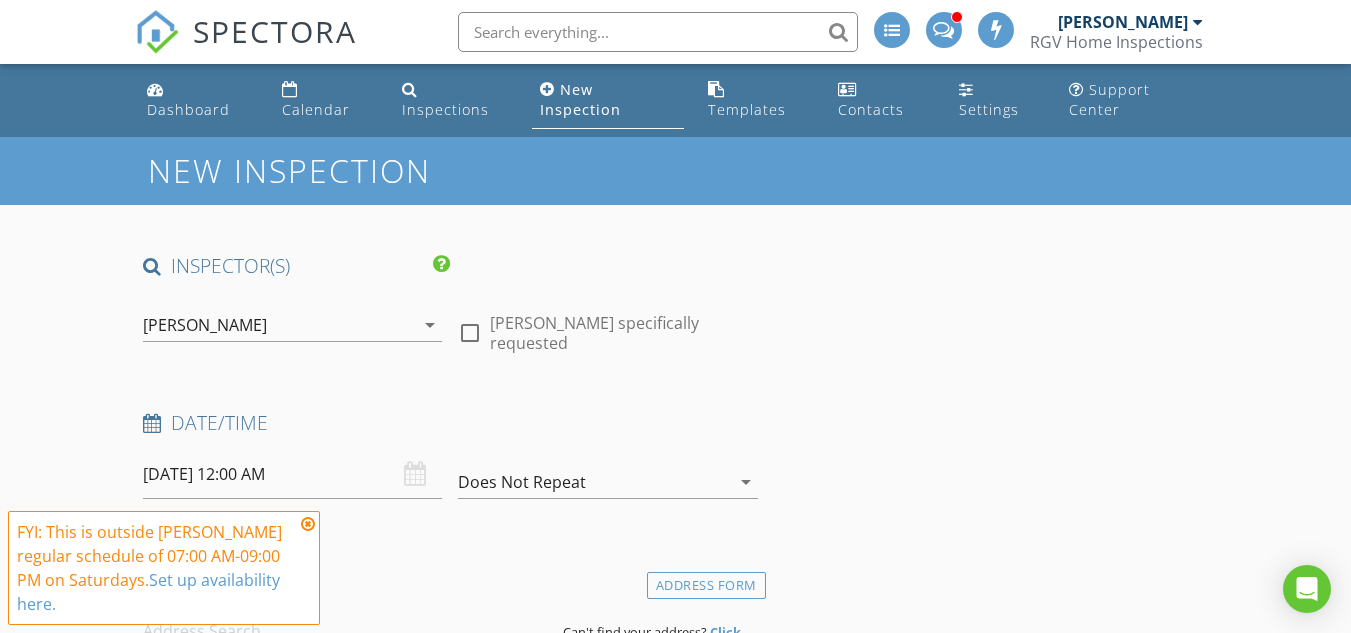 click on "07/12/2025 12:00 AM" at bounding box center (292, 474) 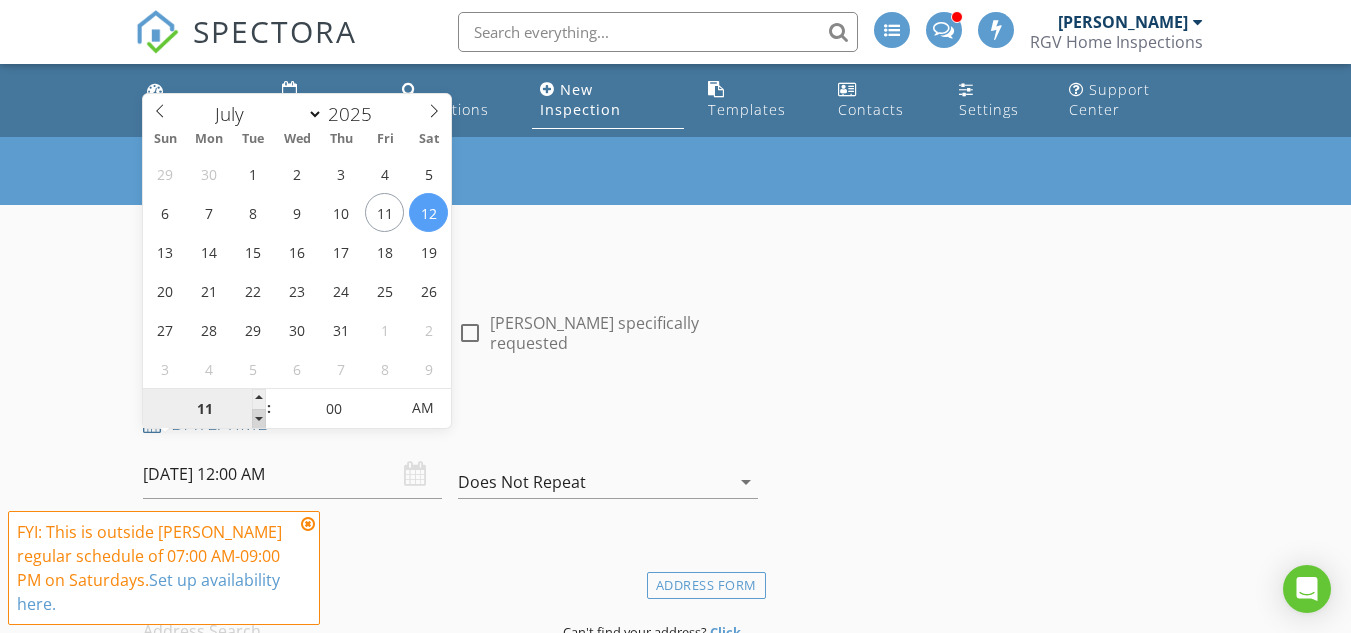 type on "11" 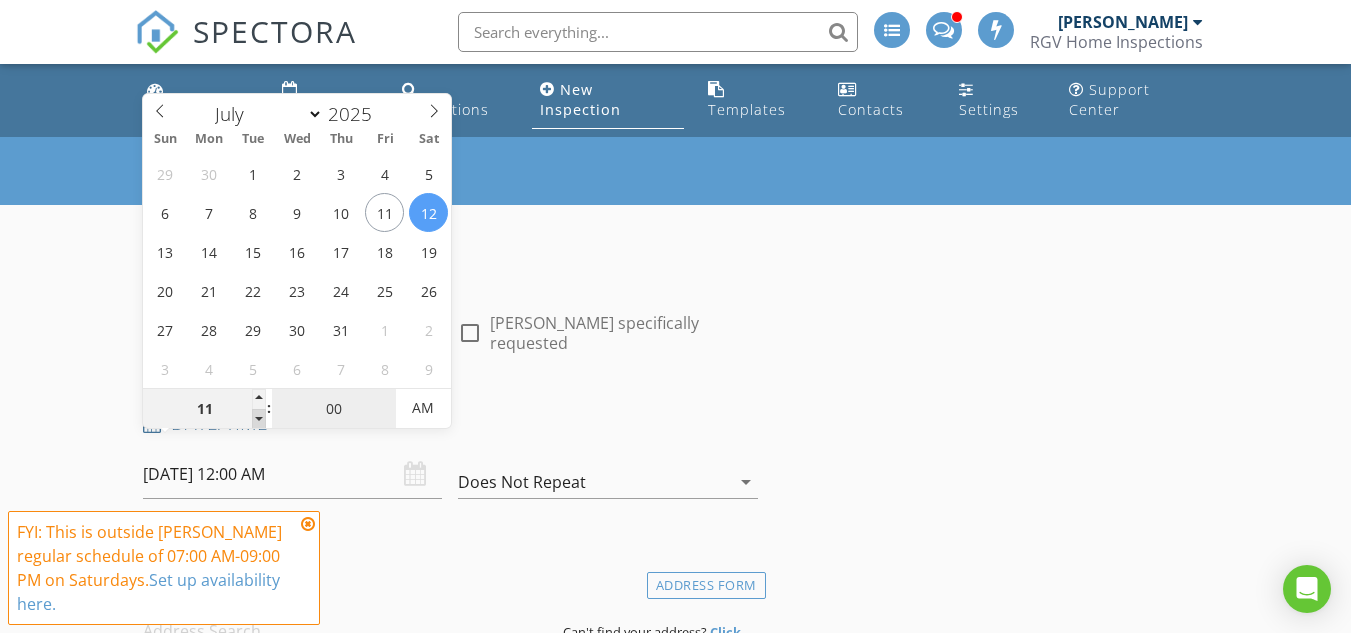 type on "07/12/2025 11:00 AM" 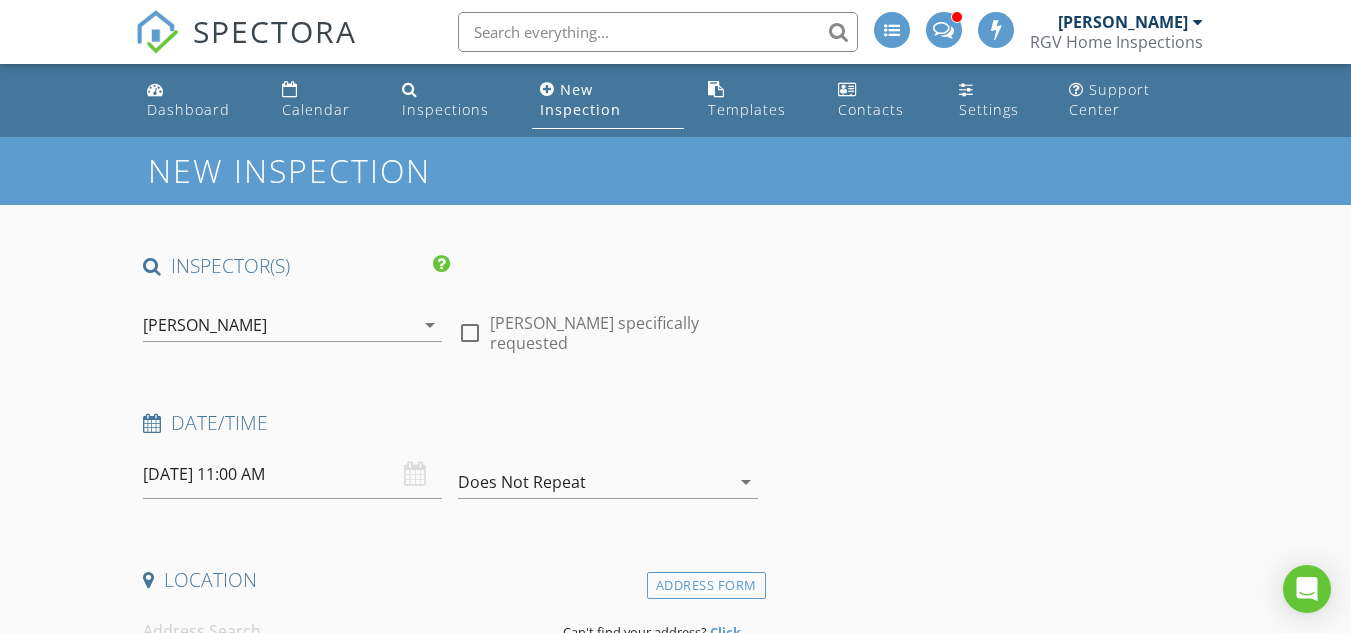 click on "INSPECTOR(S)
check_box   Donnie Quintanilla   PRIMARY   check_box_outline_blank   Fernando Valbuena     check_box_outline_blank   Nick De Santos     Donnie Quintanilla arrow_drop_down   check_box_outline_blank Donnie Quintanilla specifically requested
Date/Time
07/12/2025 11:00 AM   Does Not Repeat arrow_drop_down
Location
Address Form       Can't find your address?   Click here.
client
check_box Enable Client CC email for this inspection   Client Search     check_box_outline_blank Client is a Company/Organization     First Name   Last Name   Email   CC Email   Phone         Tags         Notes   Private Notes
ADD ADDITIONAL client
SERVICES
arrow_drop_down     Select Discount Code arrow_drop_down    Charges       TOTAL   $0.00    Duration    No services with durations selected" at bounding box center [450, 1855] 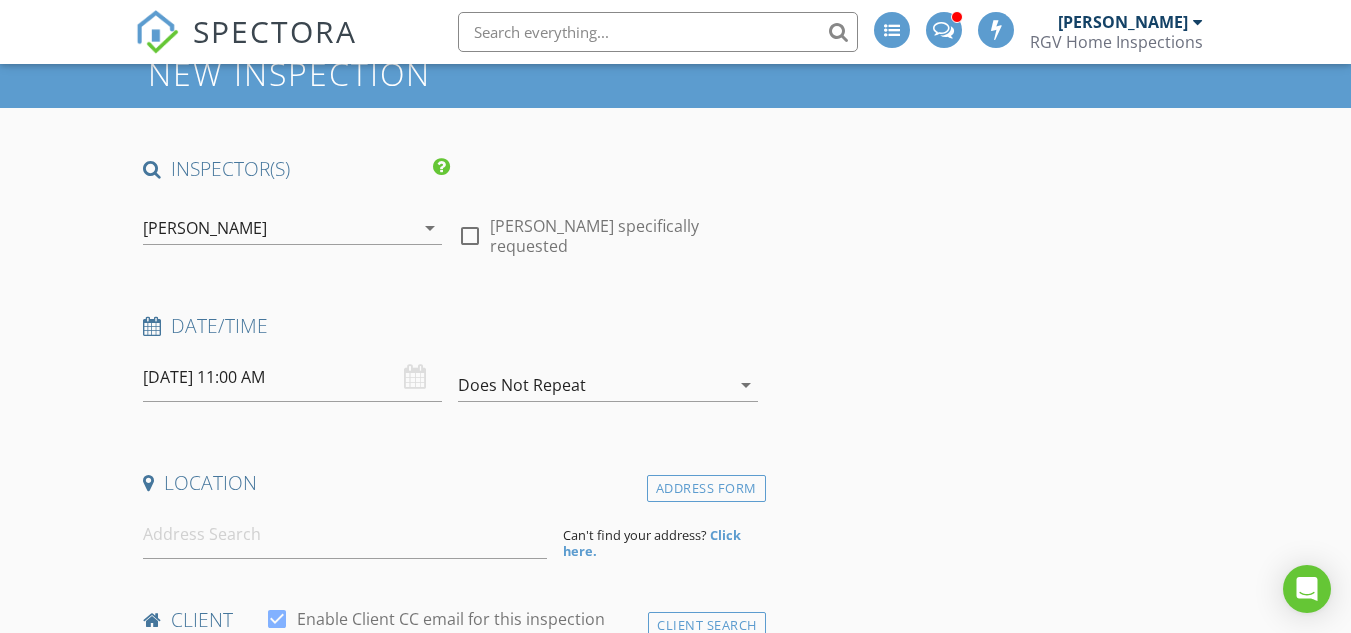 scroll, scrollTop: 200, scrollLeft: 0, axis: vertical 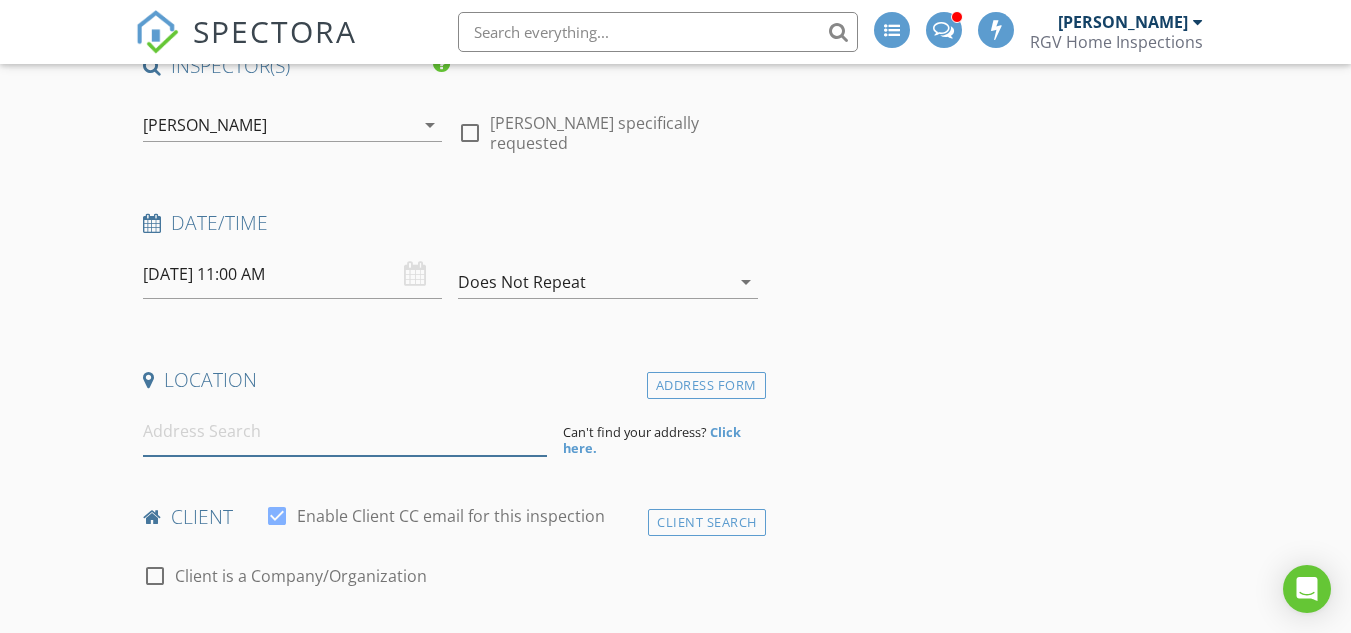 click at bounding box center [345, 431] 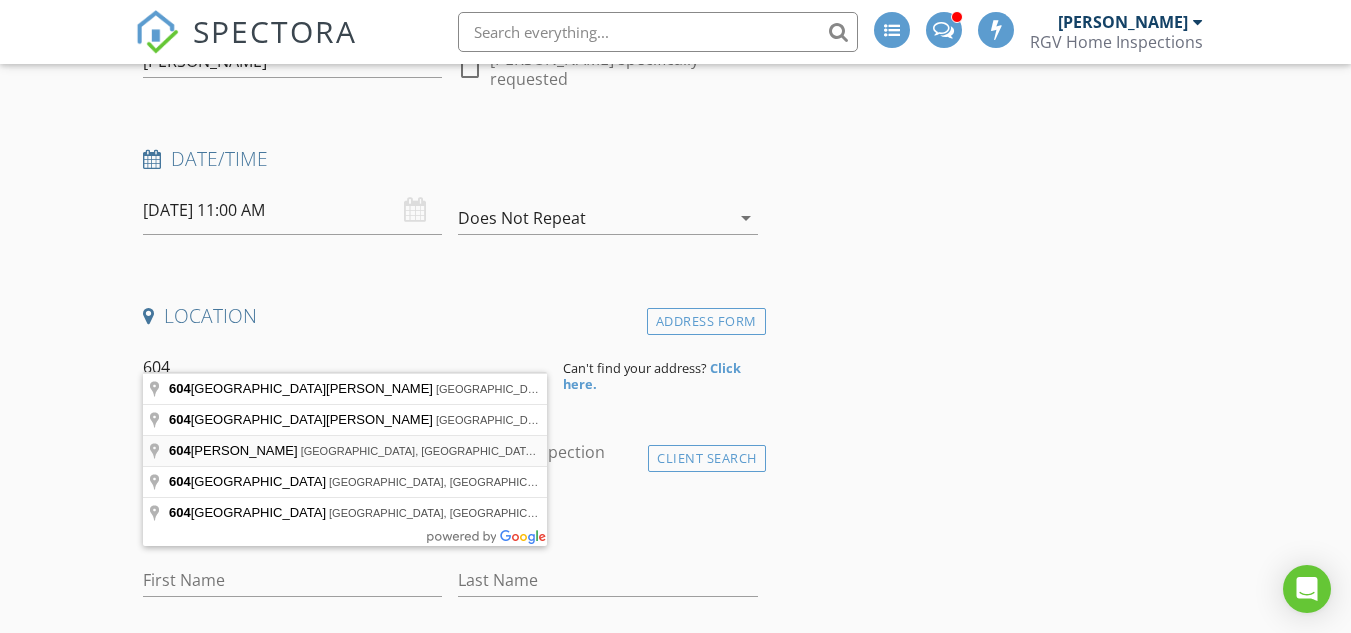 scroll, scrollTop: 300, scrollLeft: 0, axis: vertical 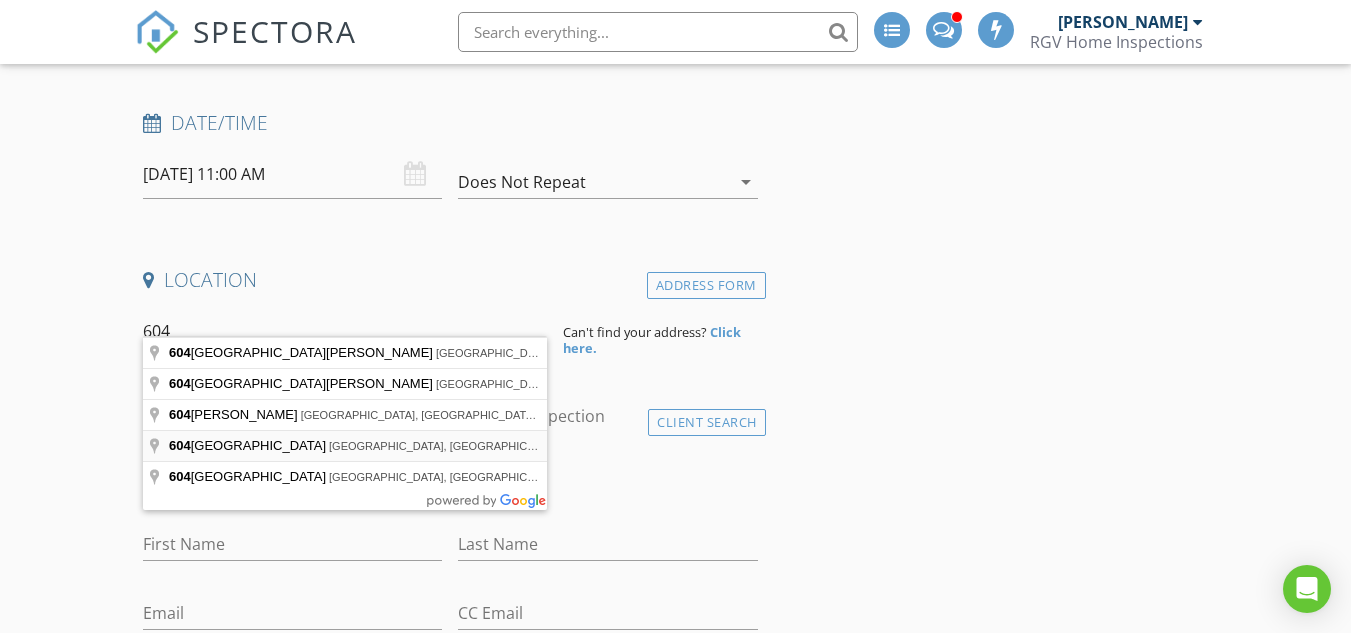 type on "604 North Padre Avenue, Weslaco, TX, USA" 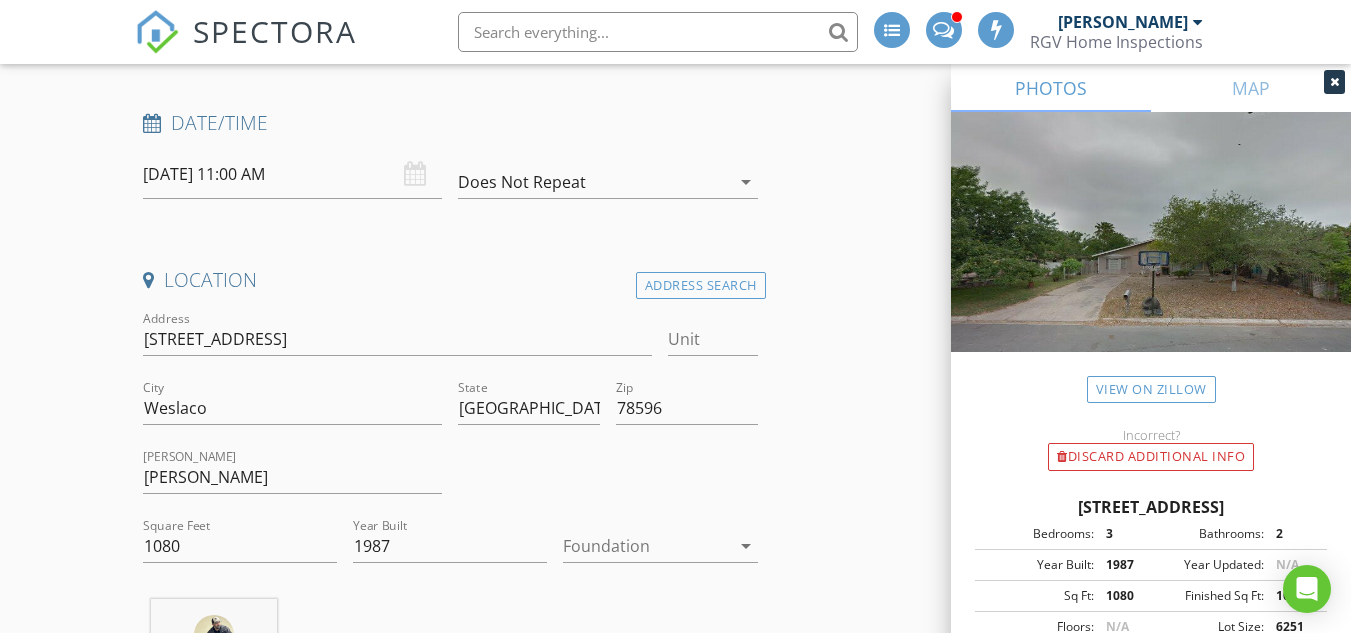 click at bounding box center [1334, 82] 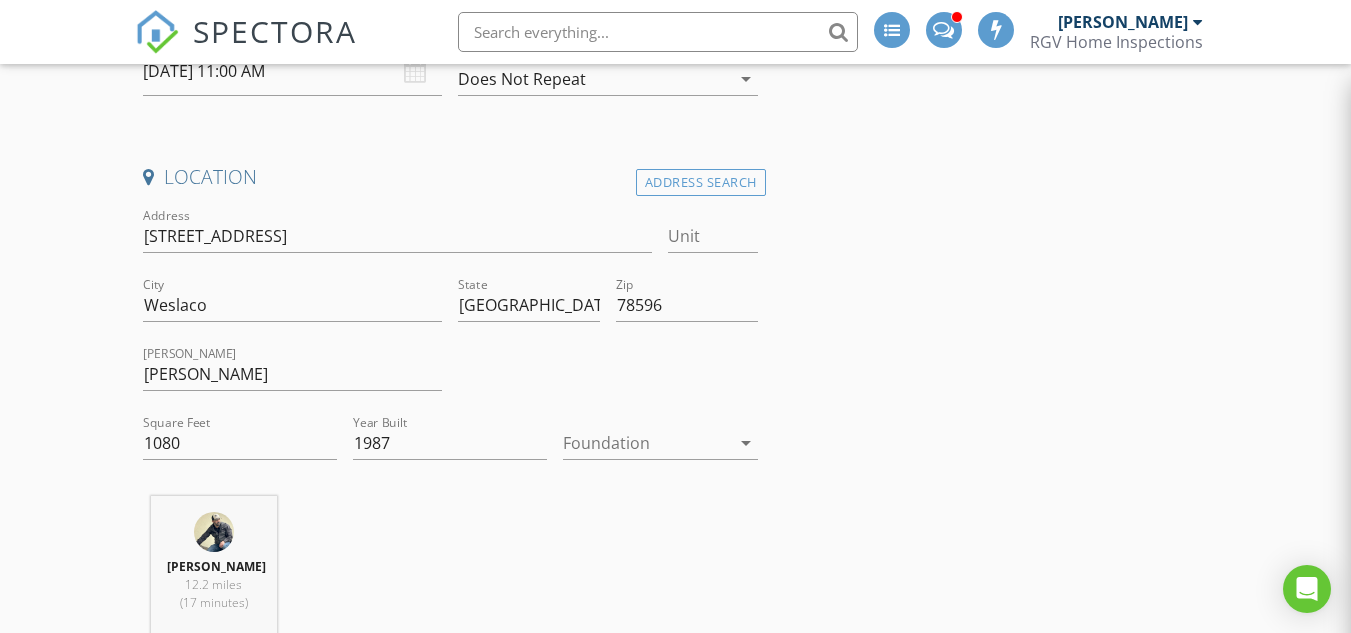 scroll, scrollTop: 500, scrollLeft: 0, axis: vertical 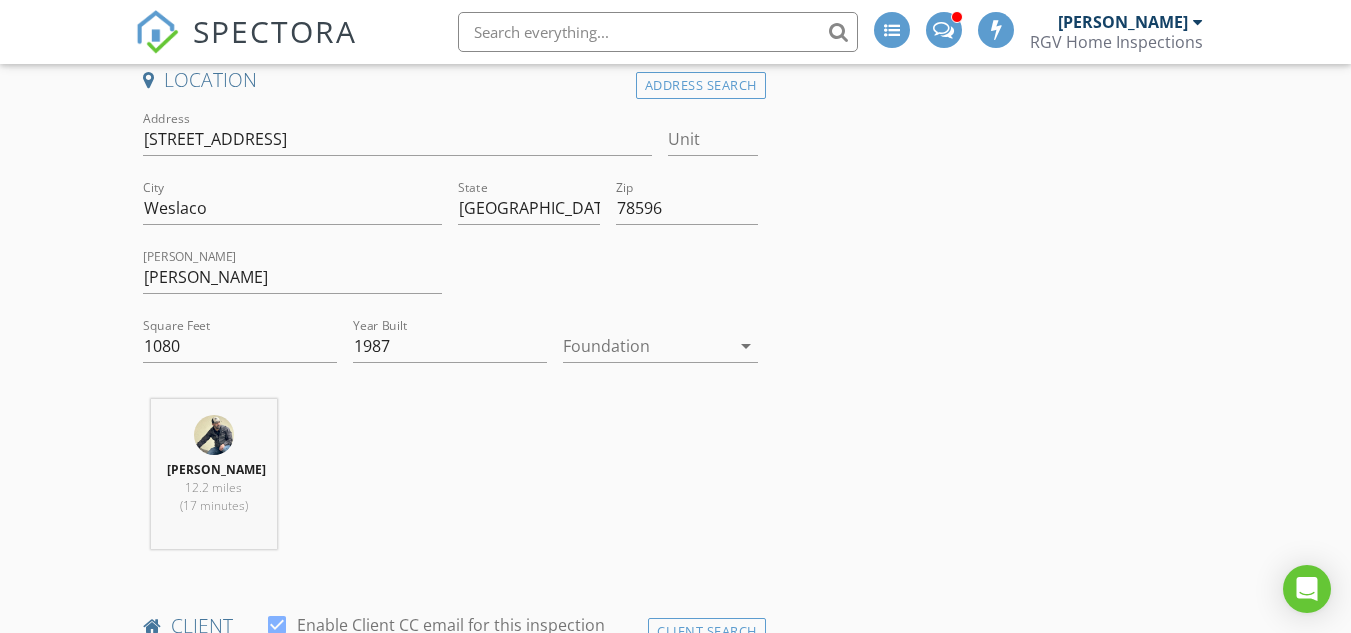 click at bounding box center [646, 346] 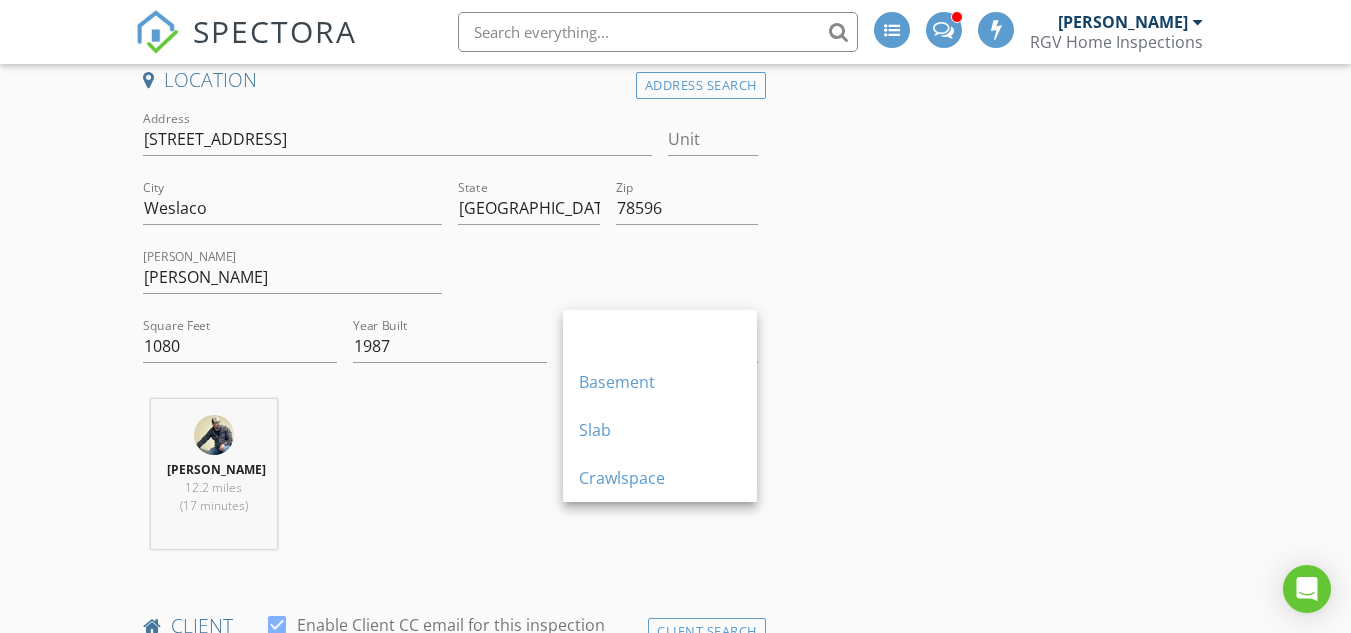 click on "Donnie Quintanilla     12.2 miles     (17 minutes)" at bounding box center [450, 482] 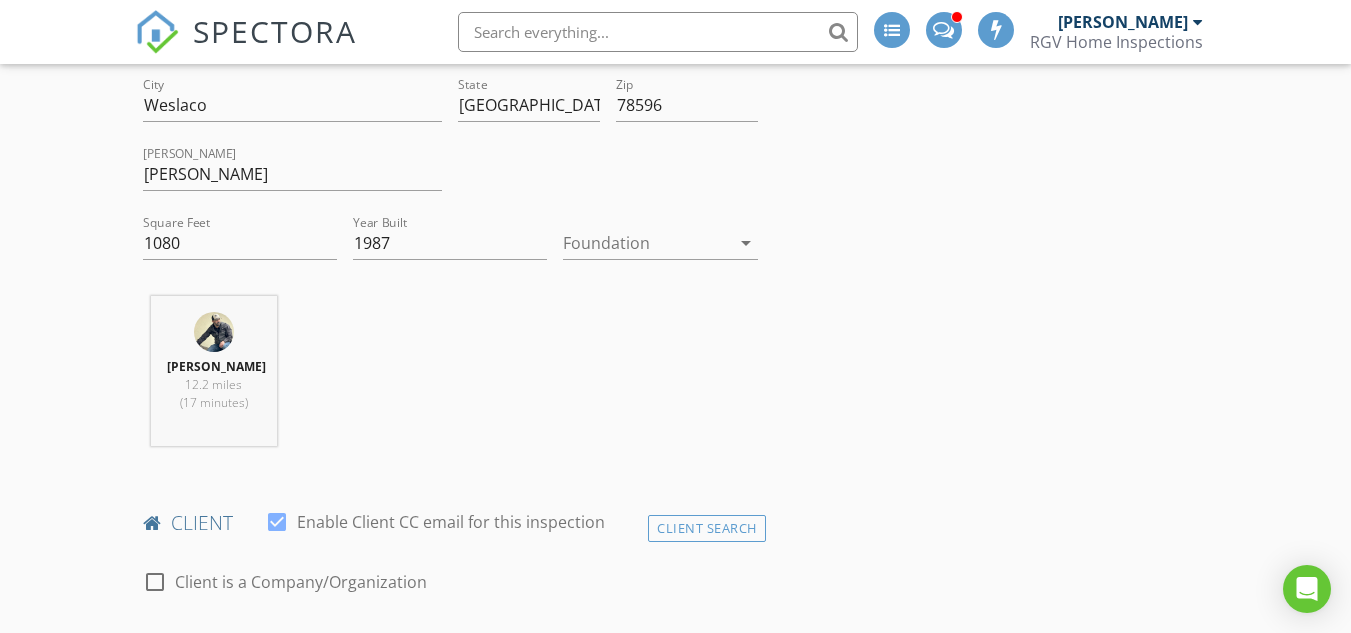 scroll, scrollTop: 700, scrollLeft: 0, axis: vertical 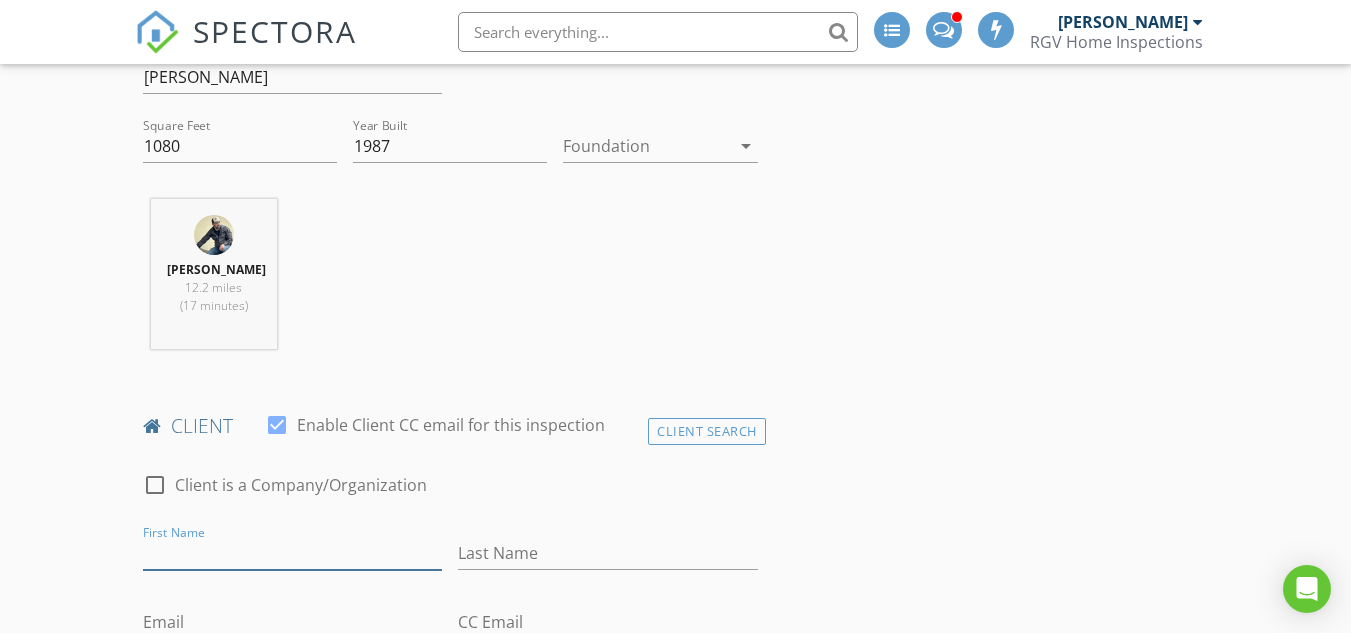 click on "First Name" at bounding box center [292, 553] 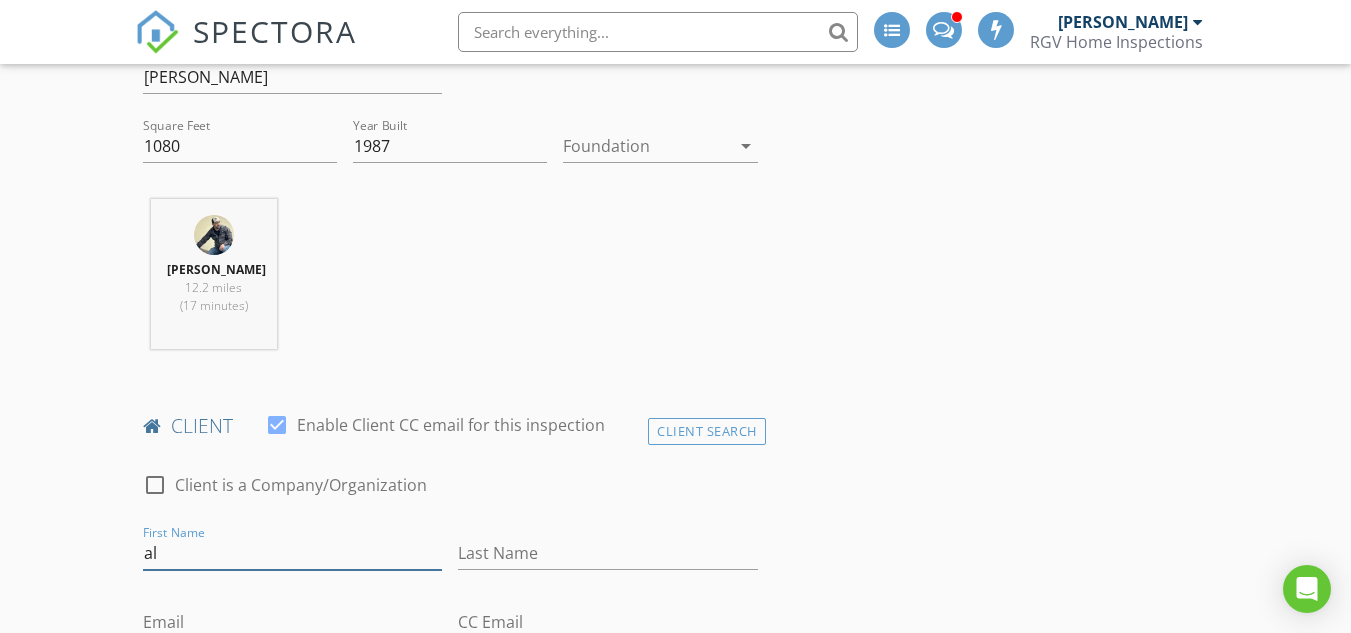 type on "a" 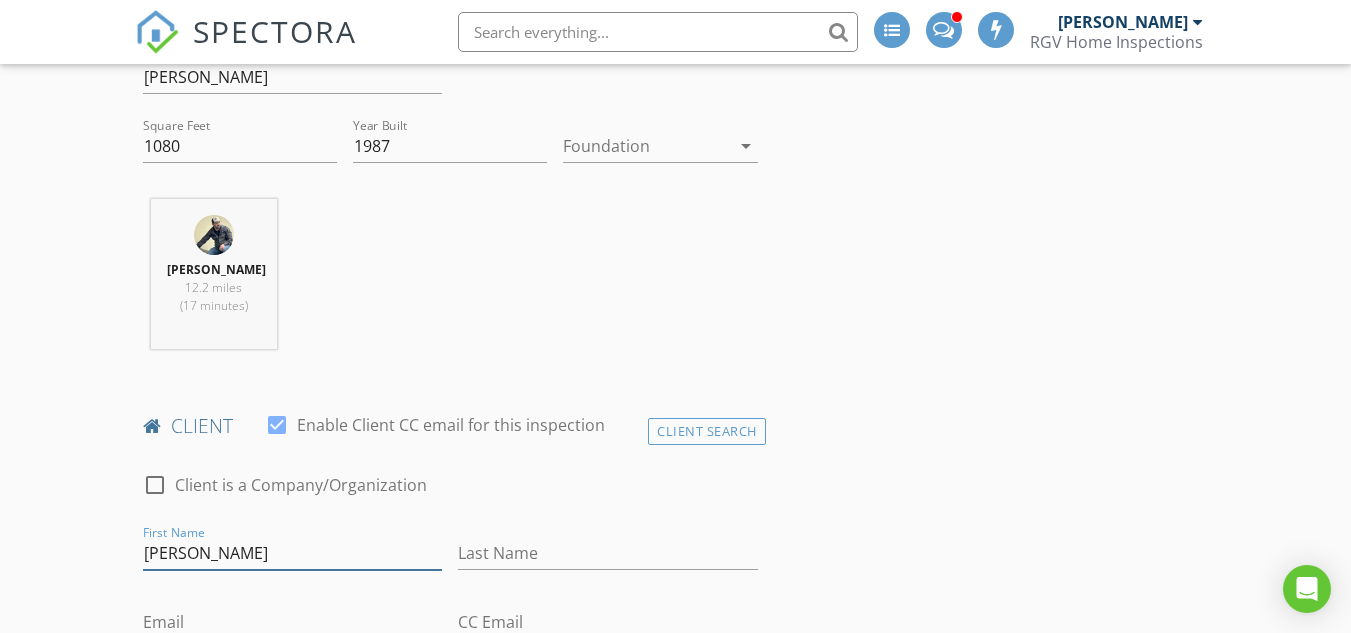 type on "Aleyda" 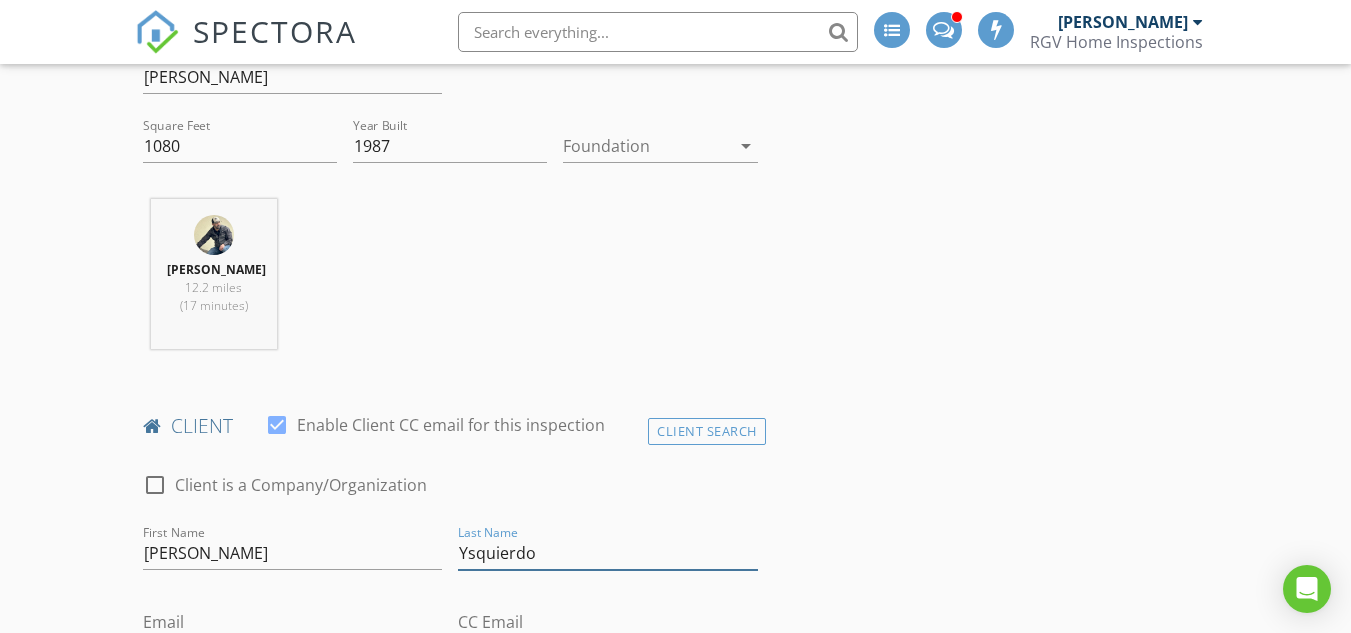 type on "Ysquierdo" 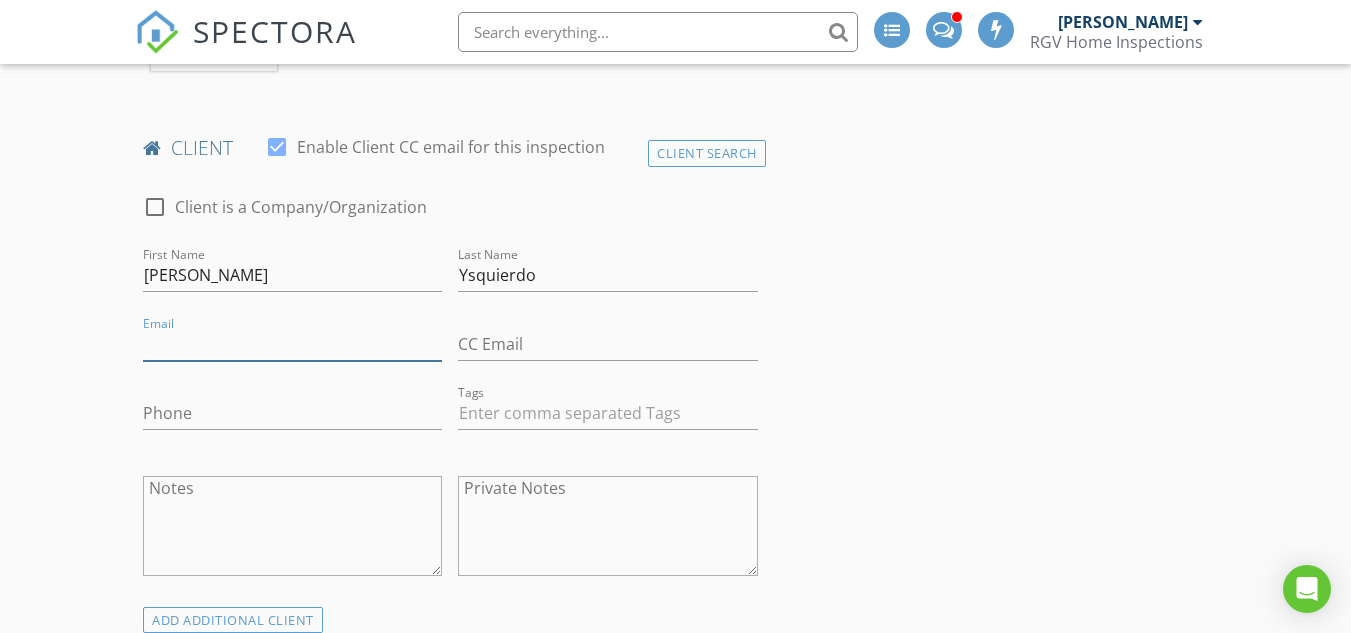 scroll, scrollTop: 1004, scrollLeft: 0, axis: vertical 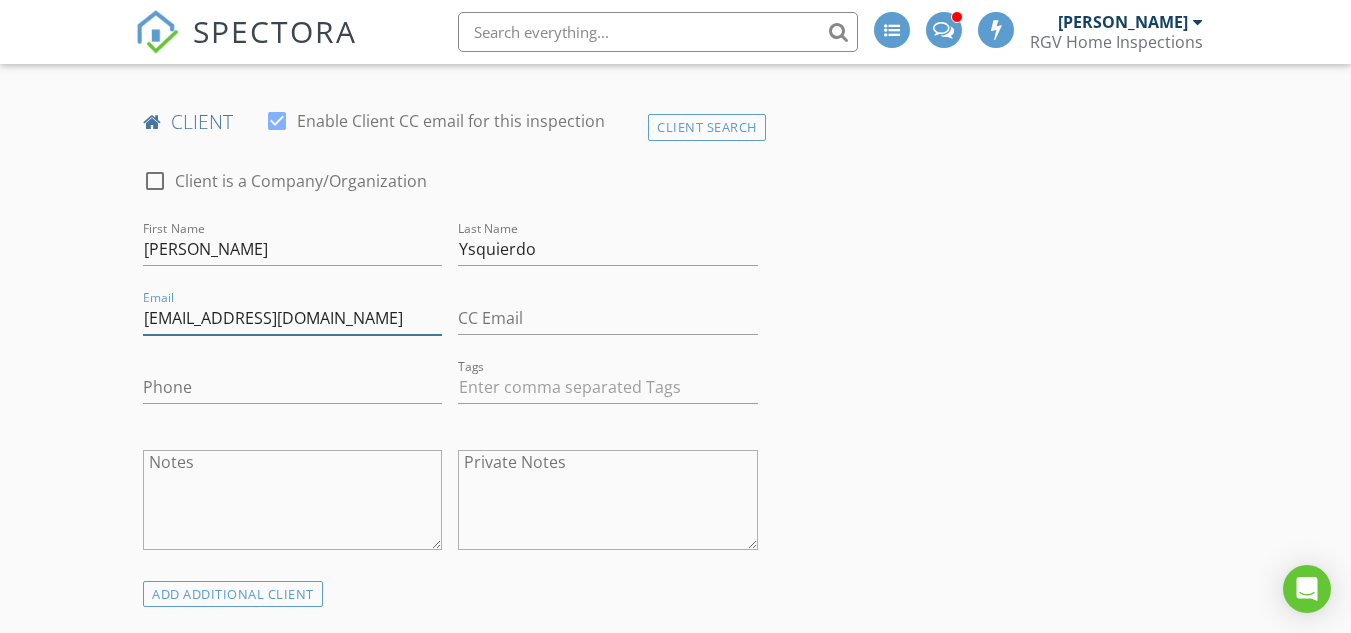 type on "aleyda_56@yahoo.com" 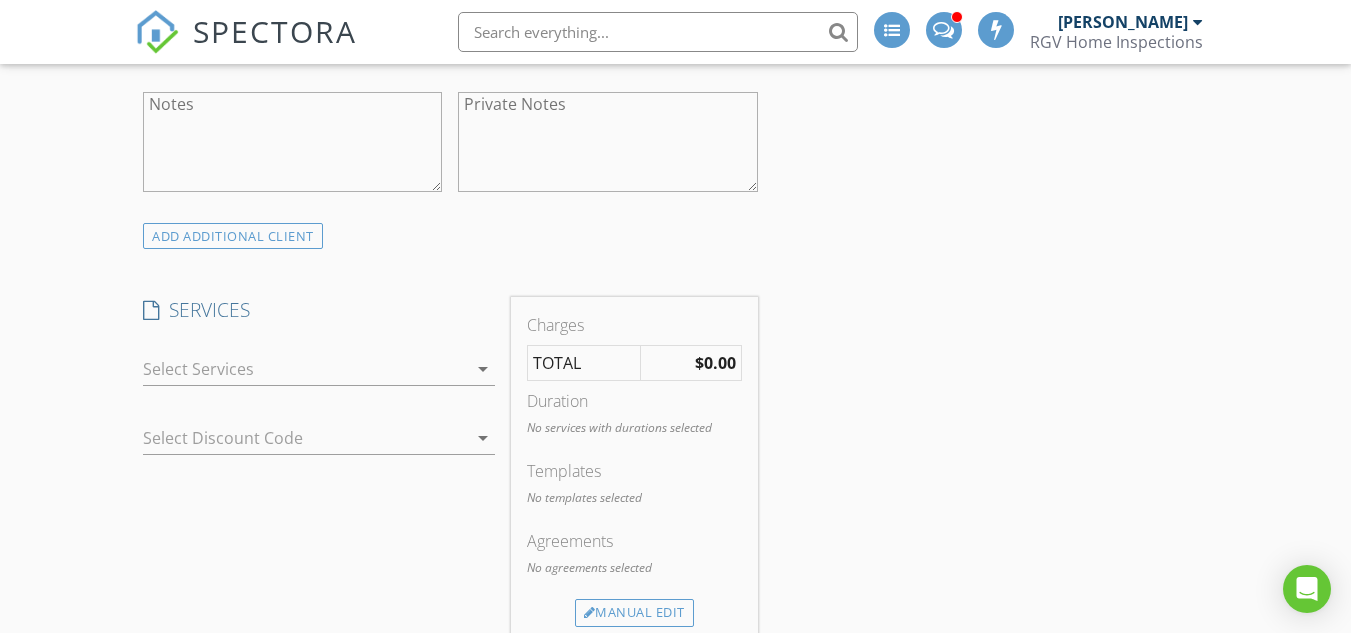 scroll, scrollTop: 1404, scrollLeft: 0, axis: vertical 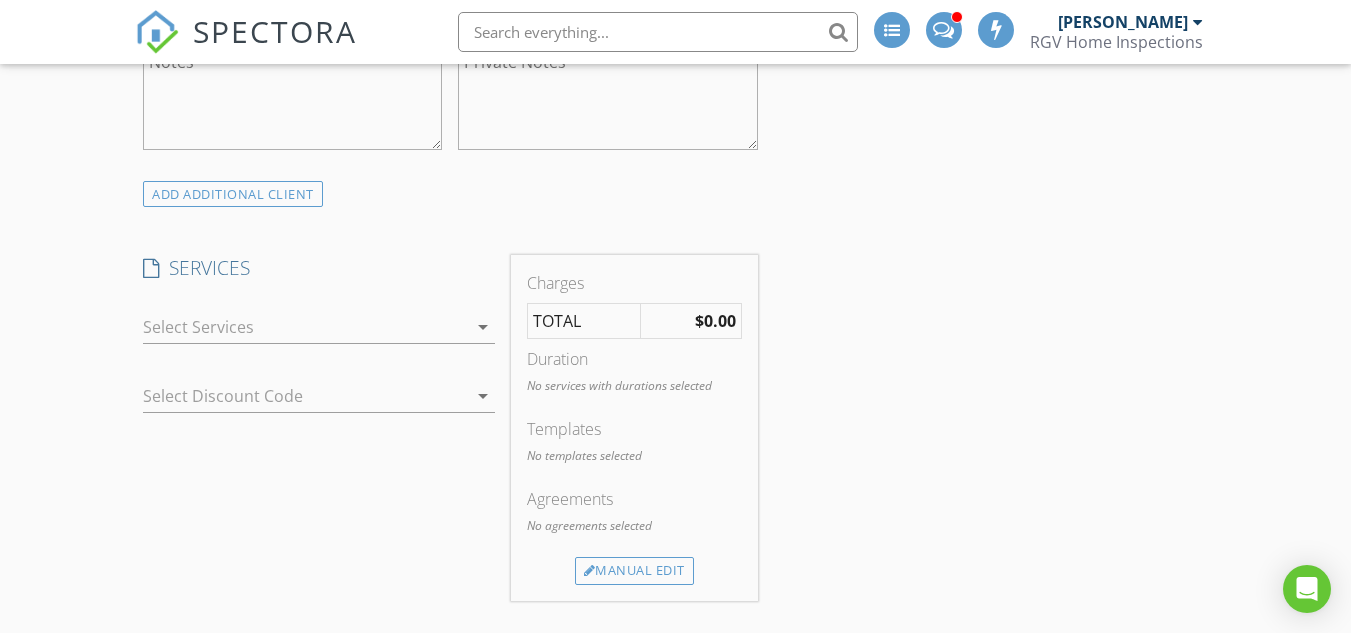 click at bounding box center (305, 327) 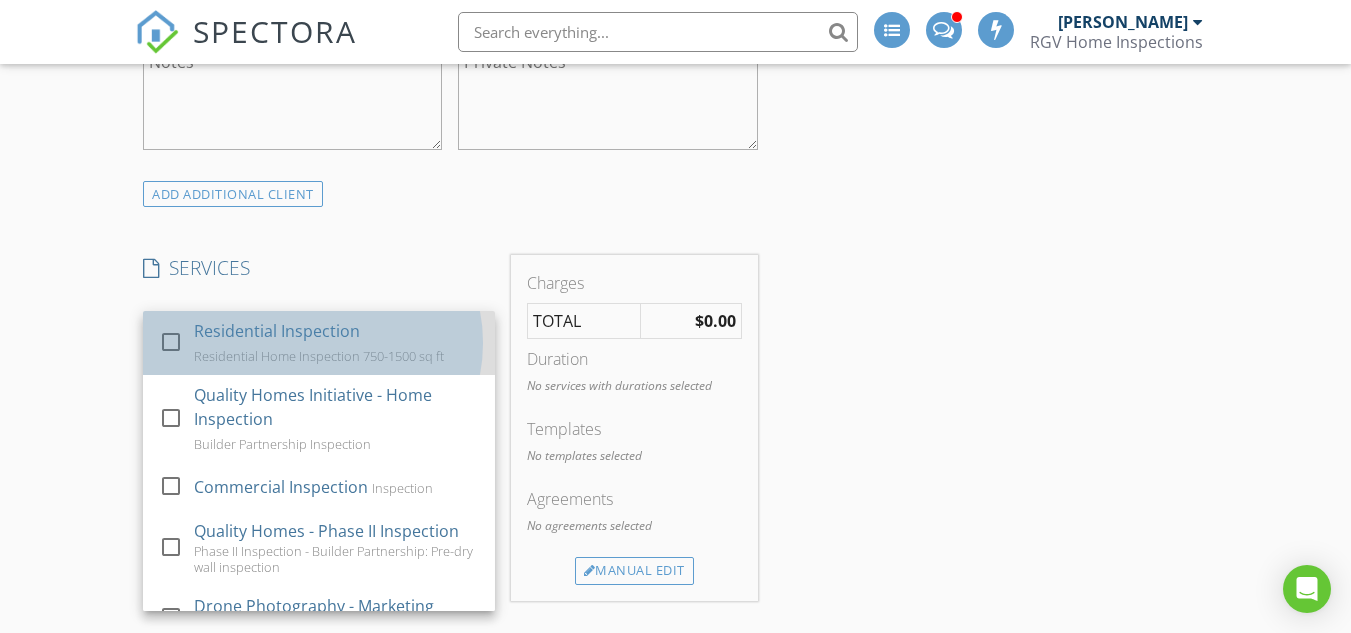 click on "Residential Inspection" at bounding box center [277, 331] 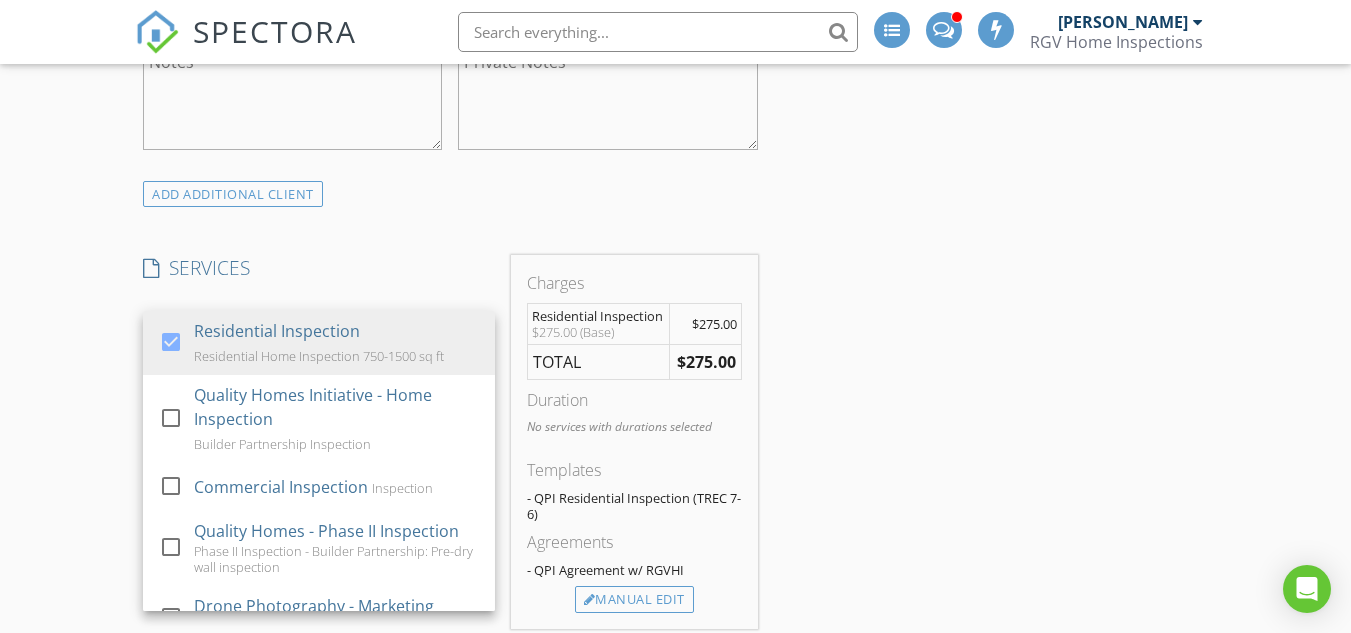 click on "INSPECTOR(S)
check_box   Donnie Quintanilla   PRIMARY   check_box_outline_blank   Fernando Valbuena     check_box_outline_blank   Nick De Santos     Donnie Quintanilla arrow_drop_down   check_box_outline_blank Donnie Quintanilla specifically requested
Date/Time
07/12/2025 11:00 AM   Does Not Repeat arrow_drop_down
Location
Address Search       Address 604 N Padre Ave   Unit   City Weslaco   State TX   Zip 78596   Hidalgo Hidalgo     Square Feet 1080   Year Built 1987   Foundation arrow_drop_down     Donnie Quintanilla     12.2 miles     (17 minutes)
client
check_box Enable Client CC email for this inspection   Client Search     check_box_outline_blank Client is a Company/Organization     First Name Aleyda   Last Name Ysquierdo   Email aleyda_56@yahoo.com   CC Email   Phone         Tags         Notes   Private Notes          check_box   Residential Inspection" at bounding box center [675, 728] 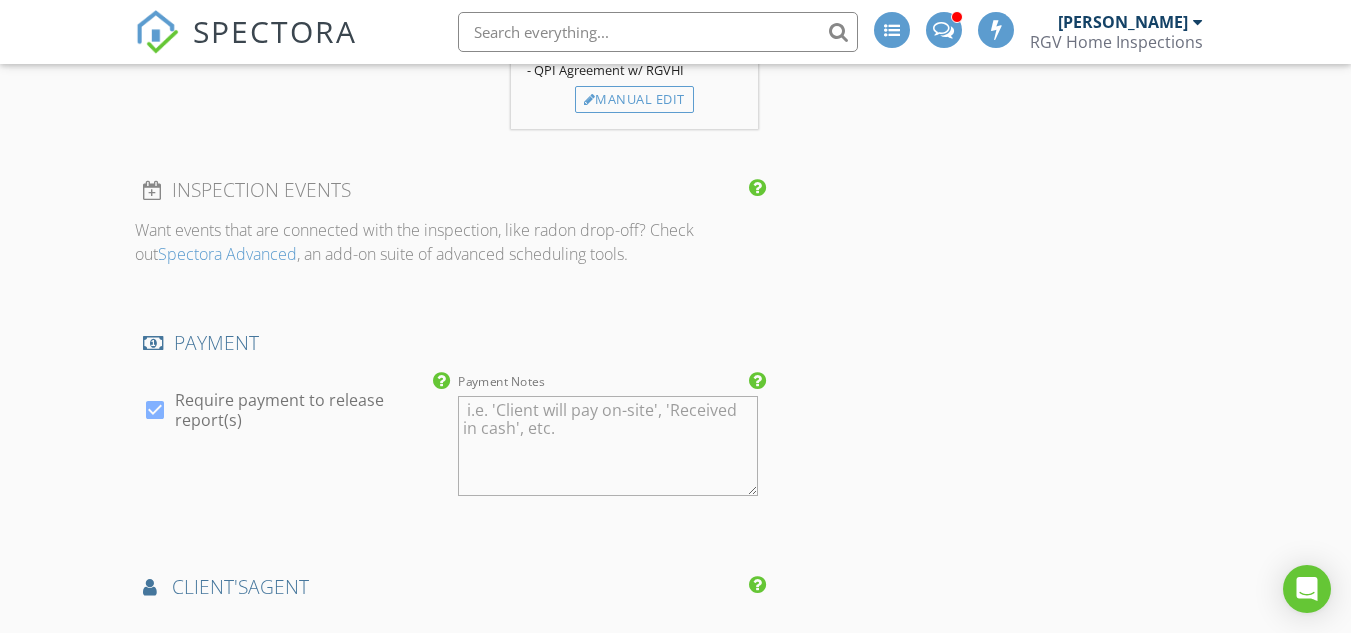 scroll, scrollTop: 2104, scrollLeft: 0, axis: vertical 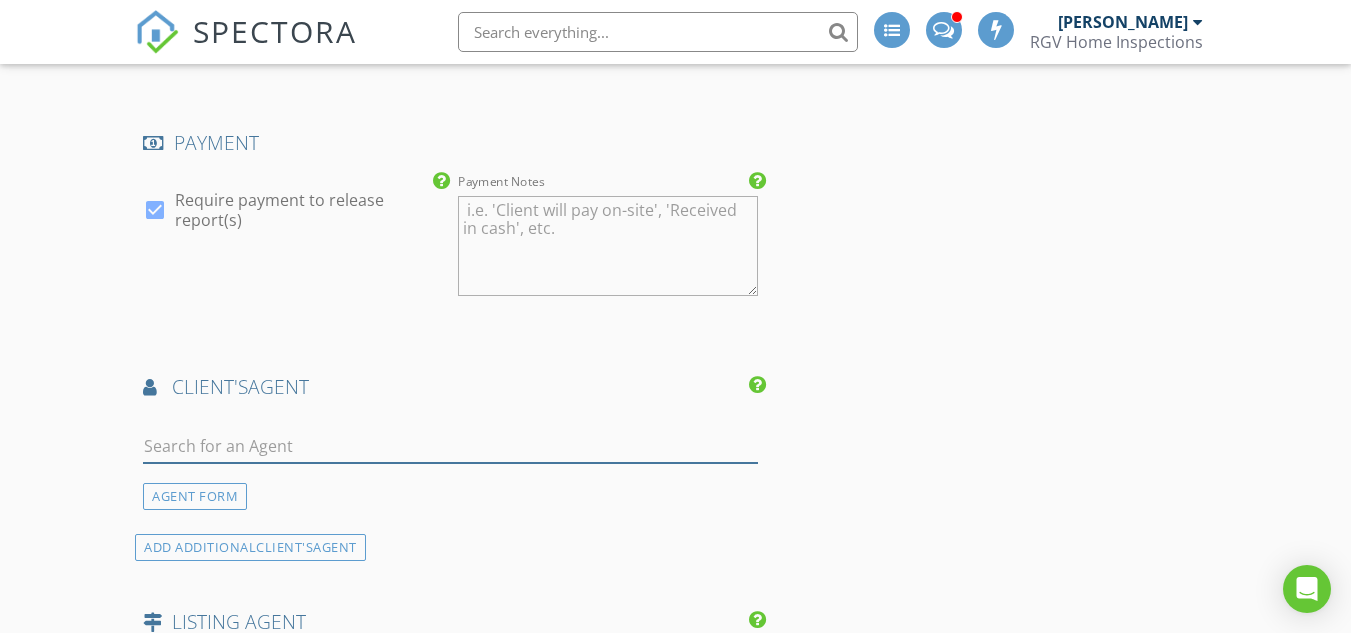 click at bounding box center (450, 446) 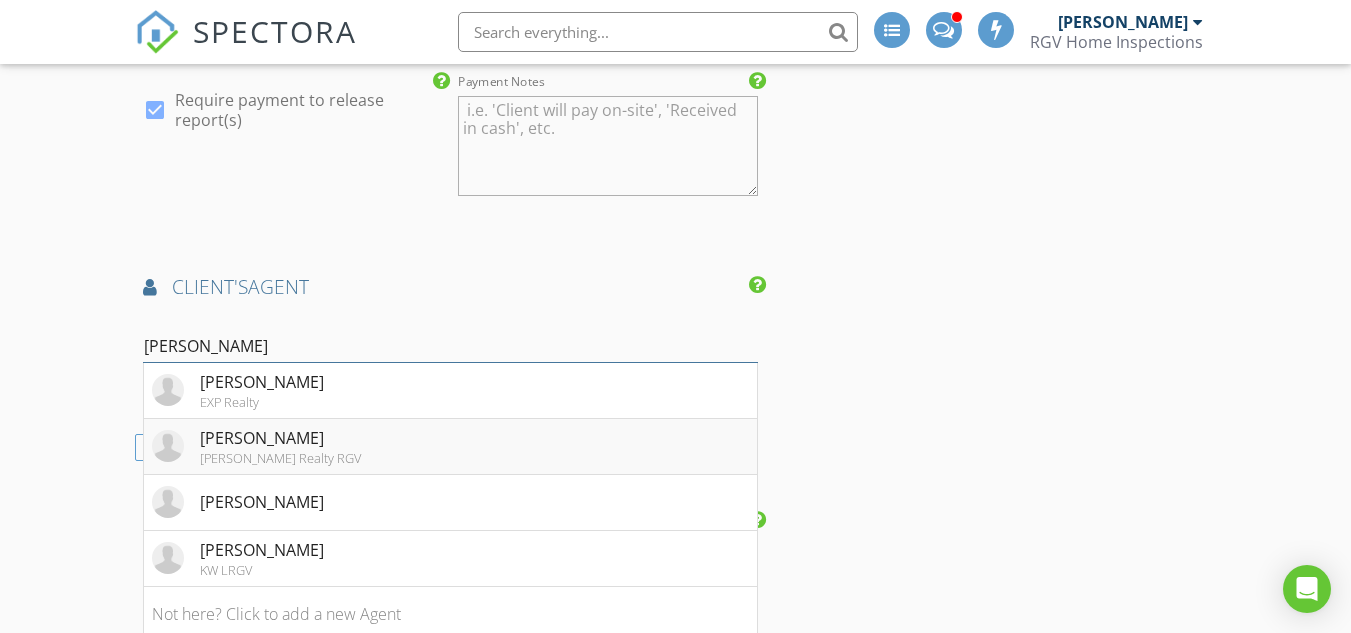 scroll, scrollTop: 2304, scrollLeft: 0, axis: vertical 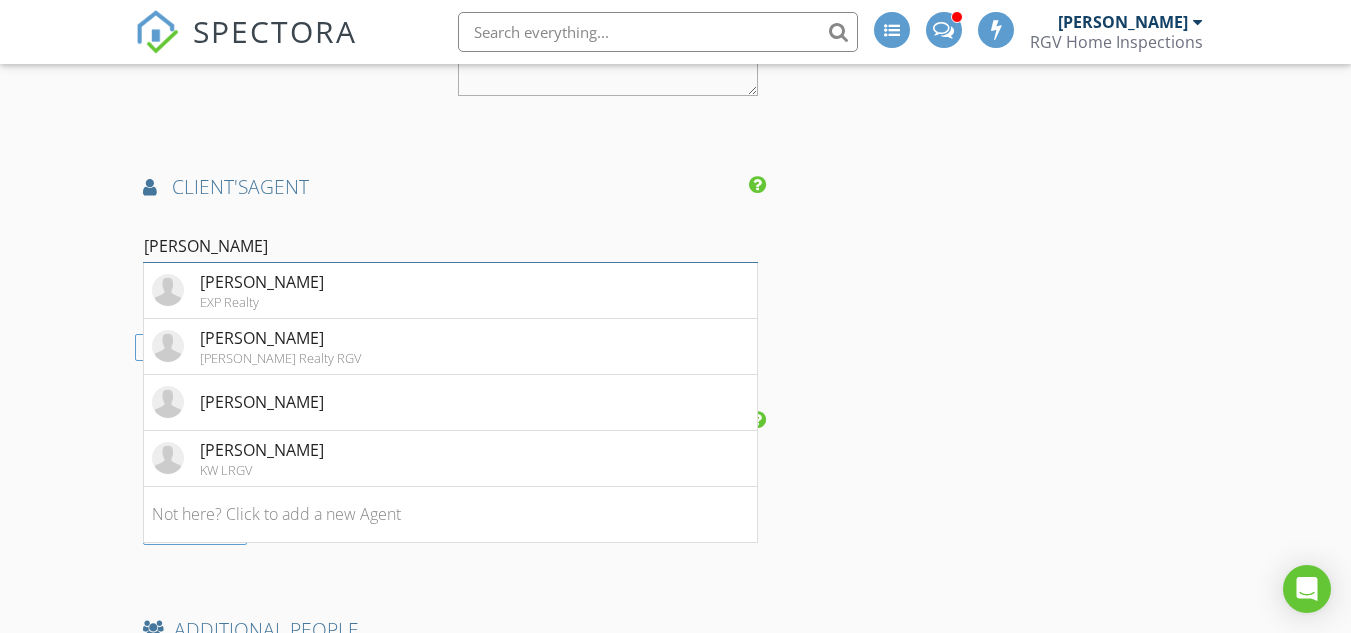 type on "Michael" 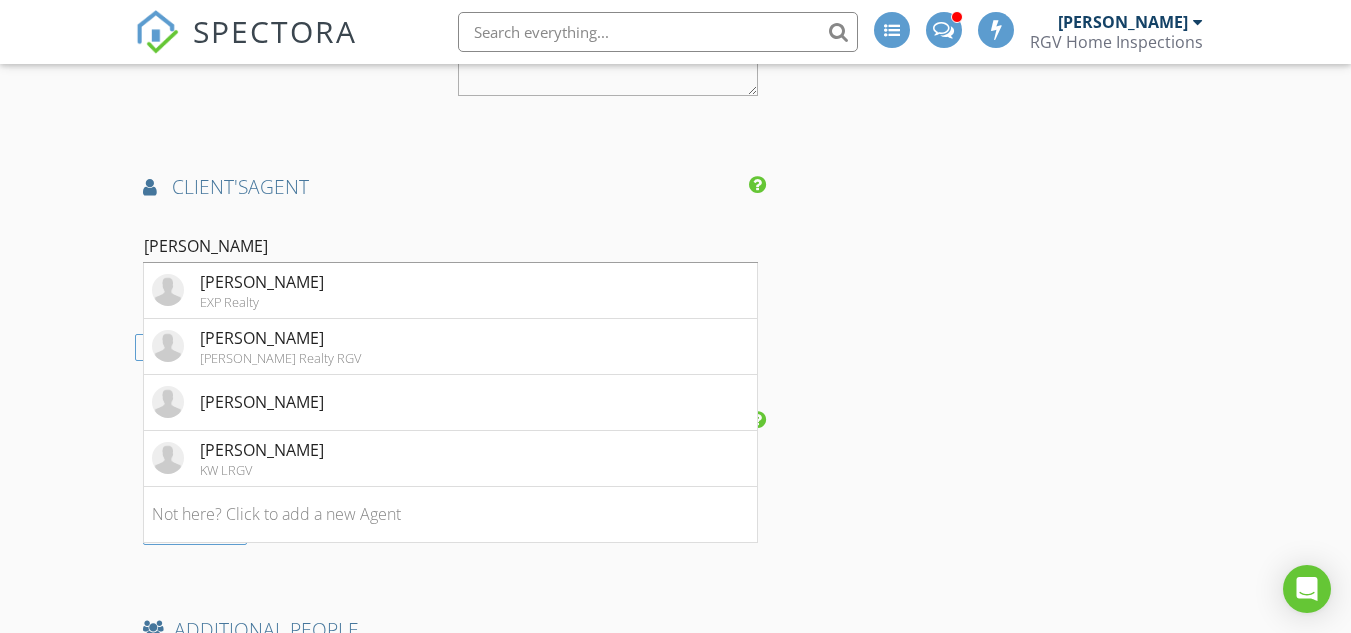 drag, startPoint x: 898, startPoint y: 260, endPoint x: 853, endPoint y: 269, distance: 45.891174 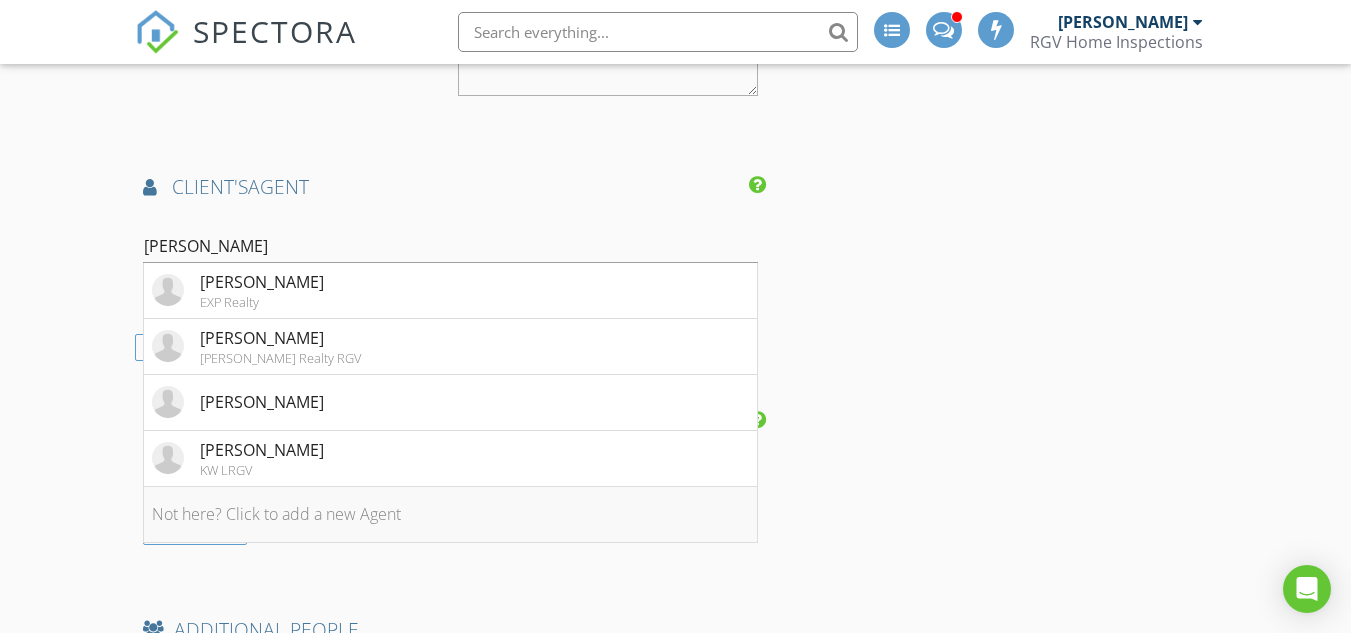 click on "Not here? Click to add a new Agent" at bounding box center (450, 515) 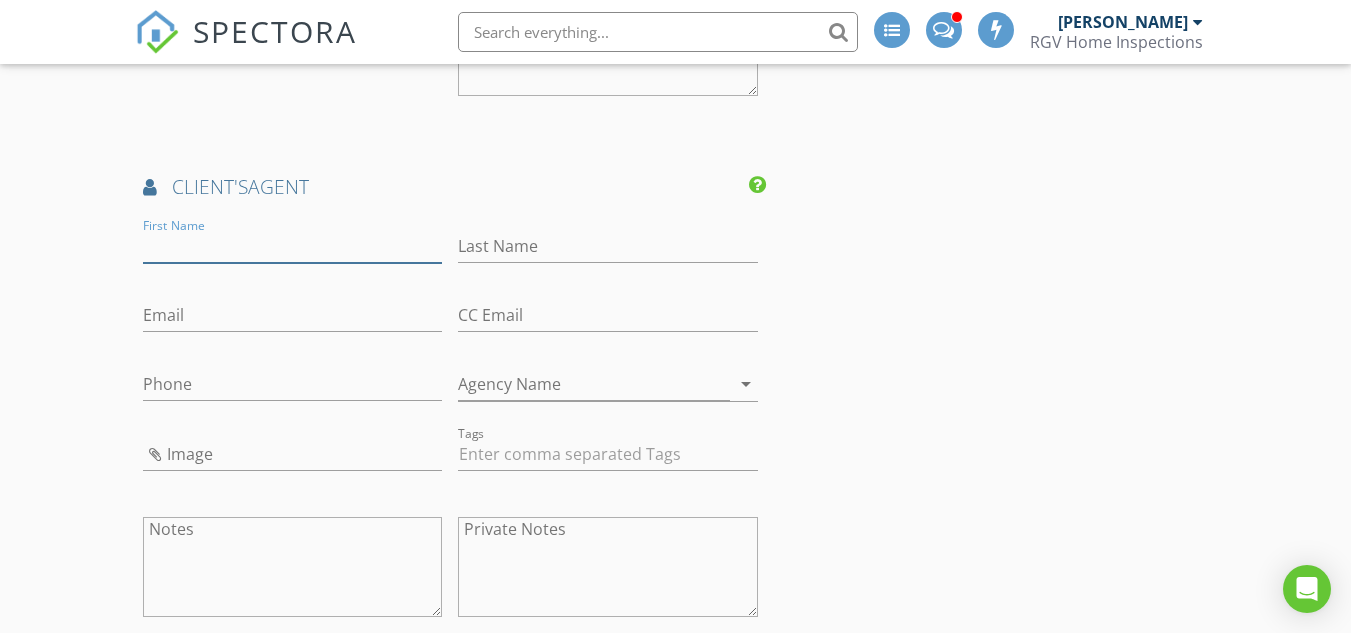 click on "First Name" at bounding box center [292, 246] 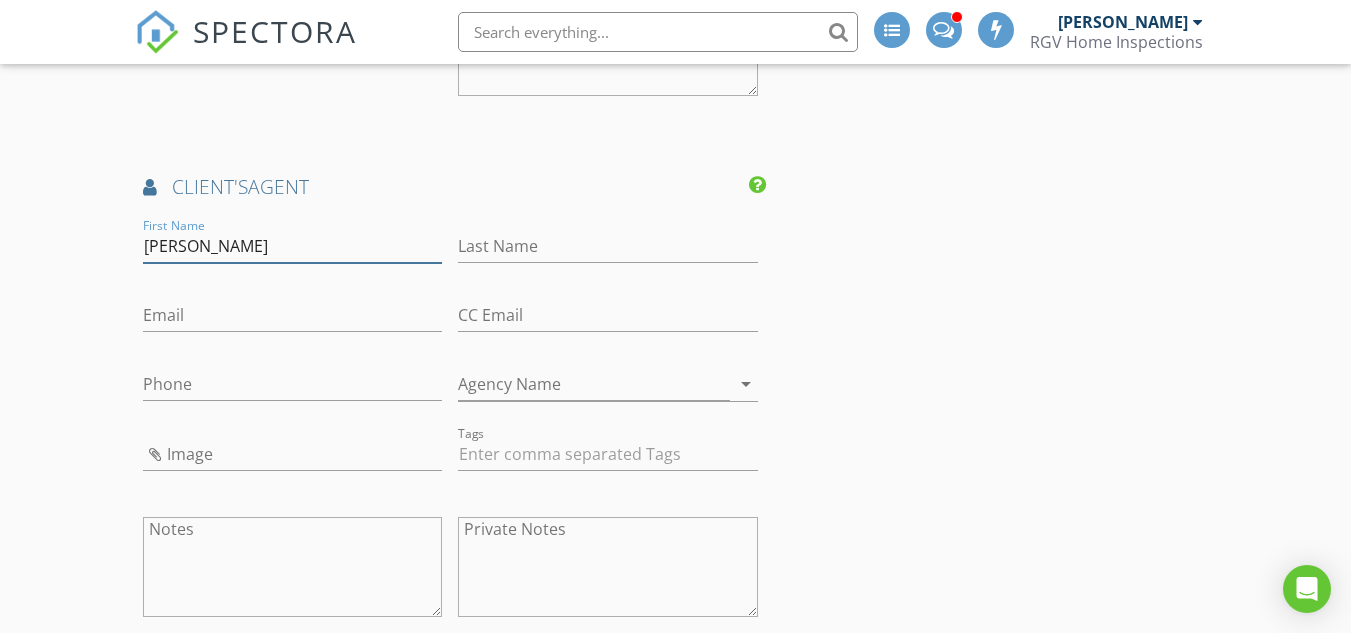 type on "Michael" 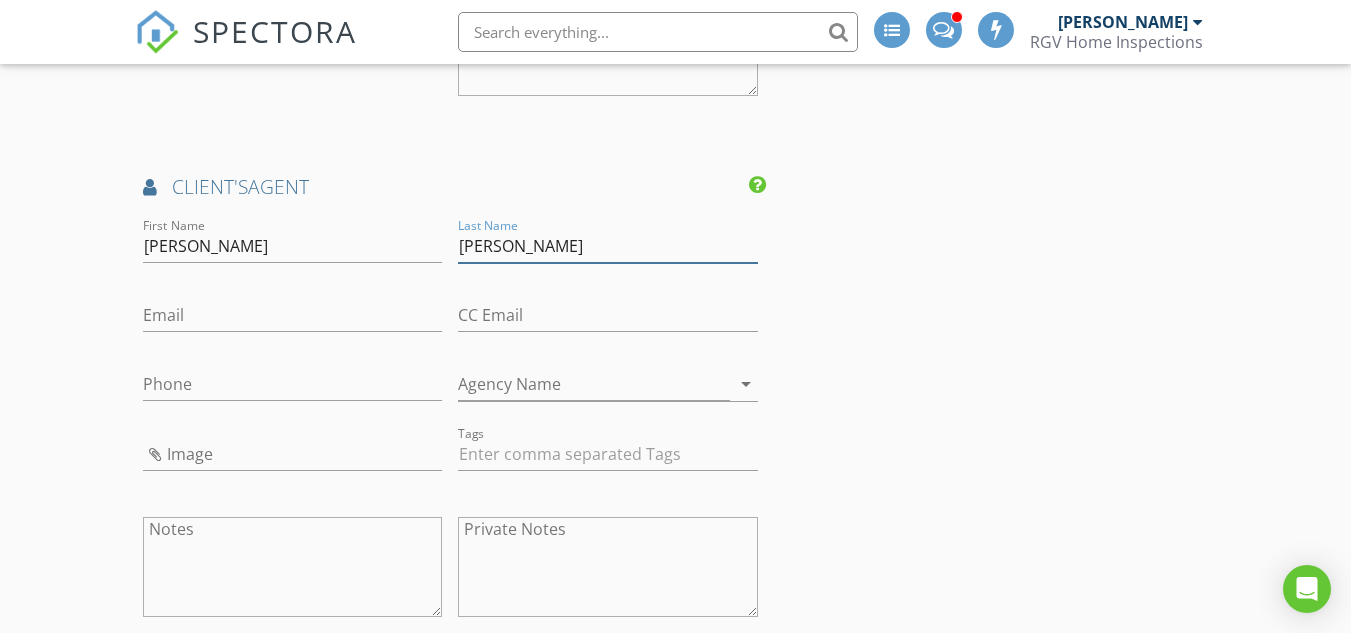 type on "Rodriguez" 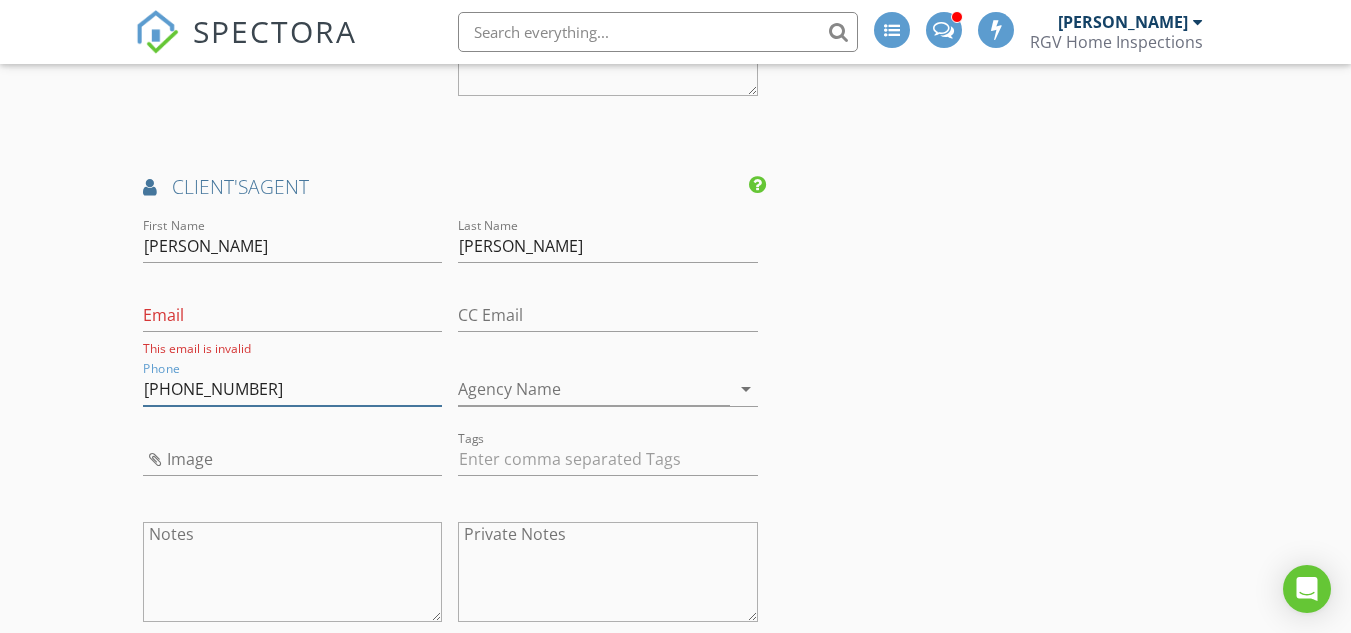 type on "956-215-1540" 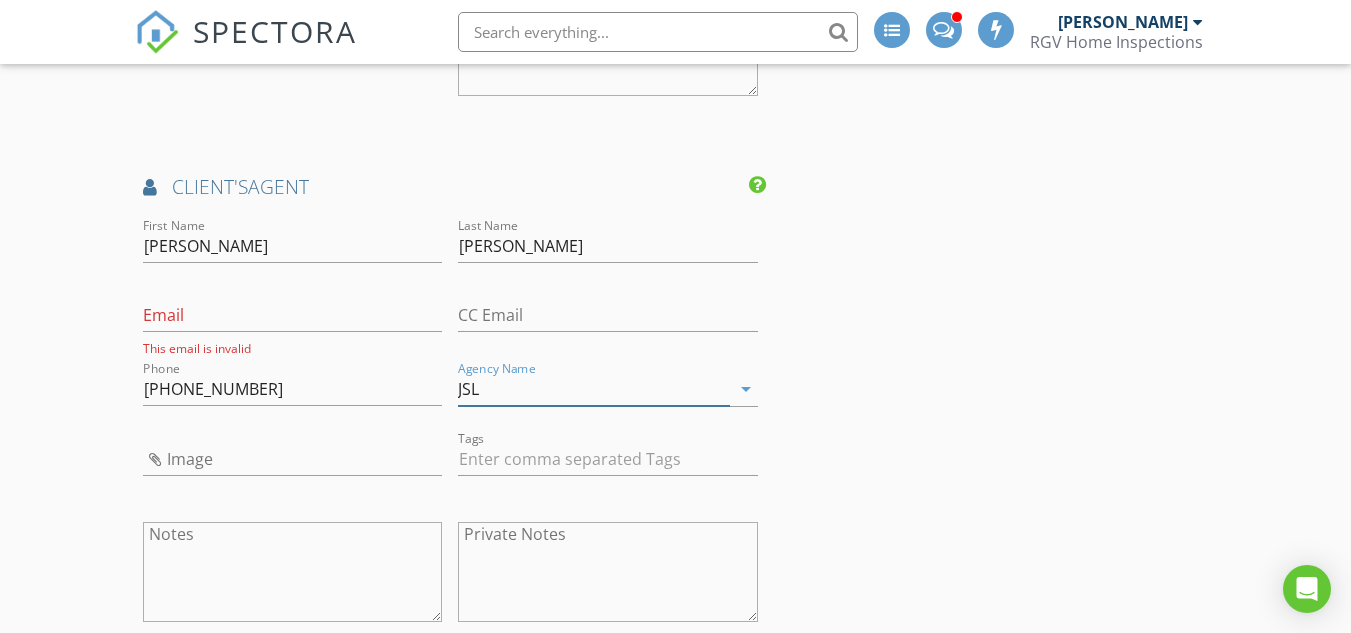 click on "JSL" at bounding box center [593, 389] 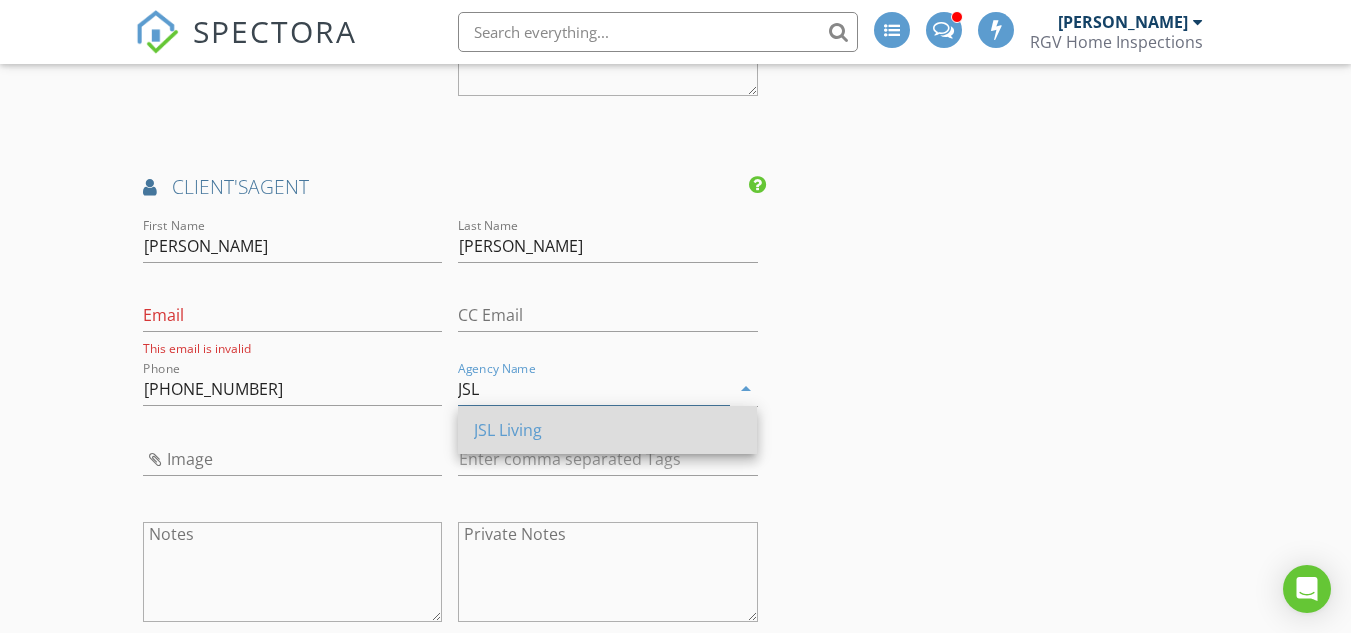 click on "JSL Living" at bounding box center [607, 430] 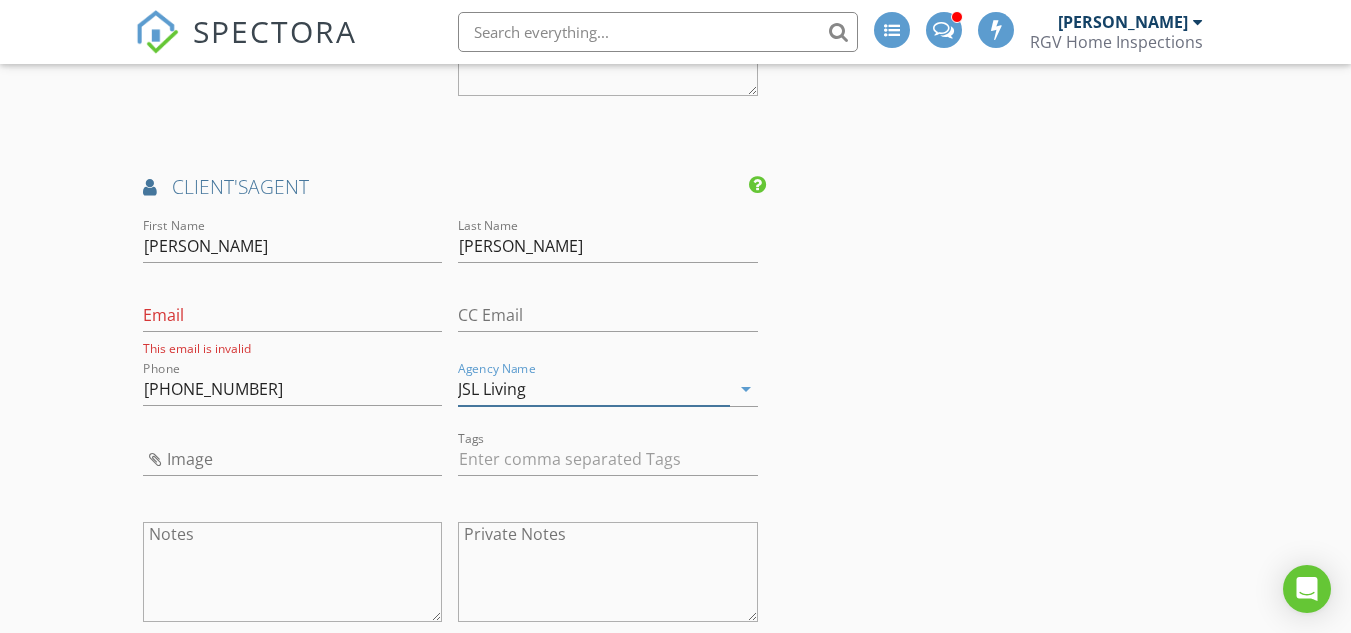 type on "JSL Living" 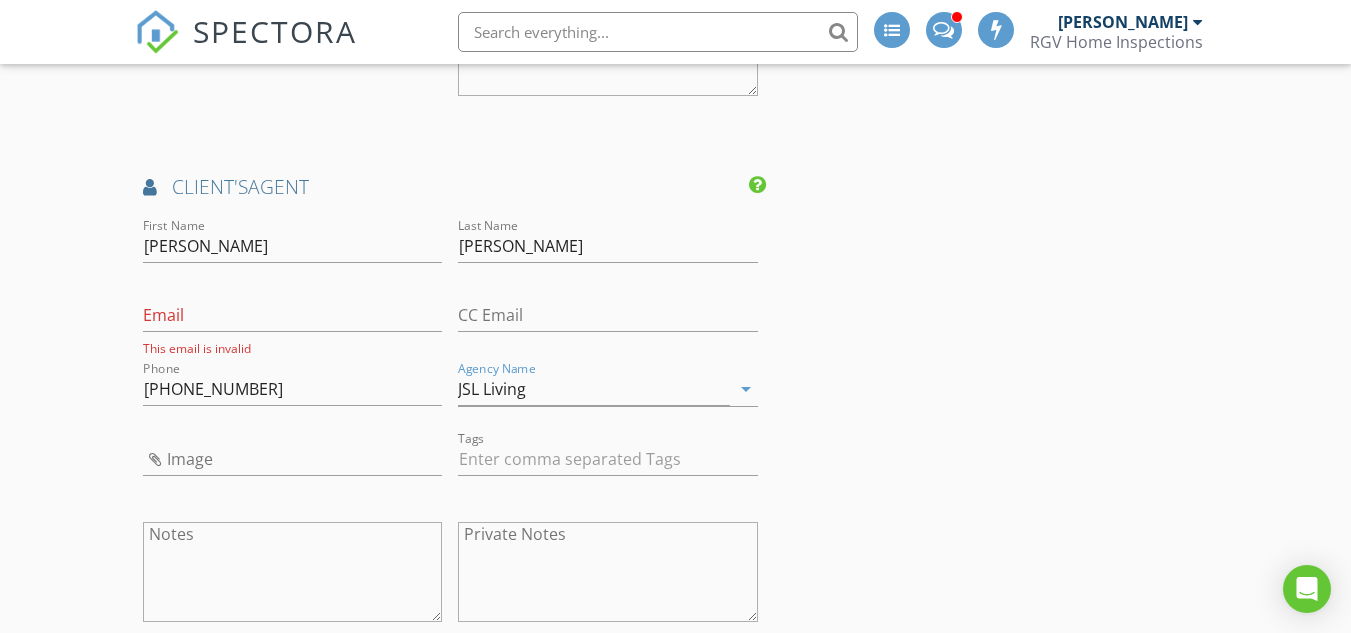 click on "INSPECTOR(S)
check_box   Donnie Quintanilla   PRIMARY   check_box_outline_blank   Fernando Valbuena     check_box_outline_blank   Nick De Santos     Donnie Quintanilla arrow_drop_down   check_box_outline_blank Donnie Quintanilla specifically requested
Date/Time
07/12/2025 11:00 AM   Does Not Repeat arrow_drop_down
Location
Address Search       Address 604 N Padre Ave   Unit   City Weslaco   State TX   Zip 78596   Hidalgo Hidalgo     Square Feet 1080   Year Built 1987   Foundation arrow_drop_down     Donnie Quintanilla     12.2 miles     (17 minutes)
client
check_box Enable Client CC email for this inspection   Client Search     check_box_outline_blank Client is a Company/Organization     First Name Aleyda   Last Name Ysquierdo   Email aleyda_56@yahoo.com   CC Email   Phone         Tags         Notes   Private Notes          check_box   Residential Inspection" at bounding box center [675, 13] 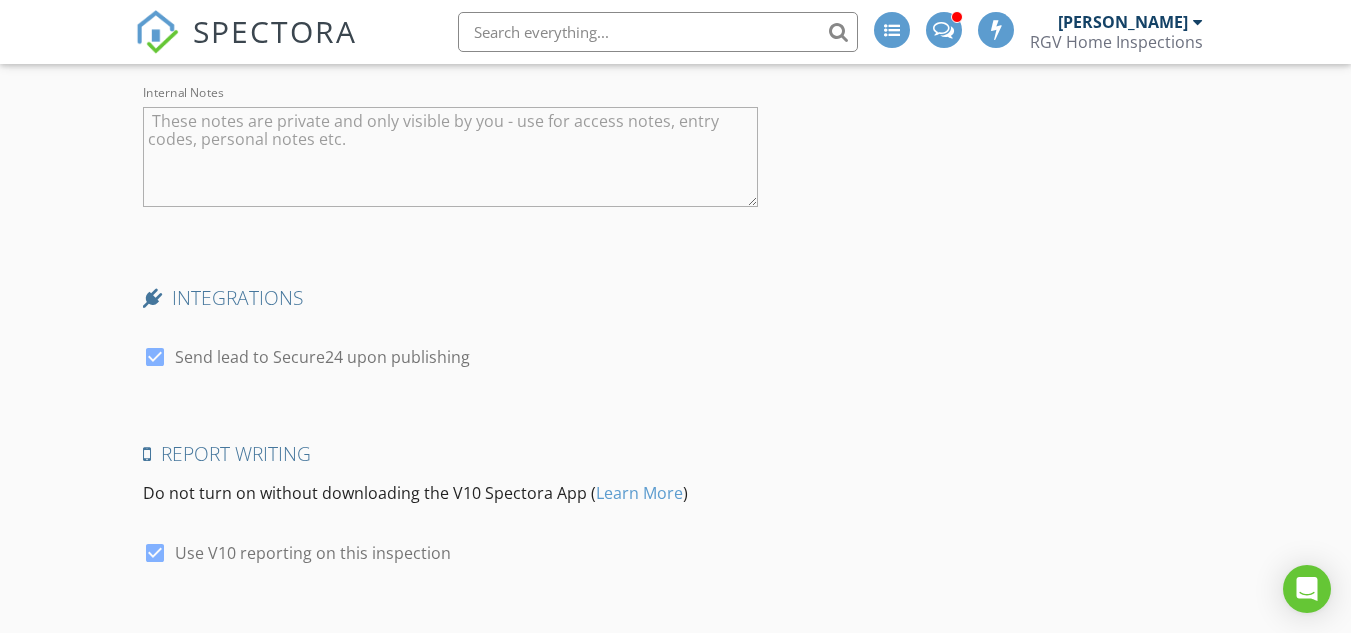 scroll, scrollTop: 3504, scrollLeft: 0, axis: vertical 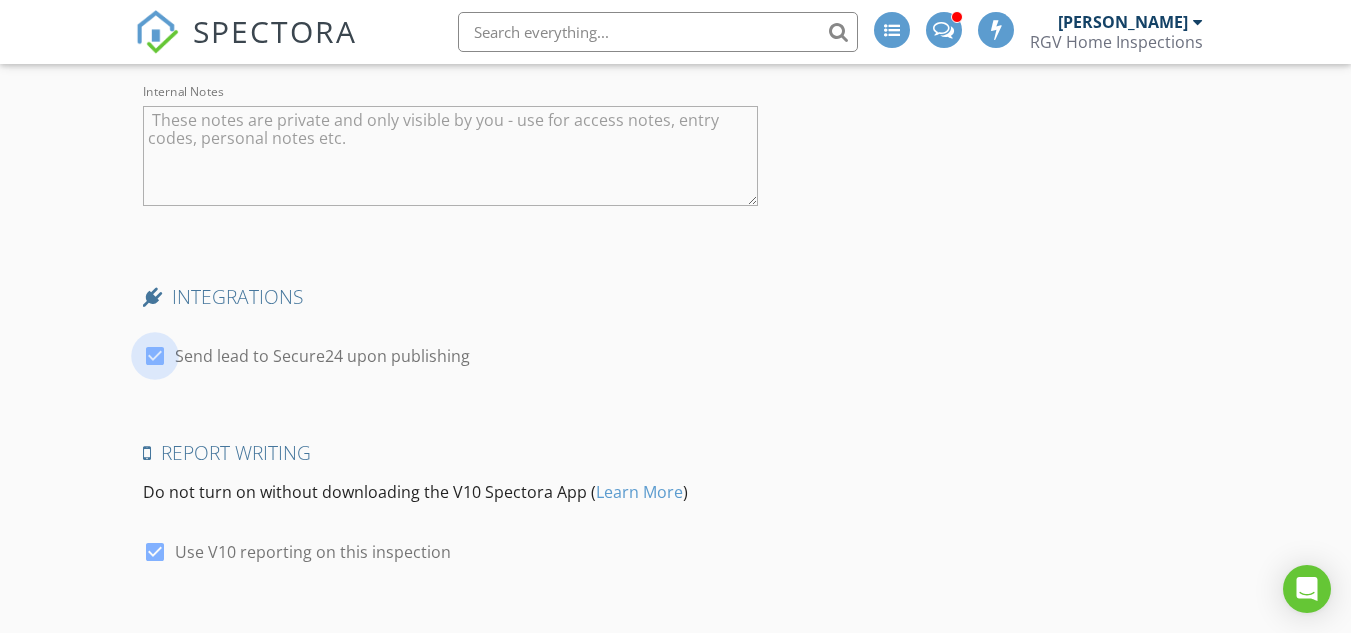 click at bounding box center (155, 356) 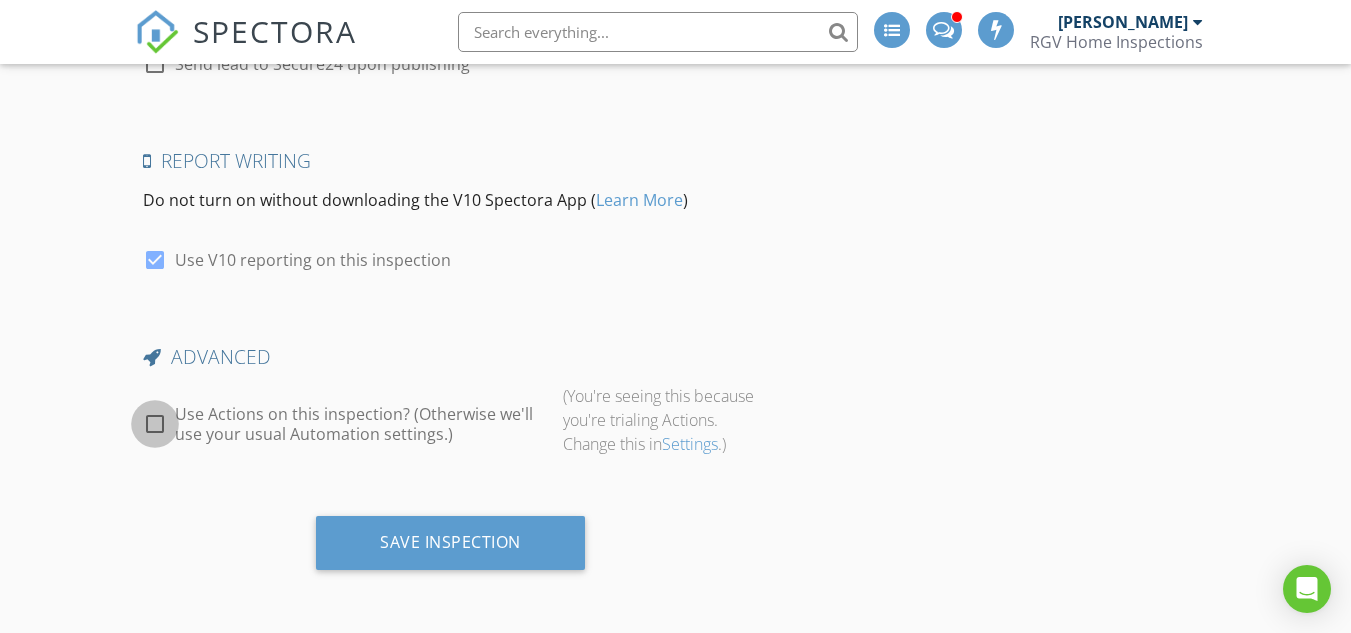 click at bounding box center (155, 424) 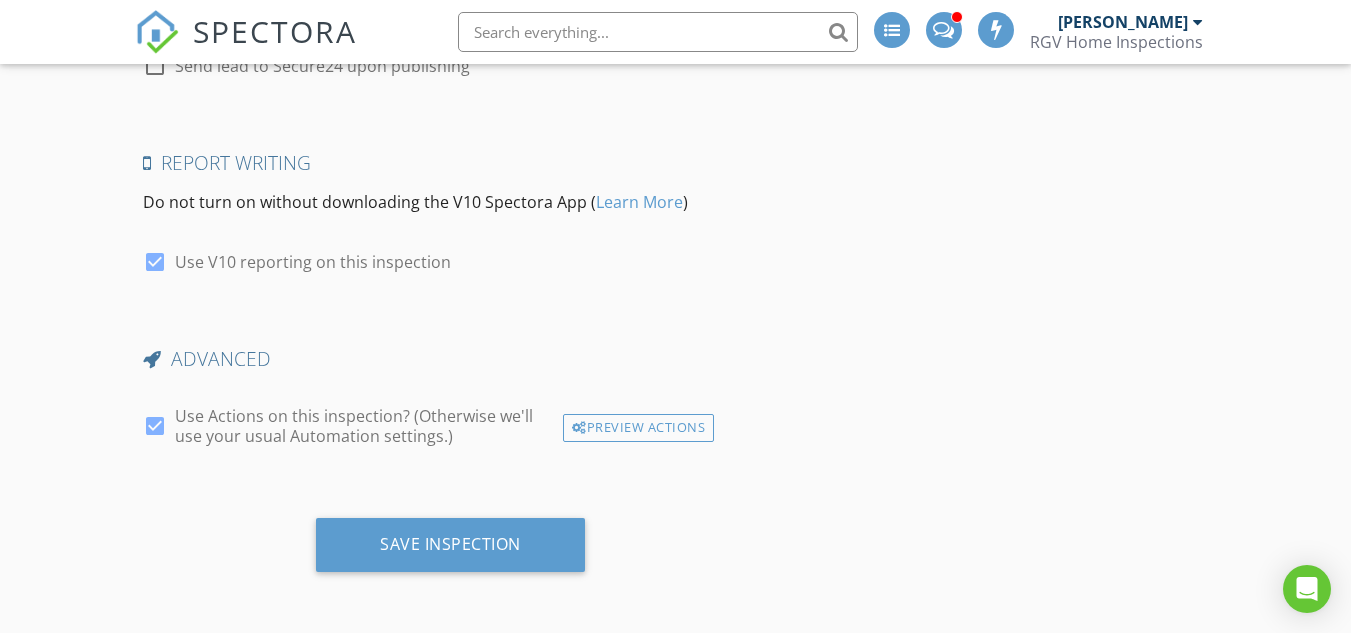 click on "INSPECTOR(S)
check_box   Donnie Quintanilla   PRIMARY   check_box_outline_blank   Fernando Valbuena     check_box_outline_blank   Nick De Santos     Donnie Quintanilla arrow_drop_down   check_box_outline_blank Donnie Quintanilla specifically requested
Date/Time
07/12/2025 11:00 AM   Does Not Repeat arrow_drop_down
Location
Address Search       Address 604 N Padre Ave   Unit   City Weslaco   State TX   Zip 78596   Hidalgo Hidalgo     Square Feet 1080   Year Built 1987   Foundation arrow_drop_down     Donnie Quintanilla     12.2 miles     (17 minutes)
client
check_box Enable Client CC email for this inspection   Client Search     check_box_outline_blank Client is a Company/Organization     First Name Aleyda   Last Name Ysquierdo   Email aleyda_56@yahoo.com   CC Email   Phone         Tags         Notes   Private Notes          check_box   Residential Inspection" at bounding box center [450, -1477] 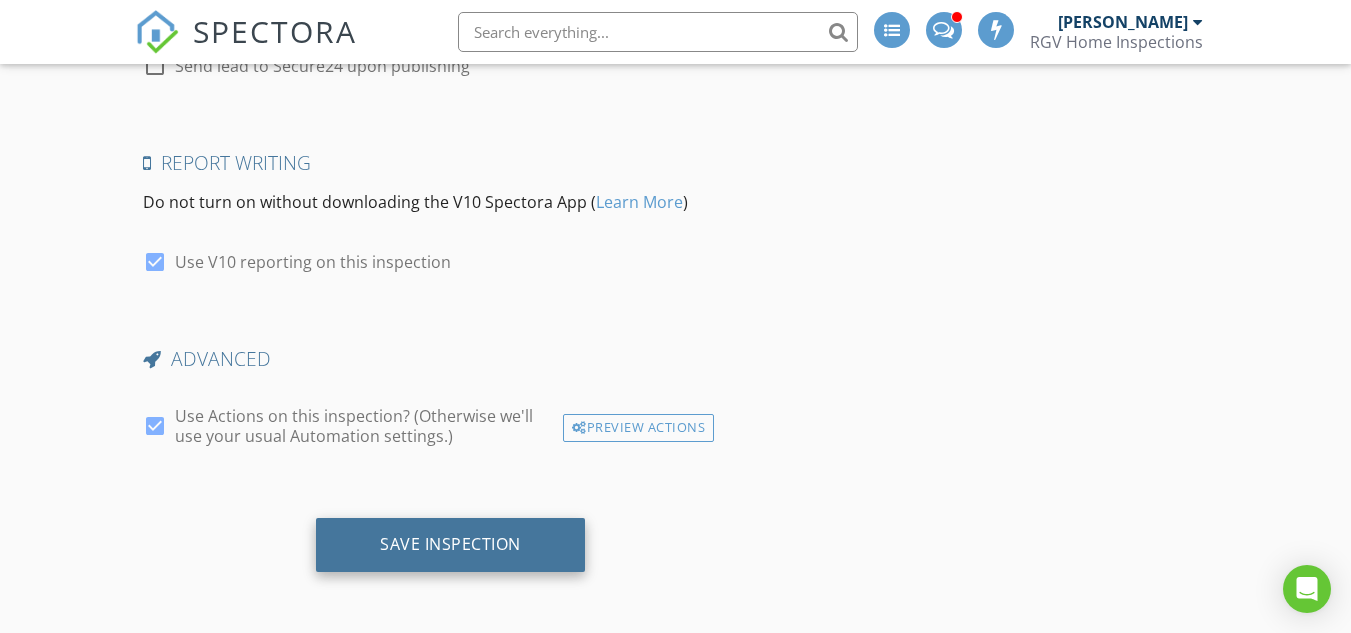 click on "Save Inspection" at bounding box center [450, 545] 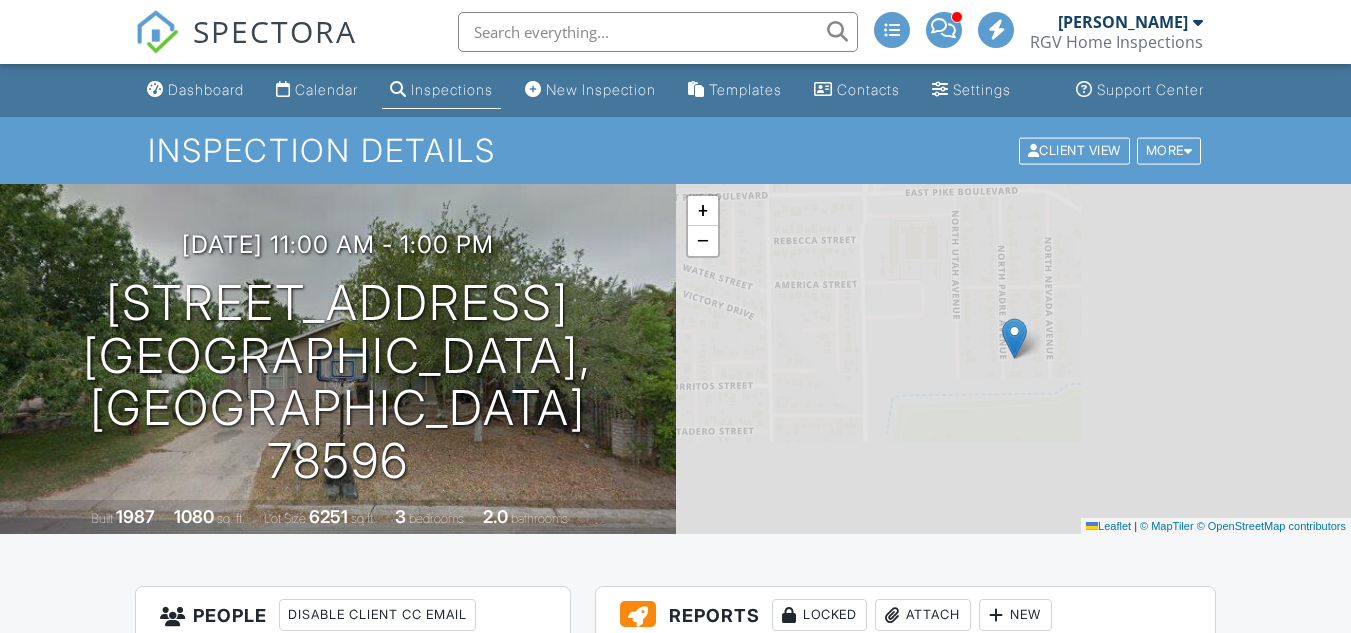 scroll, scrollTop: 0, scrollLeft: 0, axis: both 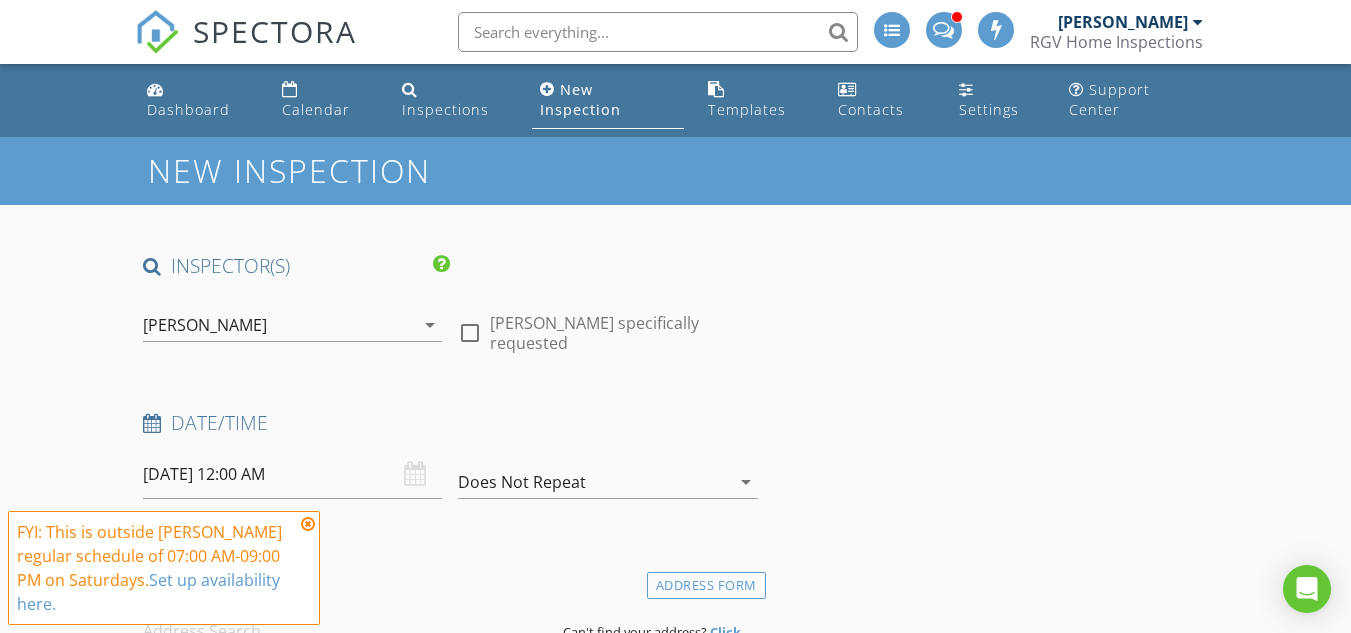 click at bounding box center (308, 524) 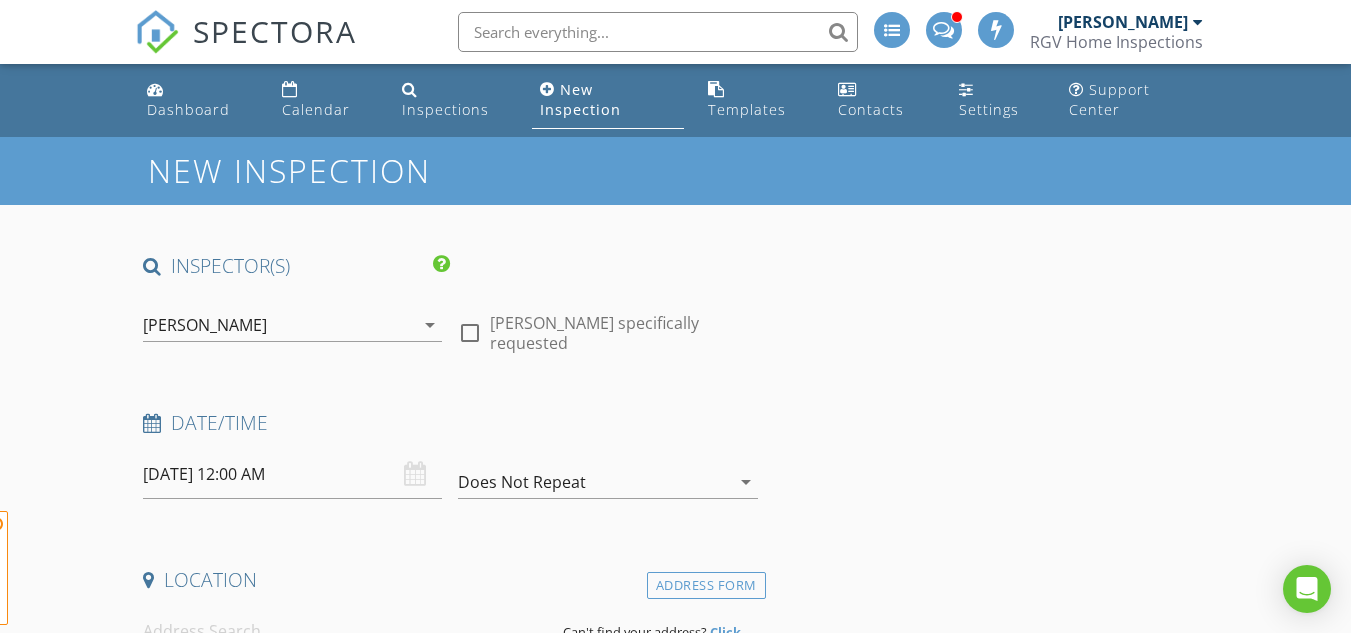 click on "07/12/2025 12:00 AM" at bounding box center [292, 474] 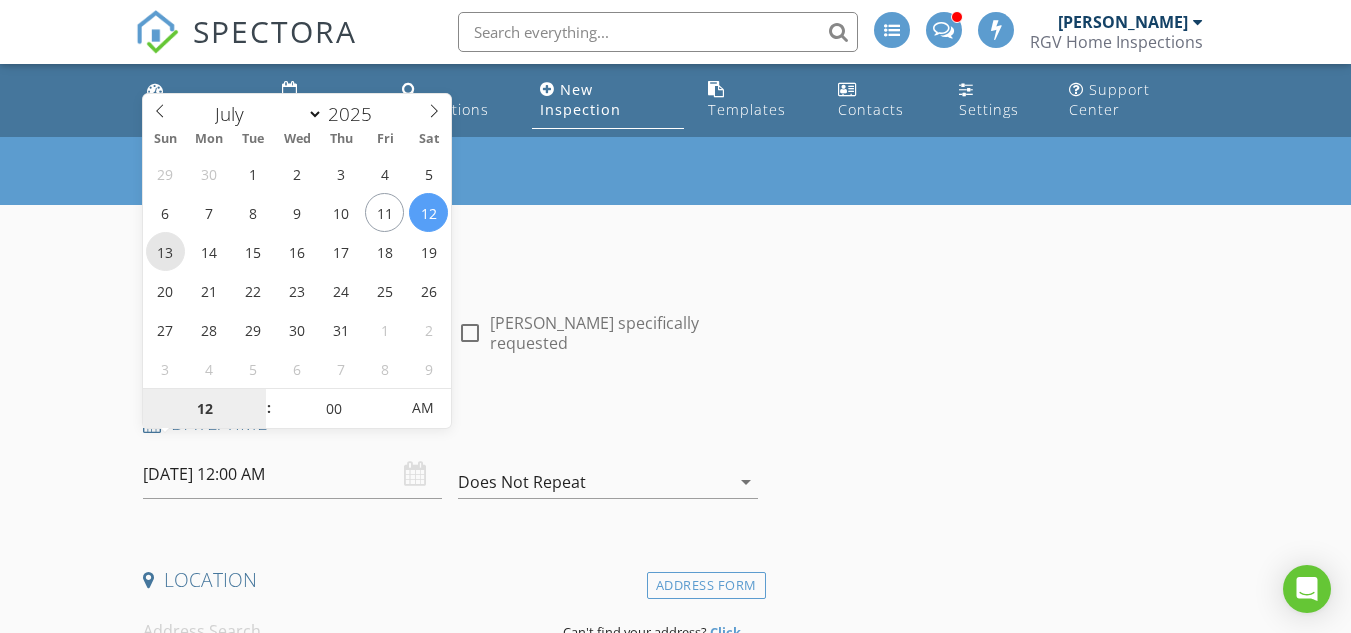 type on "07/13/2025 12:00 AM" 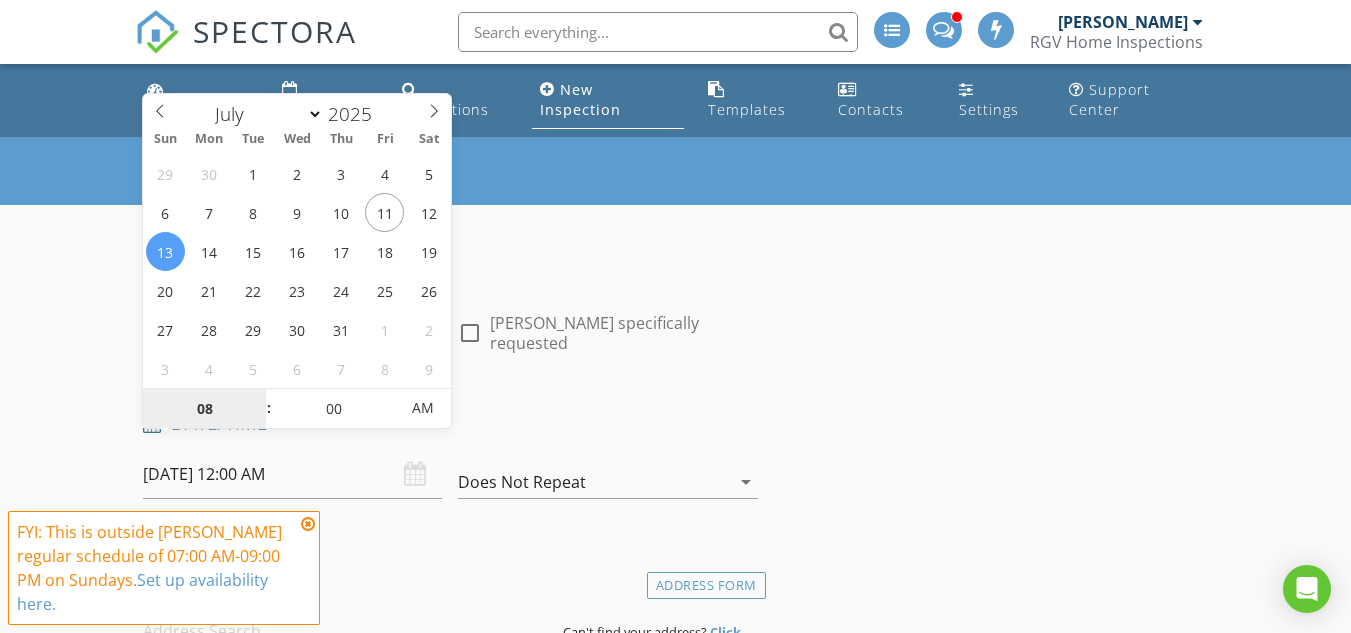 type on "08" 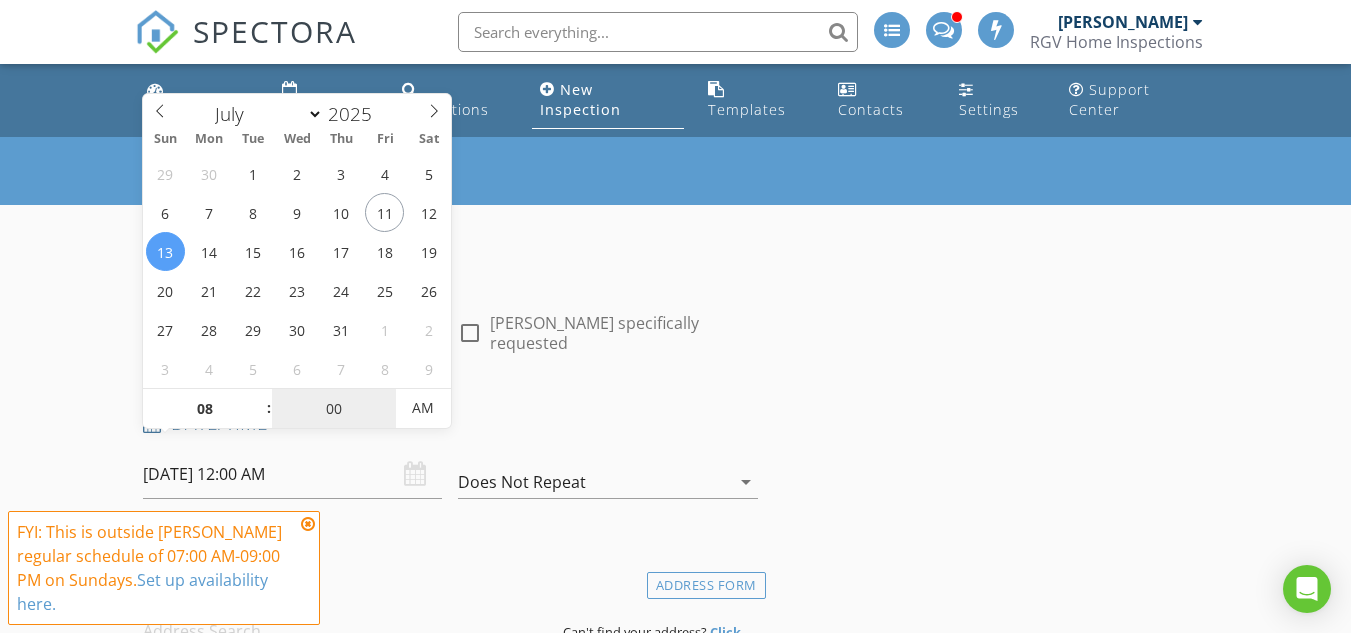 type on "[DATE] 8:00 AM" 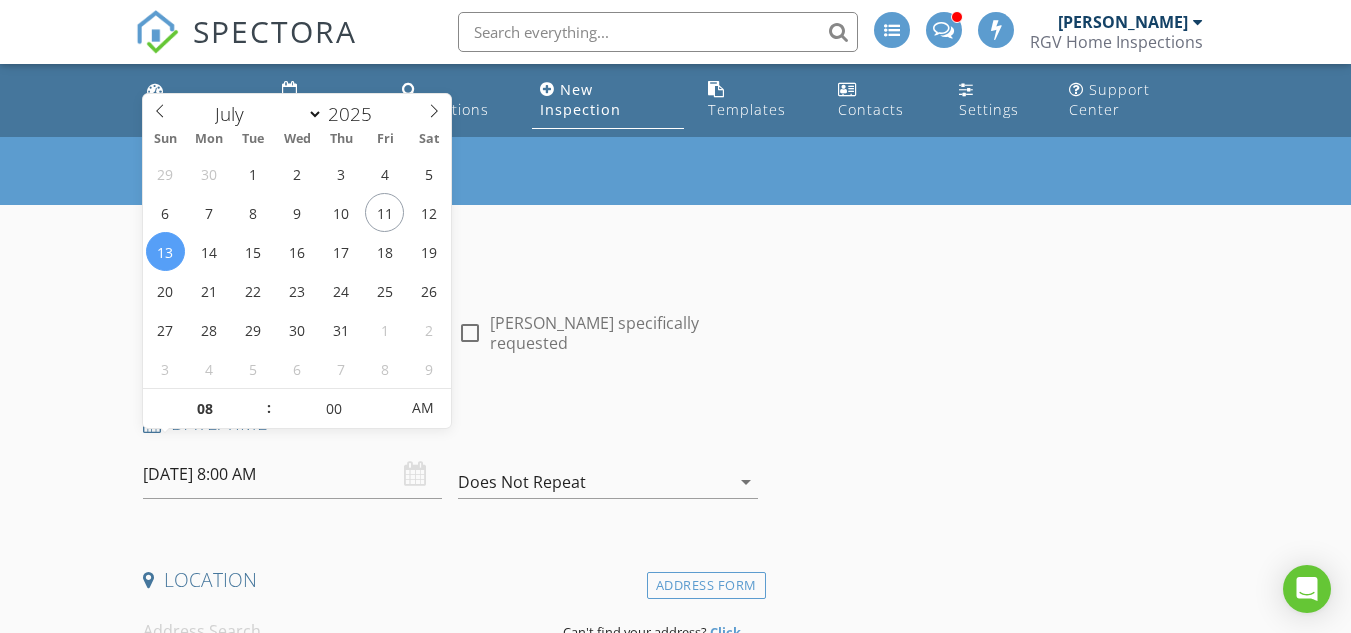 click on "INSPECTOR(S)
check_box   Donnie Quintanilla   PRIMARY   check_box_outline_blank   Fernando Valbuena     check_box_outline_blank   Nick De Santos     Donnie Quintanilla arrow_drop_down   check_box_outline_blank Donnie Quintanilla specifically requested
Date/Time
07/13/2025 8:00 AM   Does Not Repeat arrow_drop_down
Location
Address Form       Can't find your address?   Click here.
client
check_box Enable Client CC email for this inspection   Client Search     check_box_outline_blank Client is a Company/Organization     First Name   Last Name   Email   CC Email   Phone         Tags         Notes   Private Notes
ADD ADDITIONAL client
SERVICES
check_box_outline_blank   Residential Inspection   Residential Home Inspection 750-1500 sq ft check_box_outline_blank     check_box_outline_blank" at bounding box center (450, 1855) 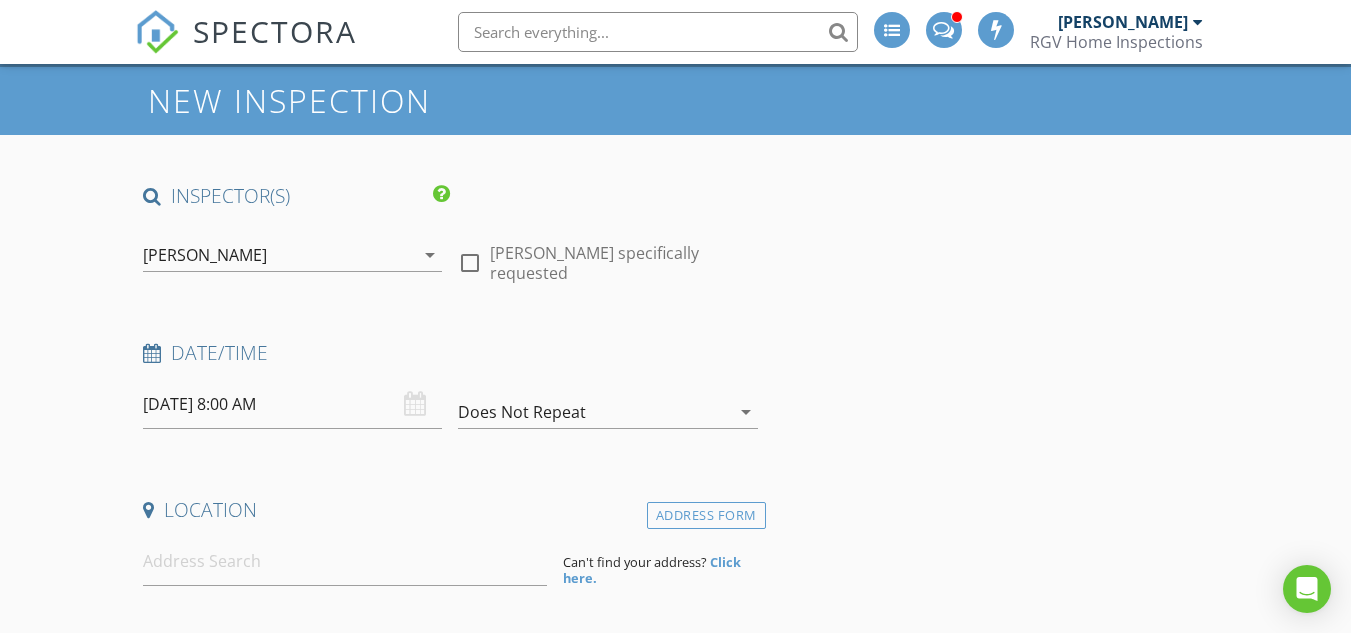 scroll, scrollTop: 100, scrollLeft: 0, axis: vertical 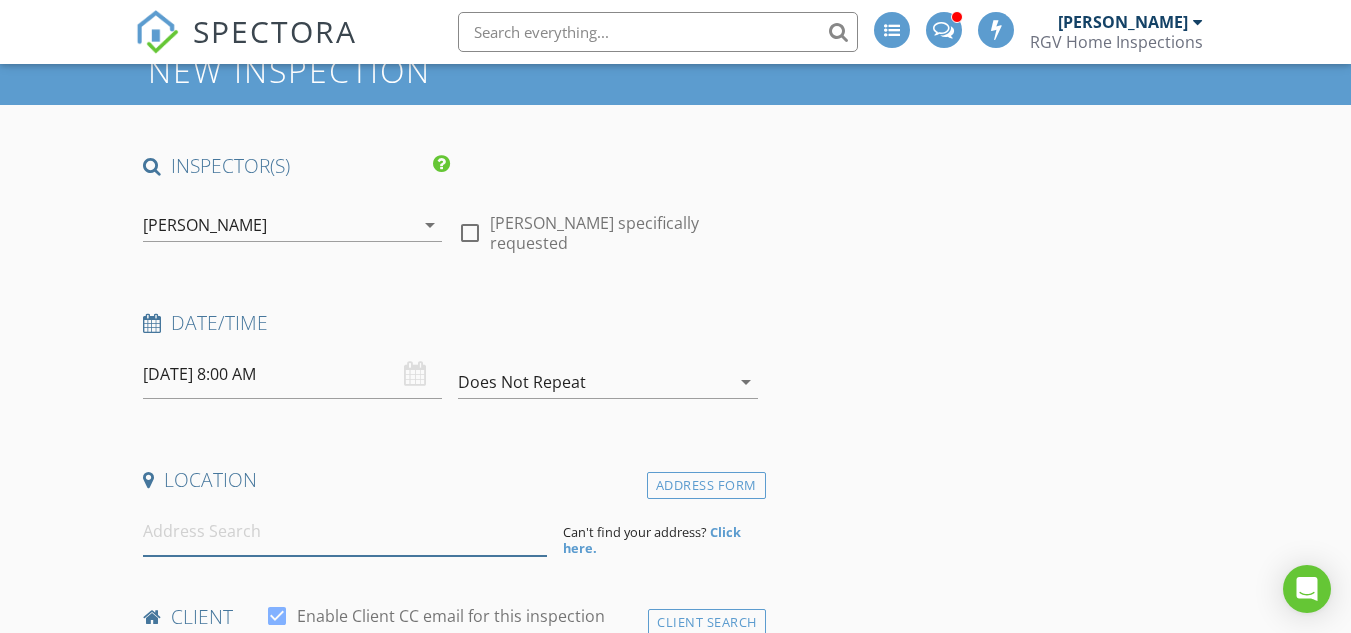 click at bounding box center (345, 531) 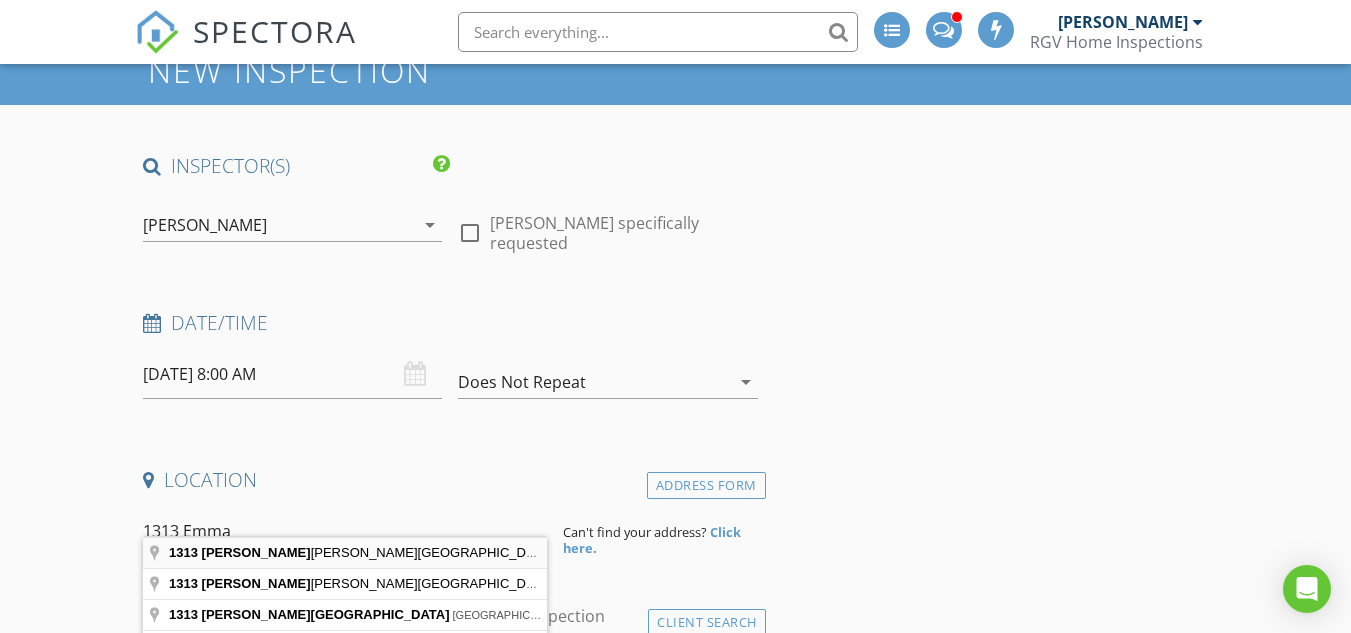type on "1313 Emma Elizabeth Street, Weslaco, TX, USA" 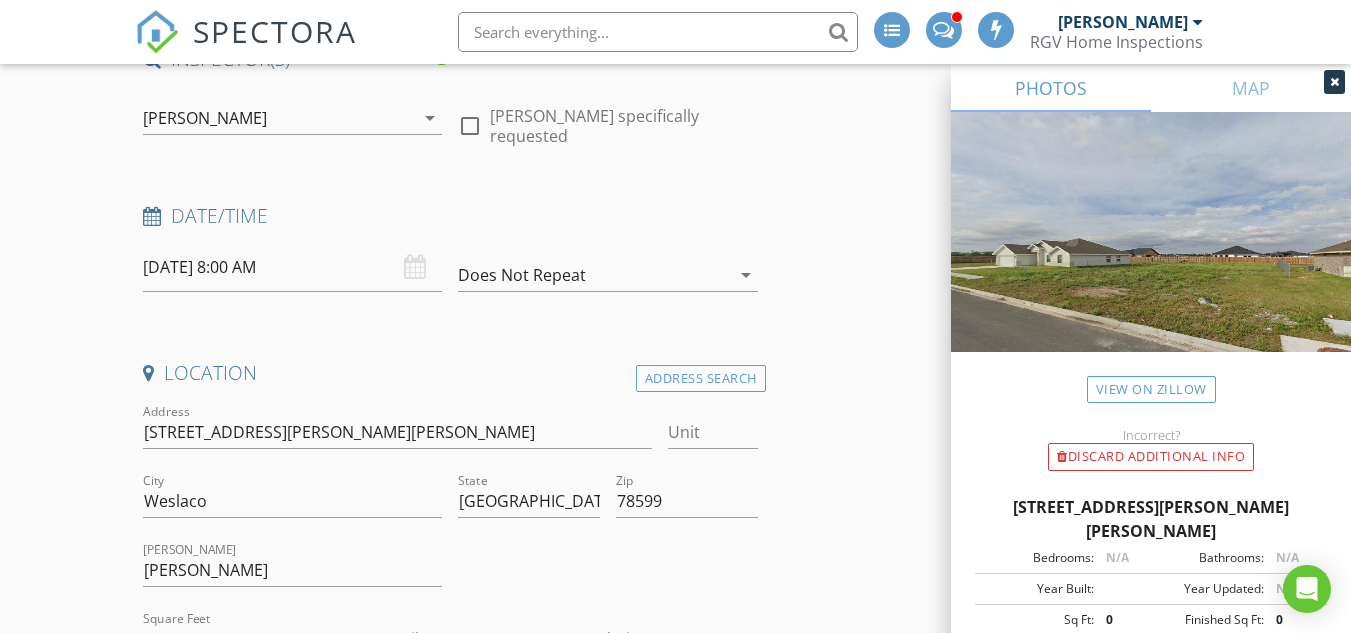 scroll, scrollTop: 300, scrollLeft: 0, axis: vertical 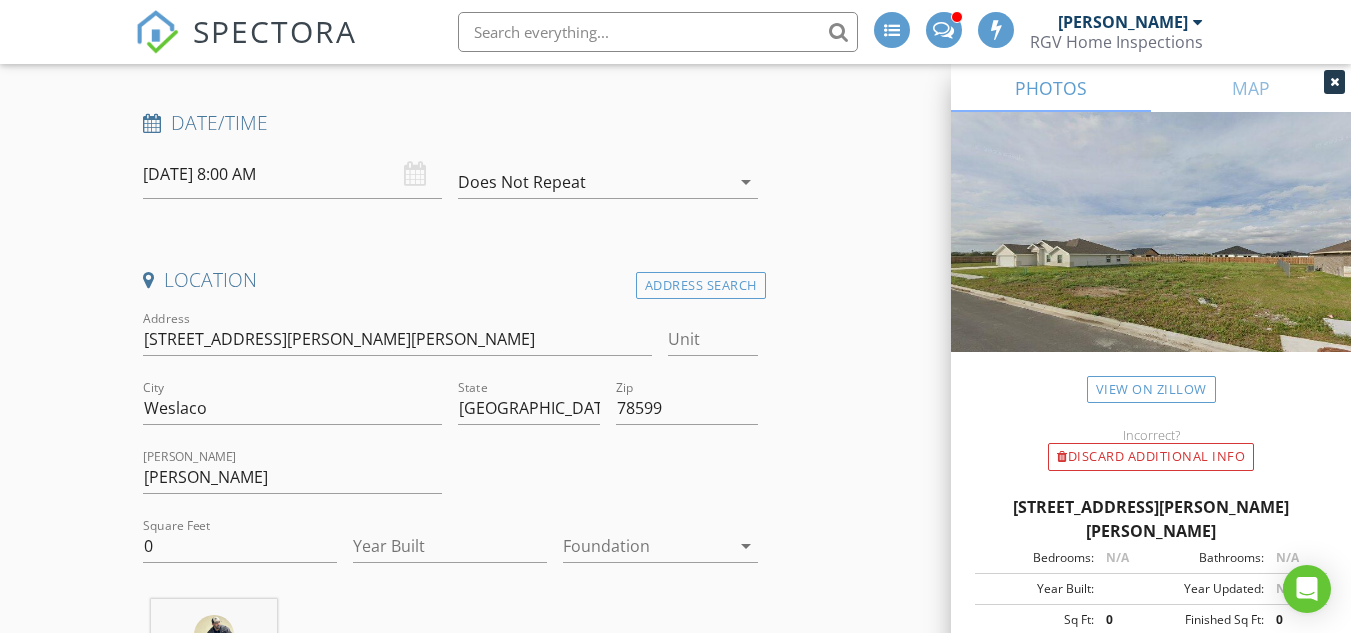 click at bounding box center (1334, 82) 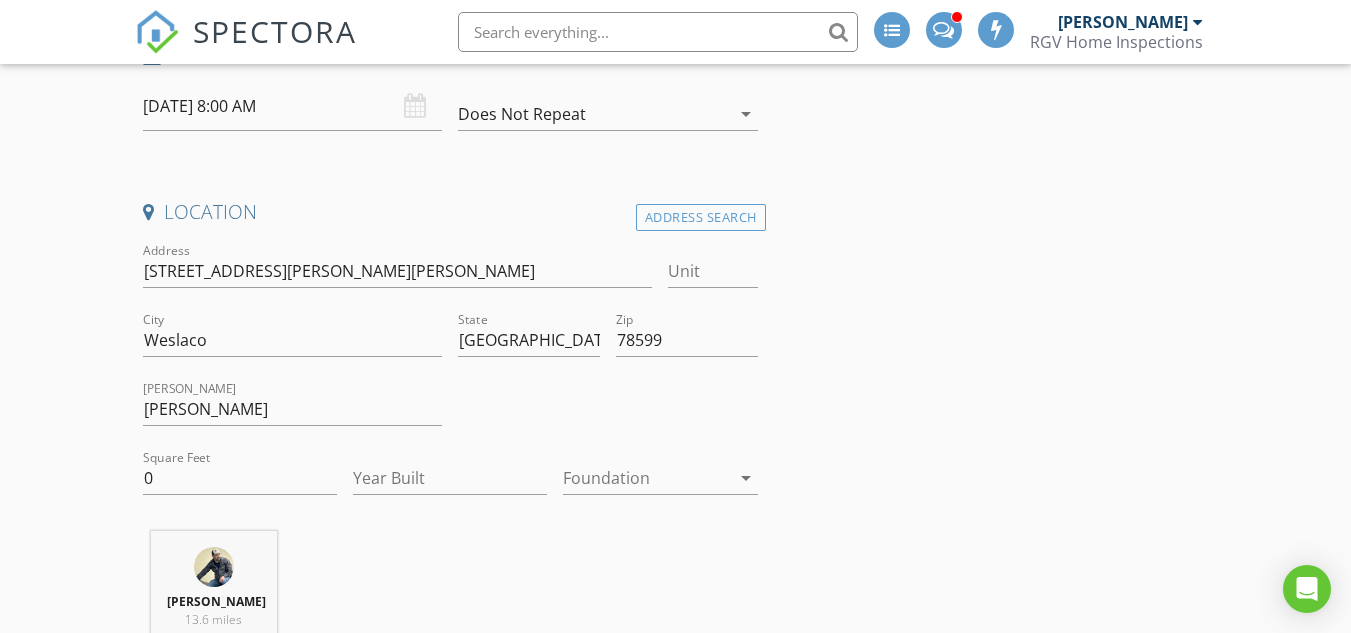 scroll, scrollTop: 400, scrollLeft: 0, axis: vertical 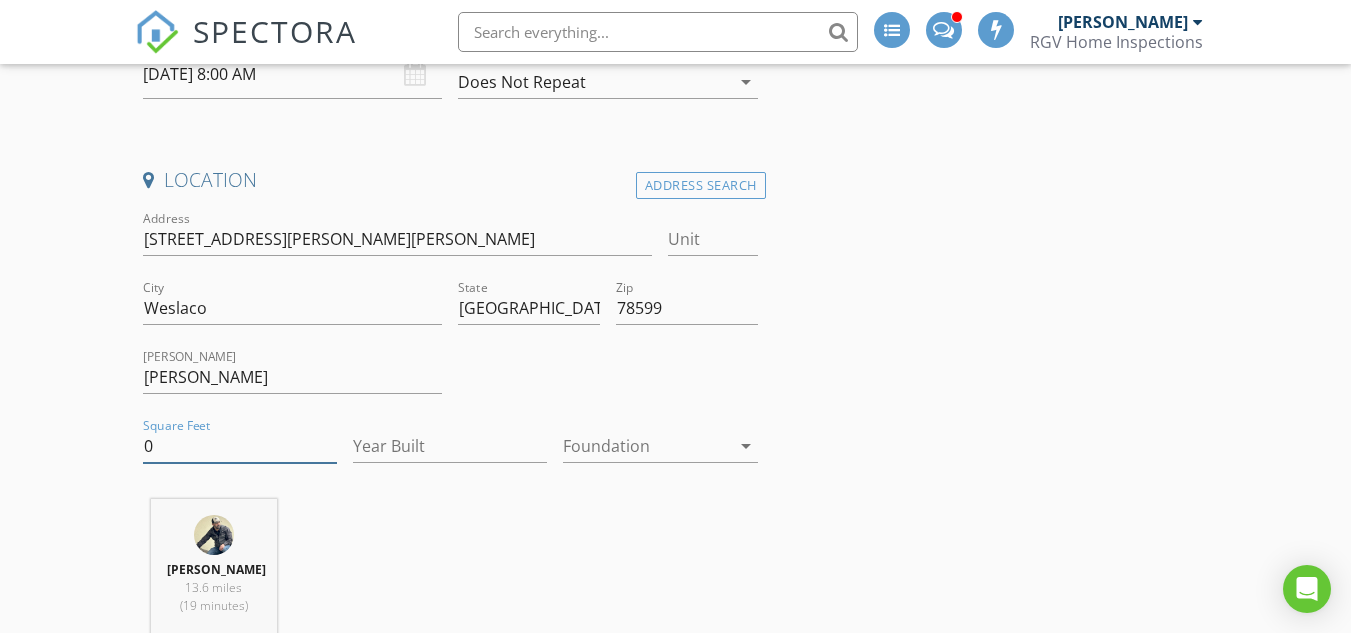 click on "0" at bounding box center [240, 446] 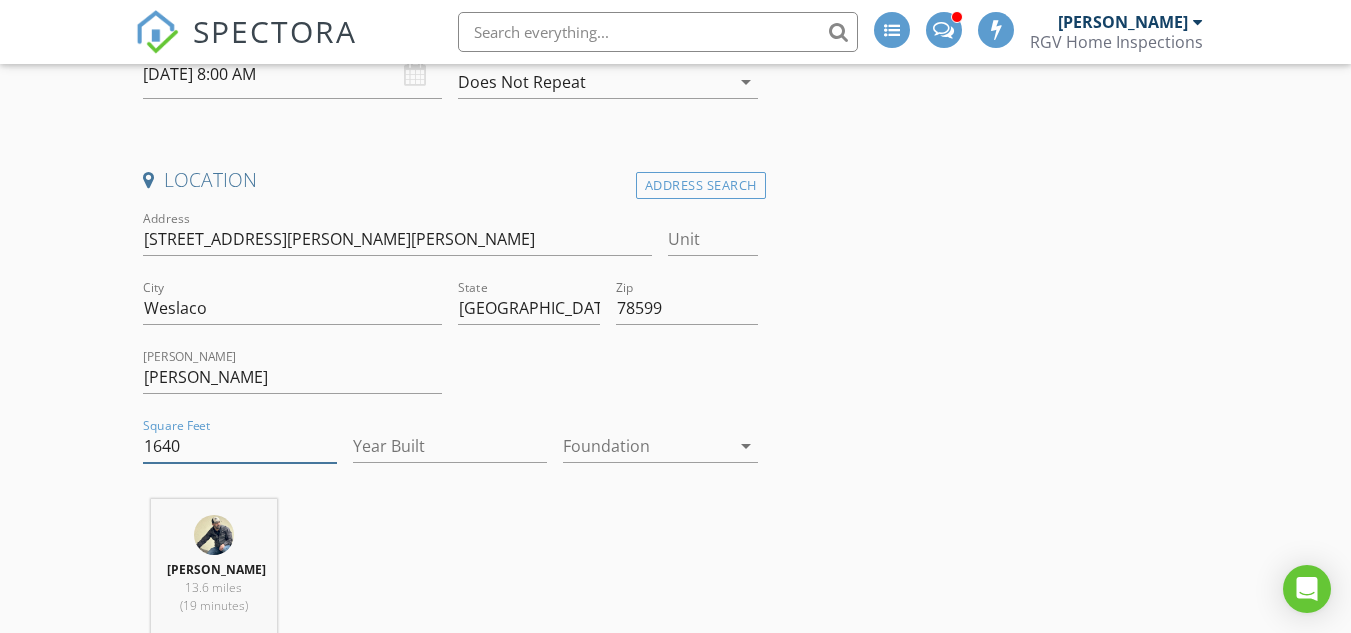 type on "1640" 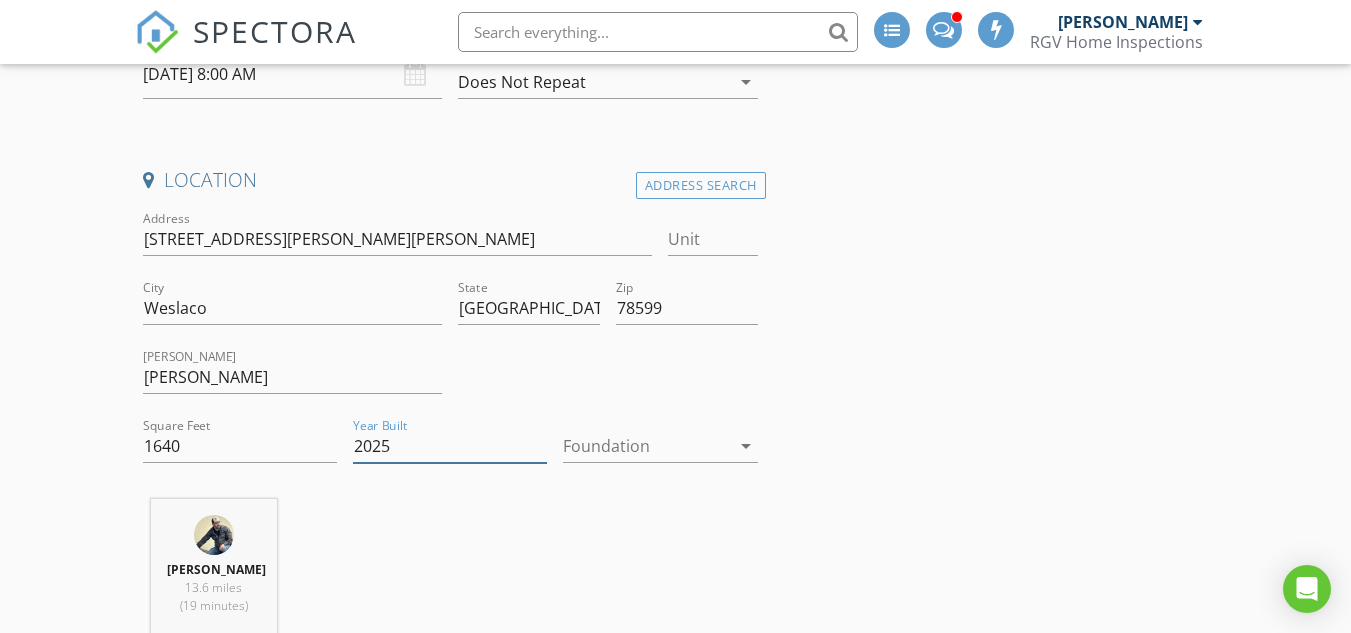 type on "2025" 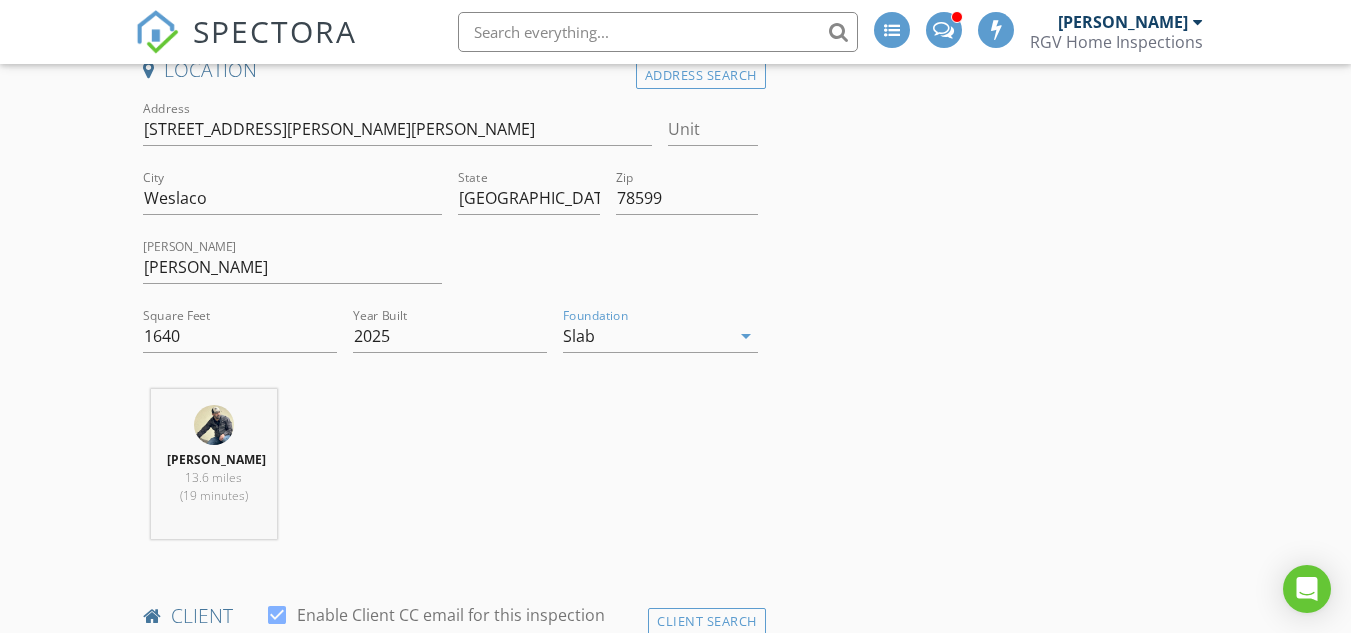scroll, scrollTop: 700, scrollLeft: 0, axis: vertical 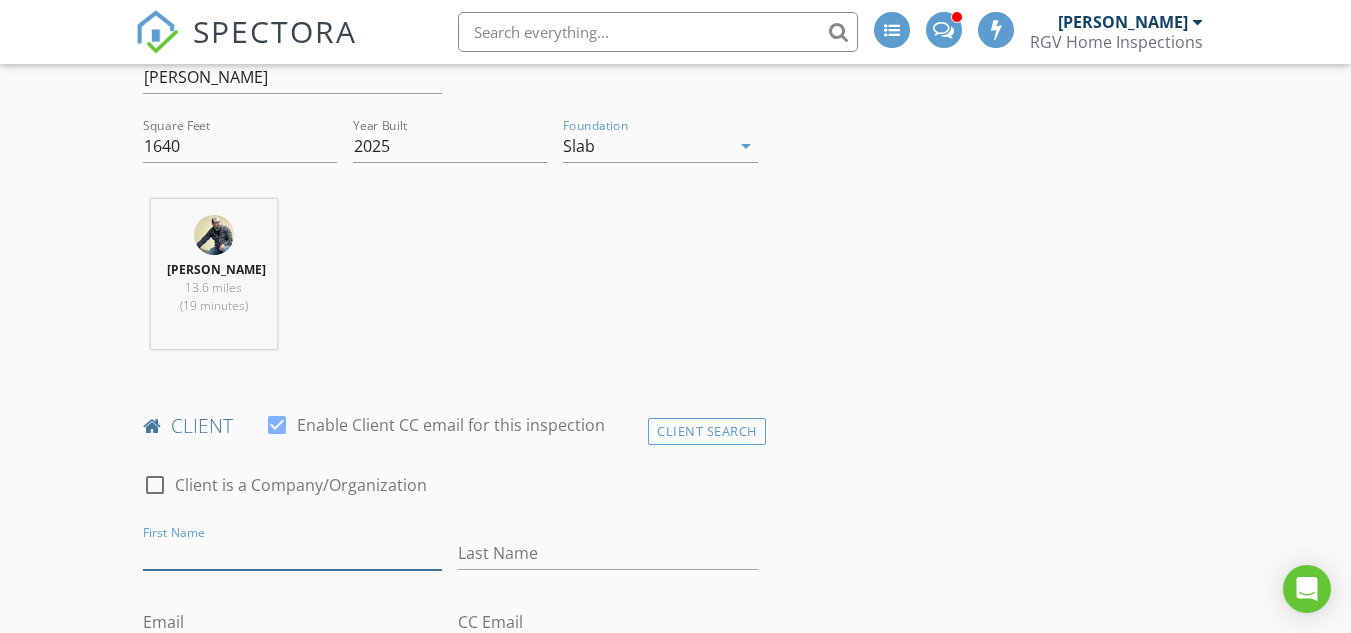 click on "First Name" at bounding box center [292, 553] 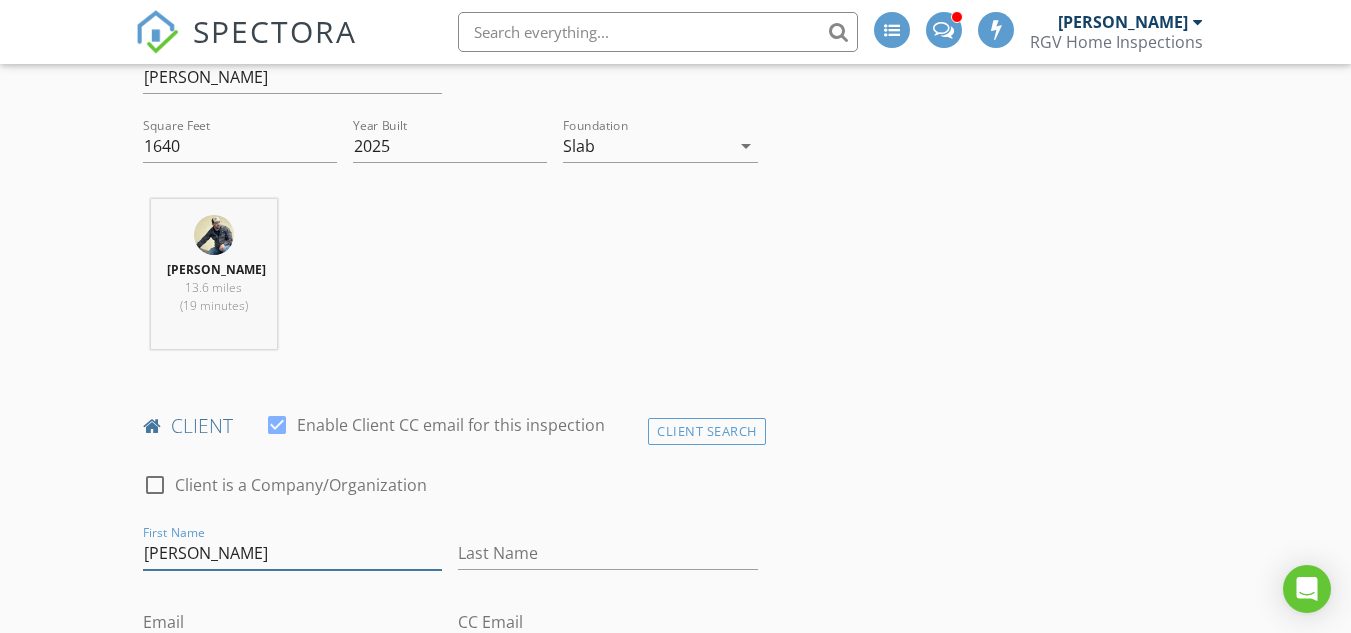 type on "Erica" 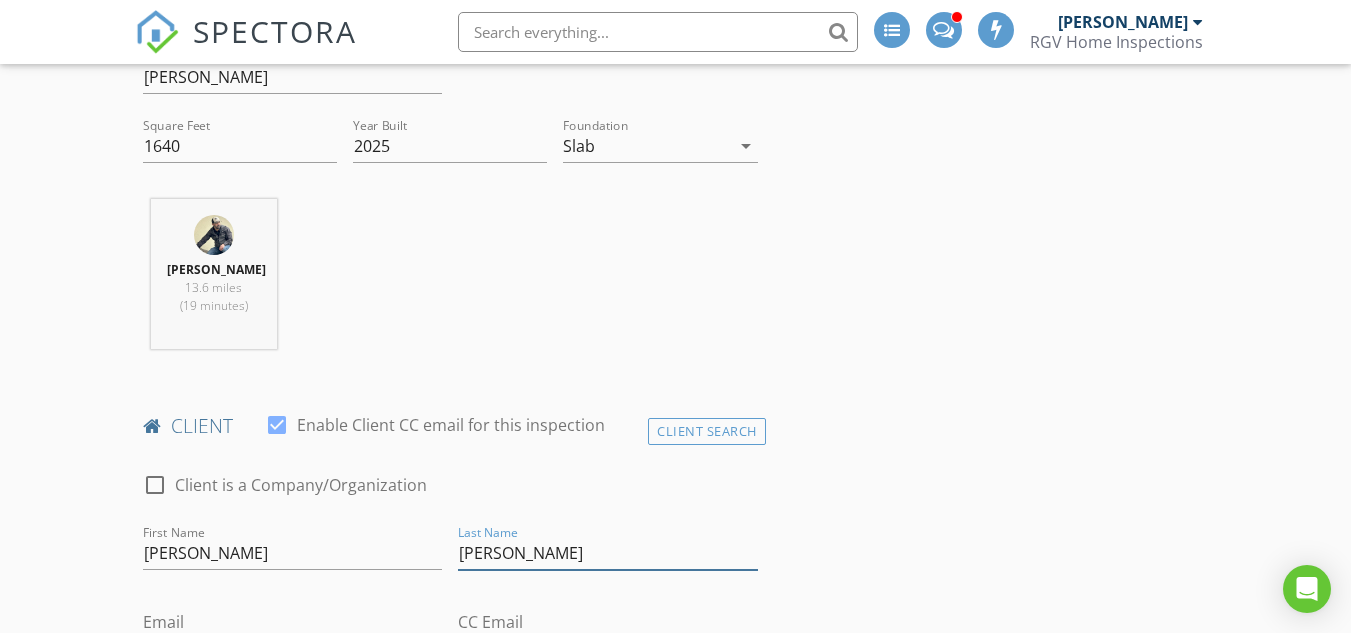 type on "Torres" 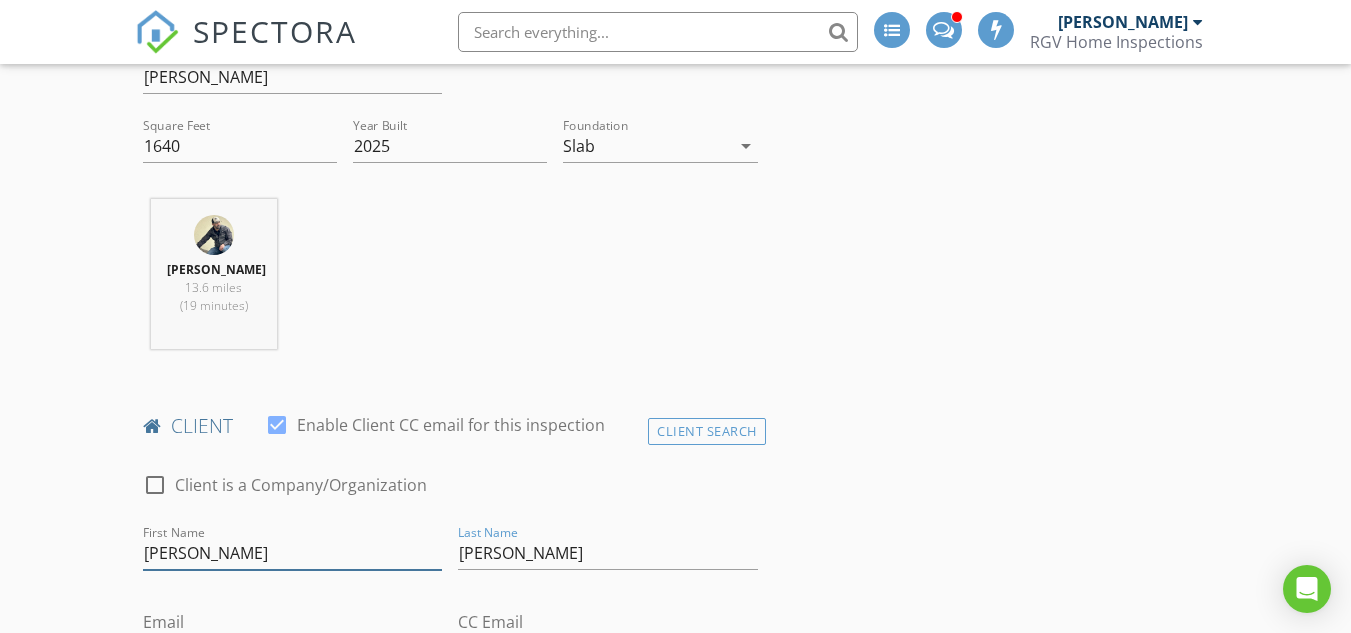 click on "Erica" at bounding box center [292, 553] 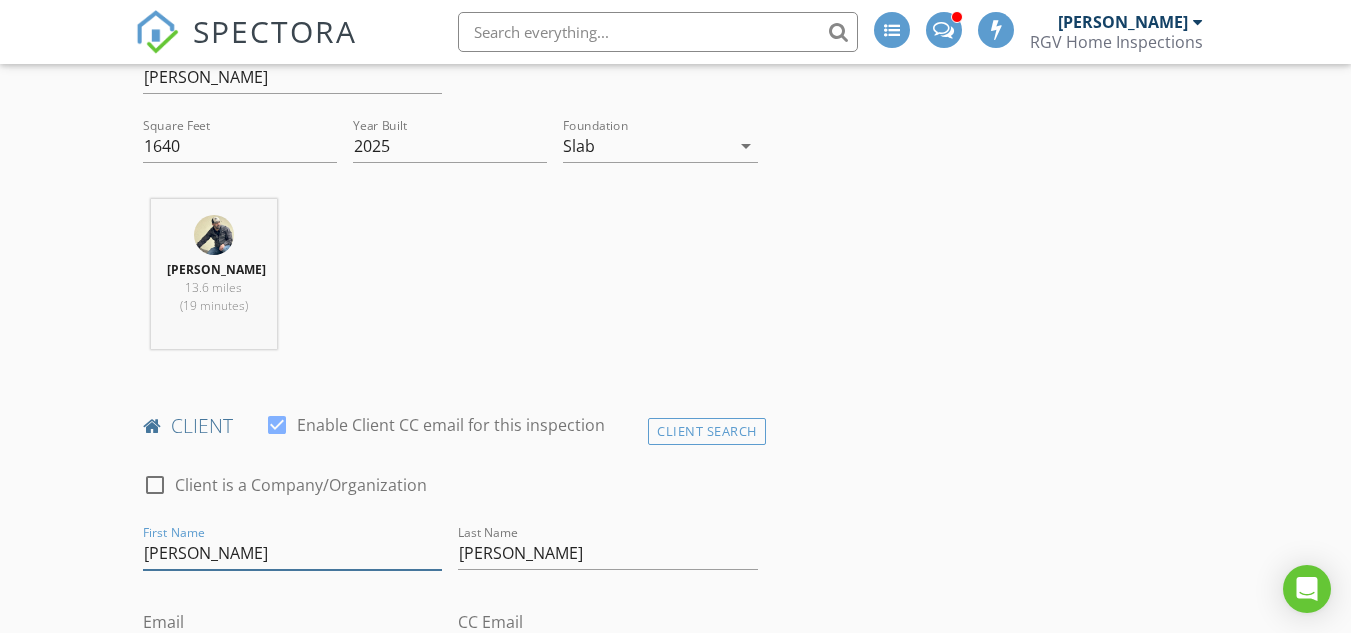 type on "Erica M." 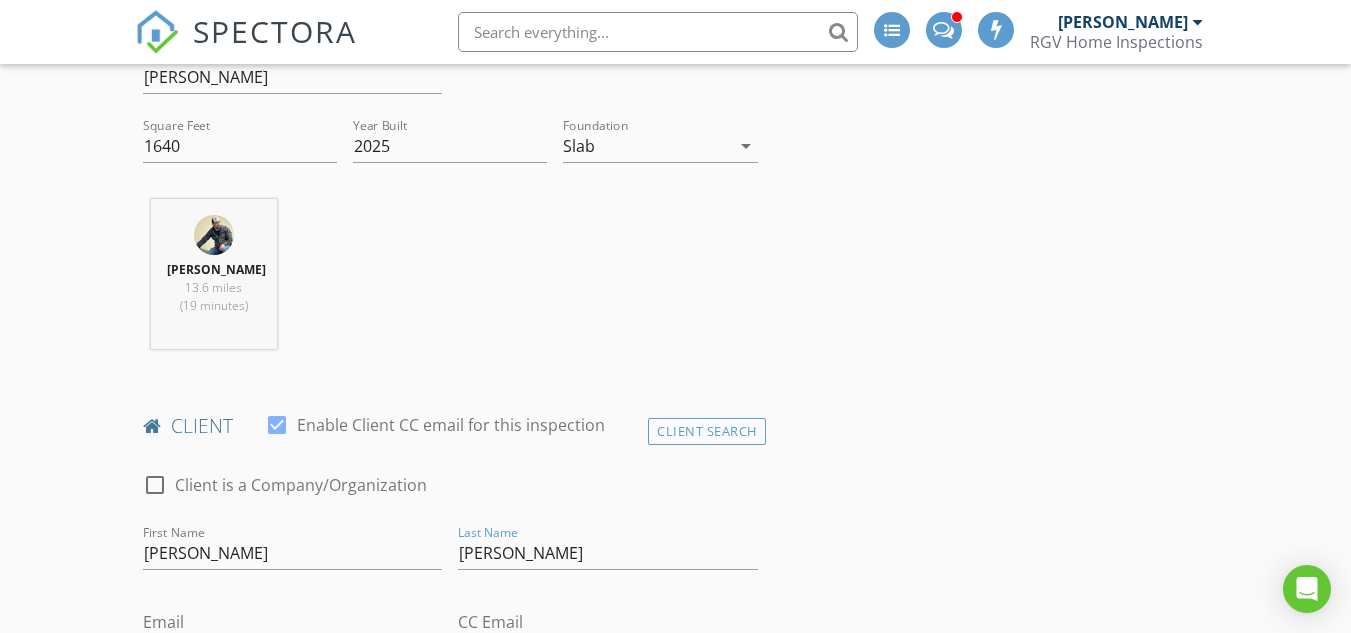scroll, scrollTop: 704, scrollLeft: 0, axis: vertical 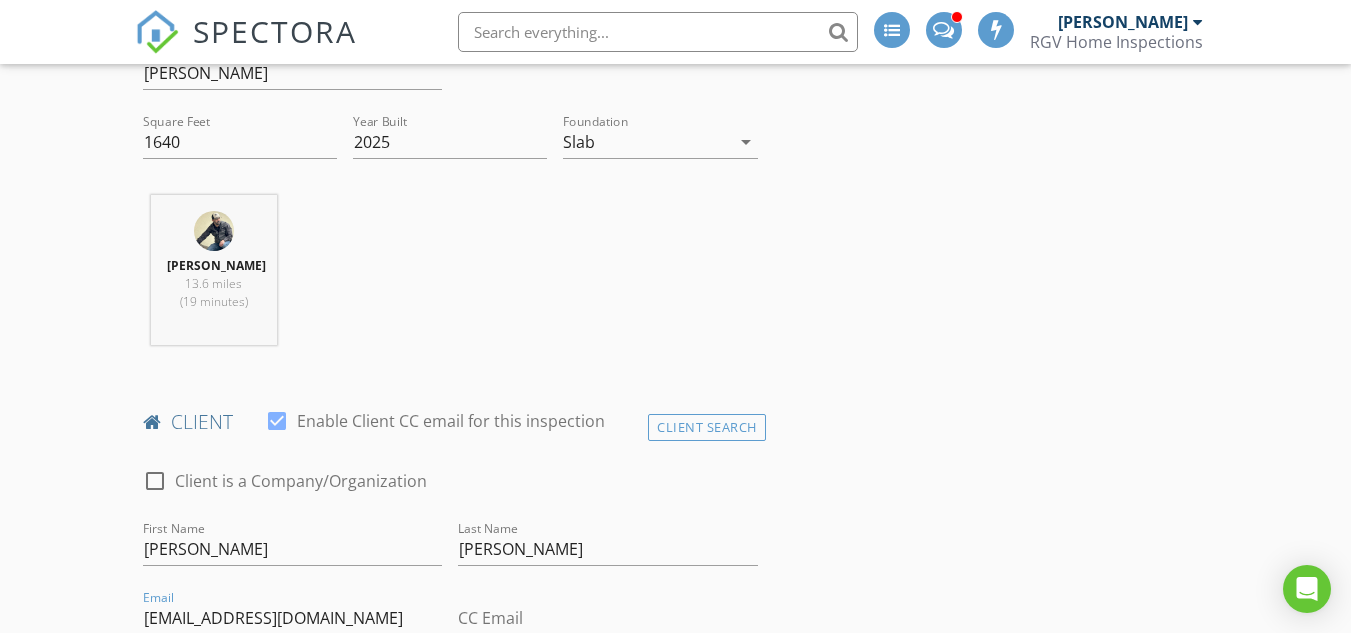 type on "ericatorres1313@gmail.com" 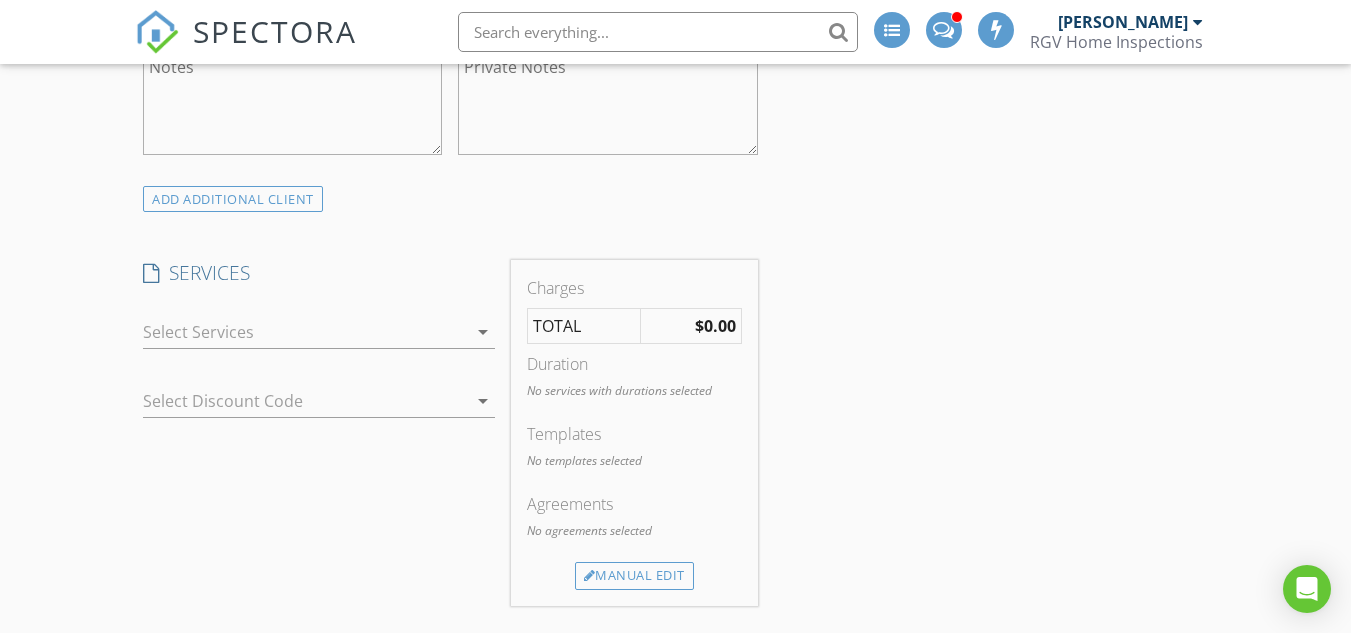 click at bounding box center (305, 332) 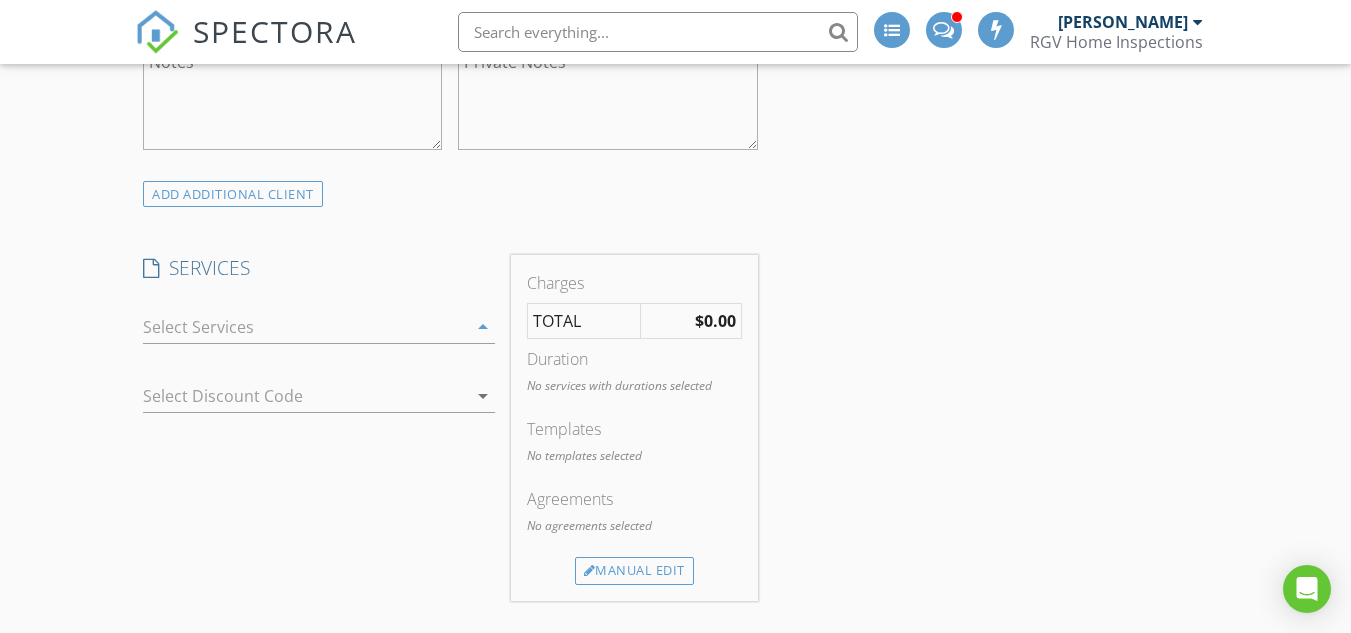 scroll, scrollTop: 1399, scrollLeft: 0, axis: vertical 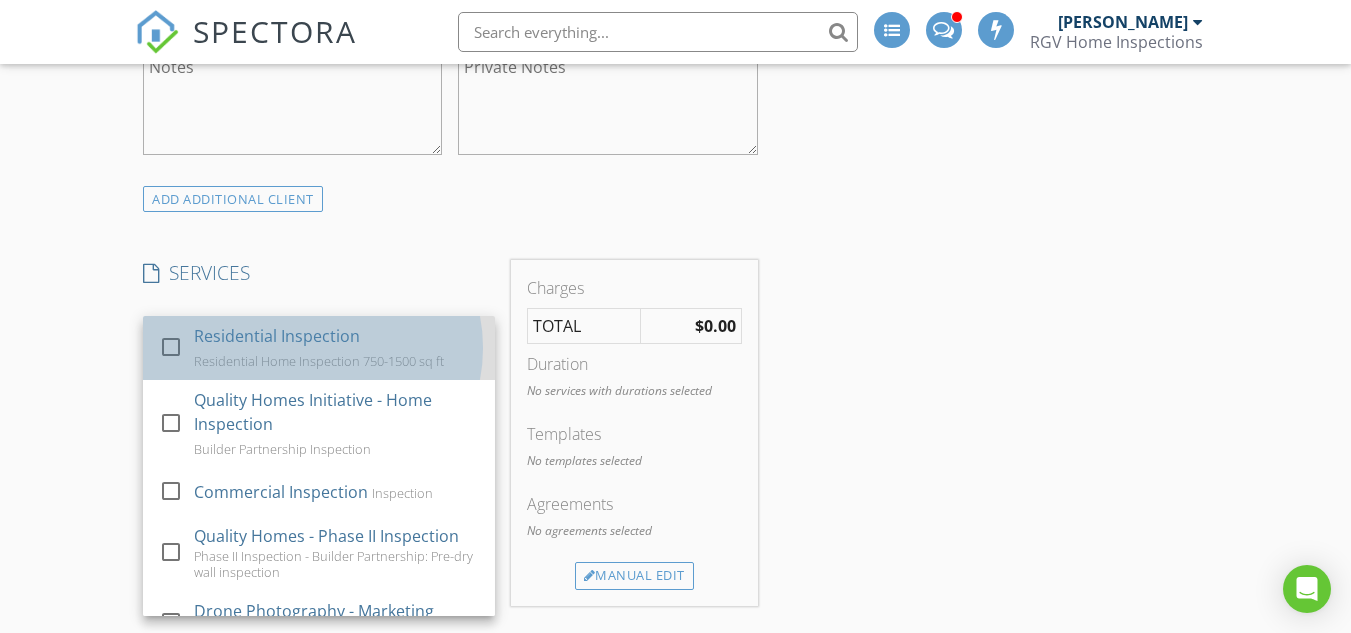 click on "Residential Home Inspection 750-1500 sq ft" at bounding box center [319, 361] 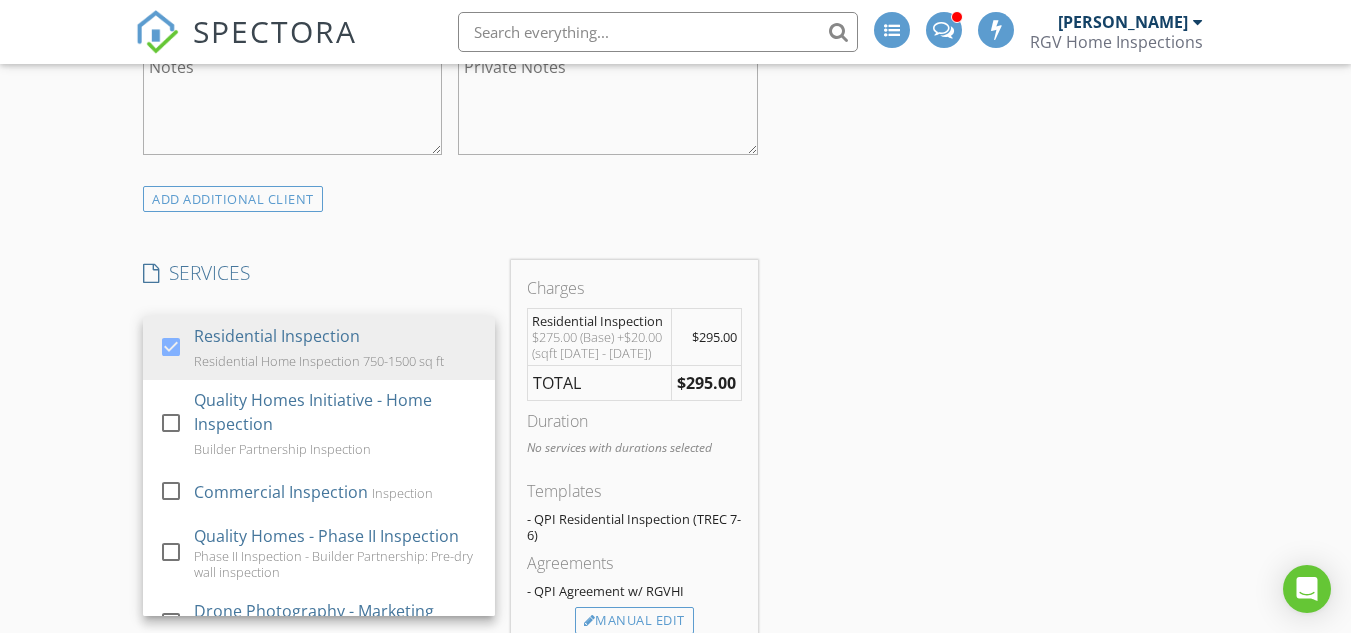 click on "New Inspection
INSPECTOR(S)
check_box   Donnie Quintanilla   PRIMARY   check_box_outline_blank   Fernando Valbuena     check_box_outline_blank   Nick De Santos     Donnie Quintanilla arrow_drop_down   check_box_outline_blank Donnie Quintanilla specifically requested
Date/Time
07/13/2025 8:00 AM   Does Not Repeat arrow_drop_down
Location
Address Search       Address 1313 Emma Elizabeth St   Unit   City Weslaco   State TX   Zip 78599   Hidalgo Hidalgo     Square Feet 1640   Year Built 2025   Foundation Slab arrow_drop_down     Donnie Quintanilla     13.6 miles     (19 minutes)
client
check_box Enable Client CC email for this inspection   Client Search     check_box_outline_blank Client is a Company/Organization     First Name Erica M.   Last Name Torres   Email ericatorres1313@gmail.com   CC Email   Phone         Tags         Notes   Private Notes" at bounding box center (675, 707) 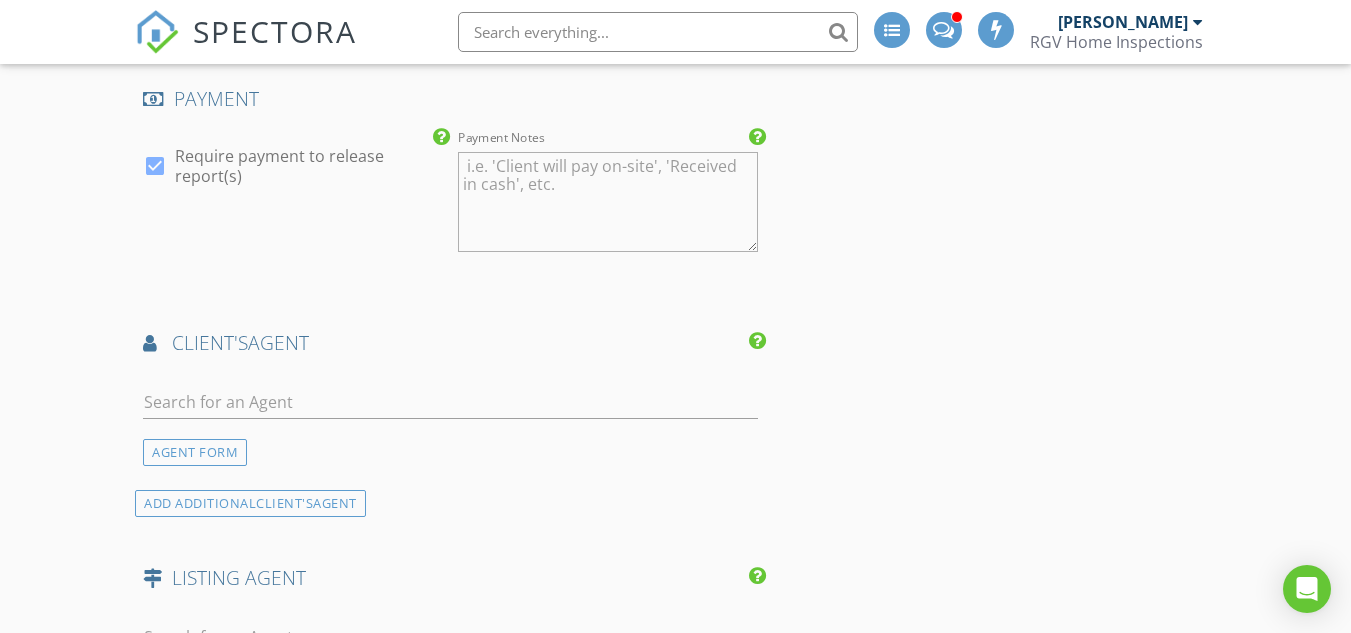 scroll, scrollTop: 2199, scrollLeft: 0, axis: vertical 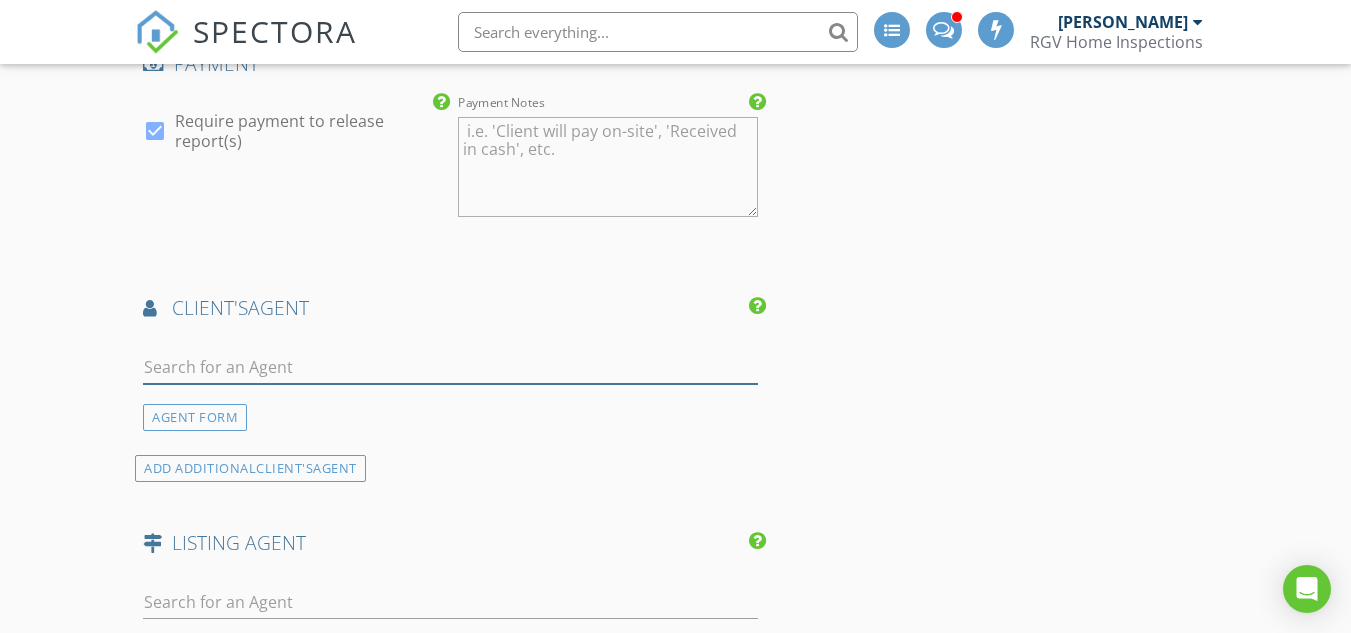 click at bounding box center (450, 367) 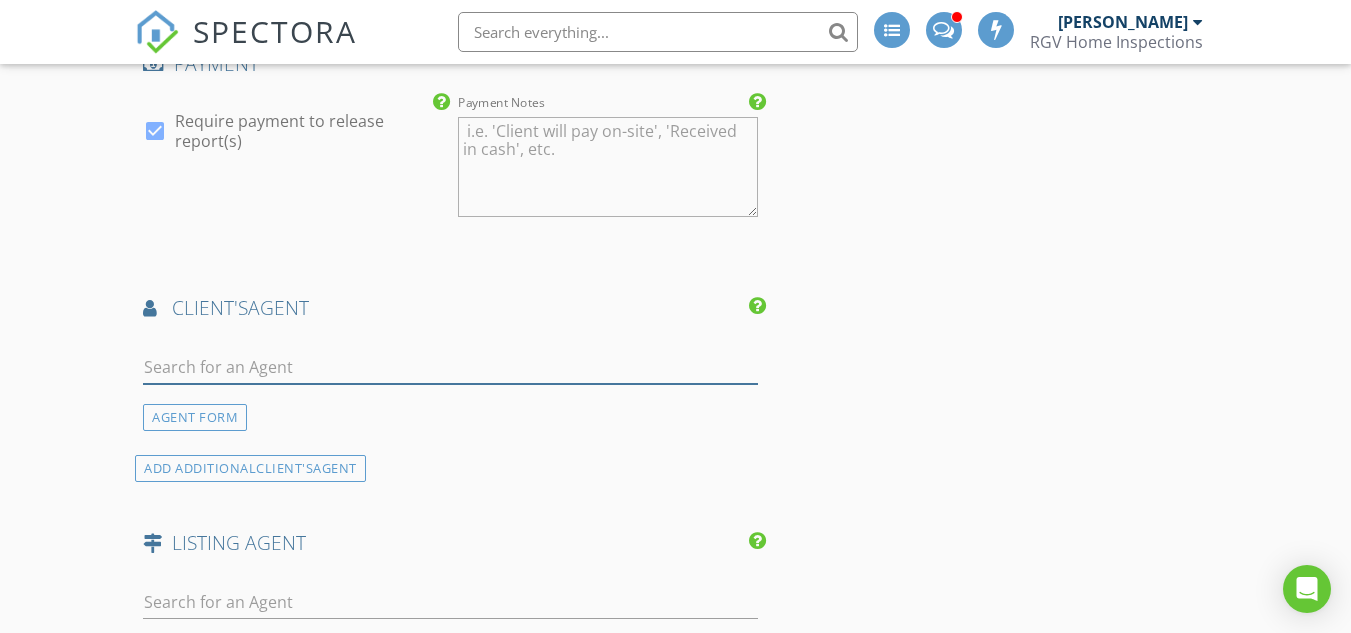 type on "A" 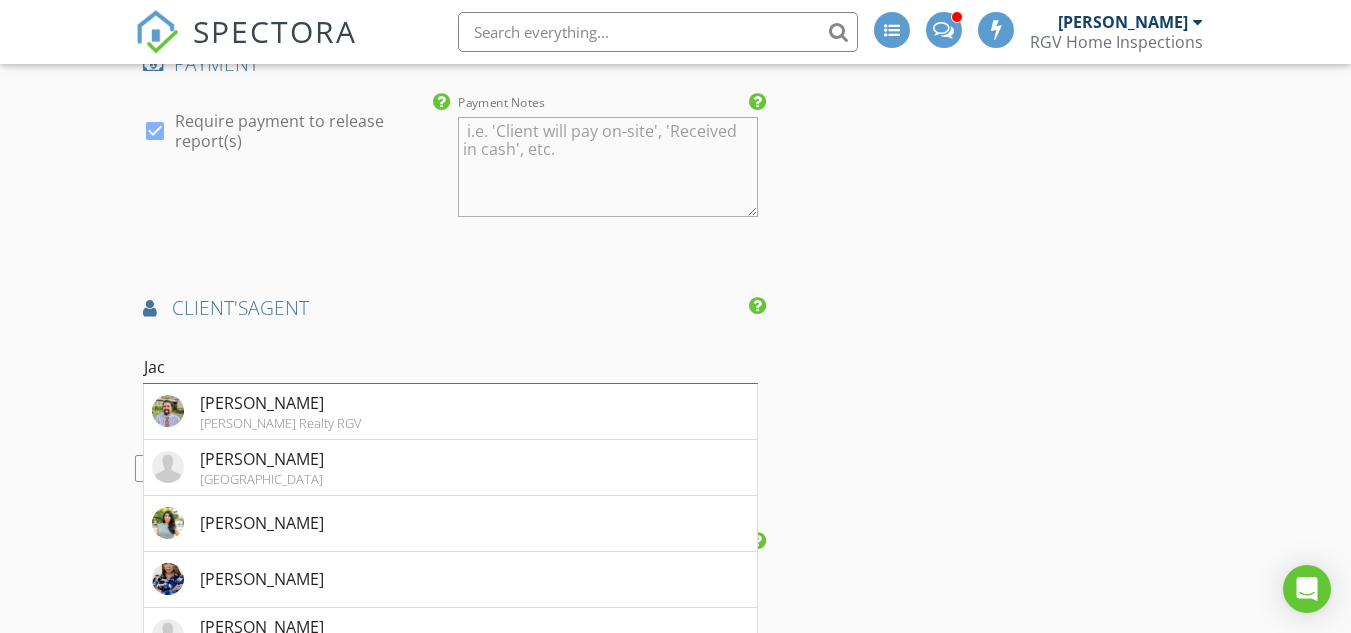 type on "Jac" 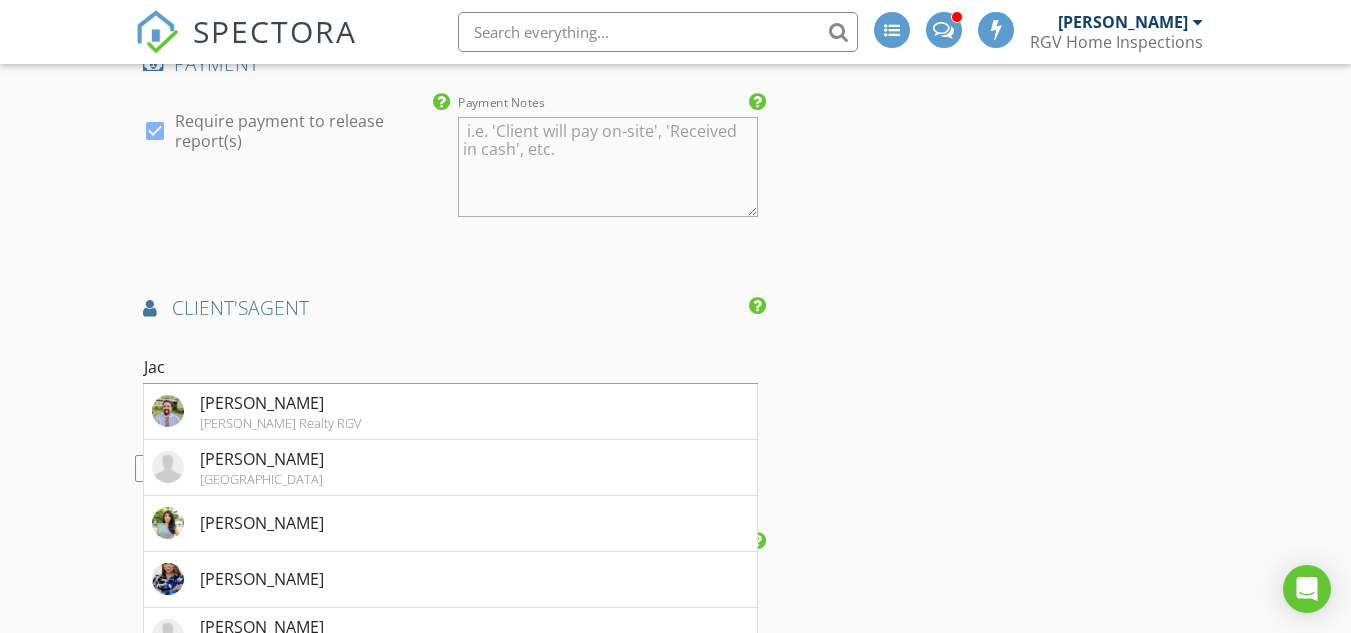 click on "INSPECTOR(S)
check_box   Donnie Quintanilla   PRIMARY   check_box_outline_blank   Fernando Valbuena     check_box_outline_blank   Nick De Santos     Donnie Quintanilla arrow_drop_down   check_box_outline_blank Donnie Quintanilla specifically requested
Date/Time
07/13/2025 8:00 AM   Does Not Repeat arrow_drop_down
Location
Address Search       Address 1313 Emma Elizabeth St   Unit   City Weslaco   State TX   Zip 78599   Hidalgo Hidalgo     Square Feet 1640   Year Built 2025   Foundation Slab arrow_drop_down     Donnie Quintanilla     13.6 miles     (19 minutes)
client
check_box Enable Client CC email for this inspection   Client Search     check_box_outline_blank Client is a Company/Organization     First Name Erica M.   Last Name Torres   Email ericatorres1313@gmail.com   CC Email   Phone         Tags         Notes   Private Notes          check_box" at bounding box center [675, -59] 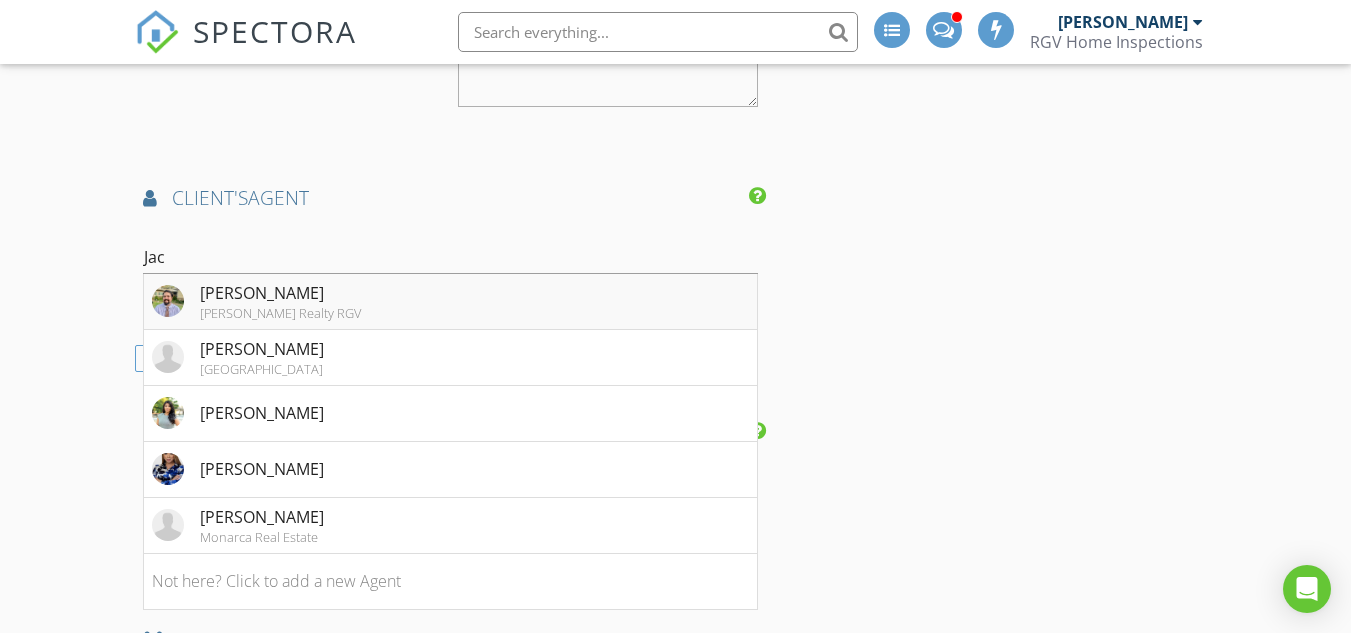 scroll, scrollTop: 2399, scrollLeft: 0, axis: vertical 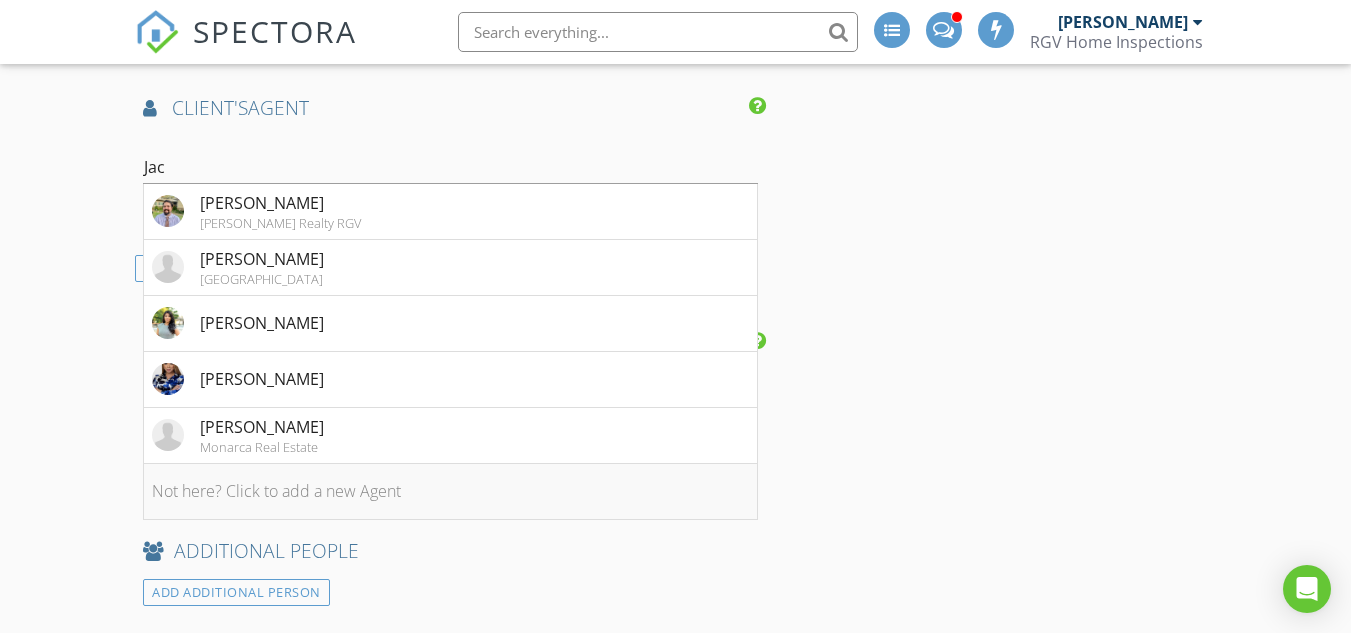 click on "Not here? Click to add a new Agent" at bounding box center [450, 492] 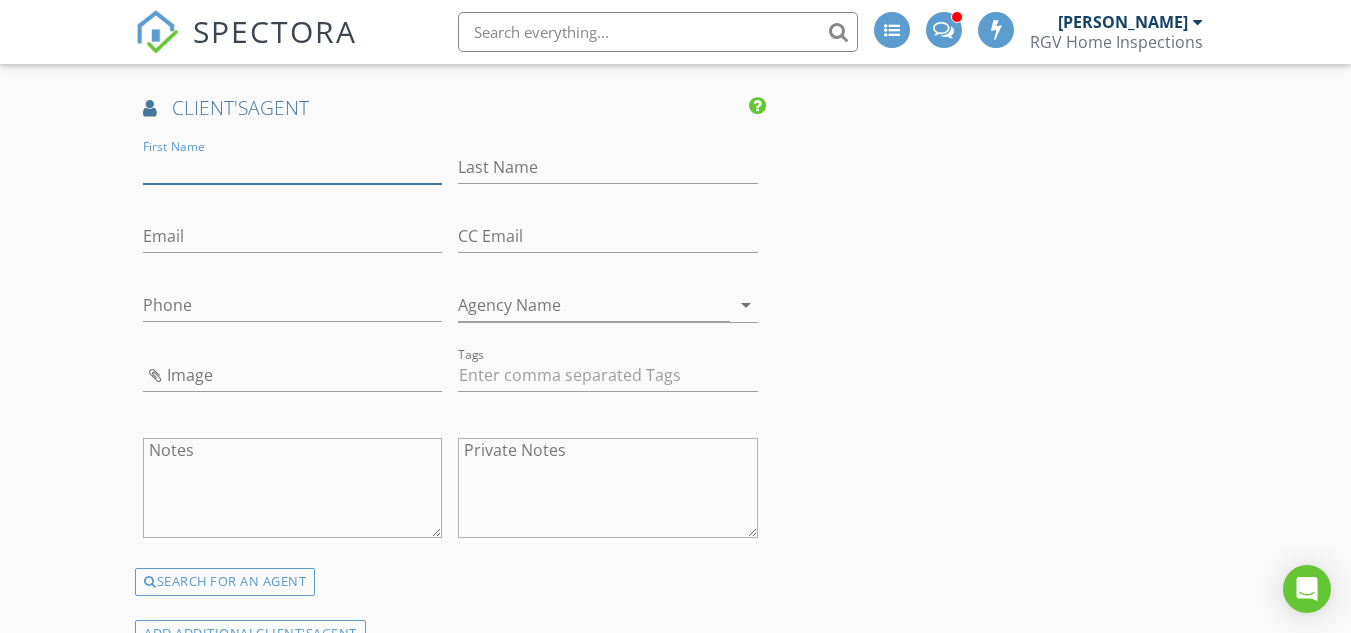 click on "First Name" at bounding box center (292, 167) 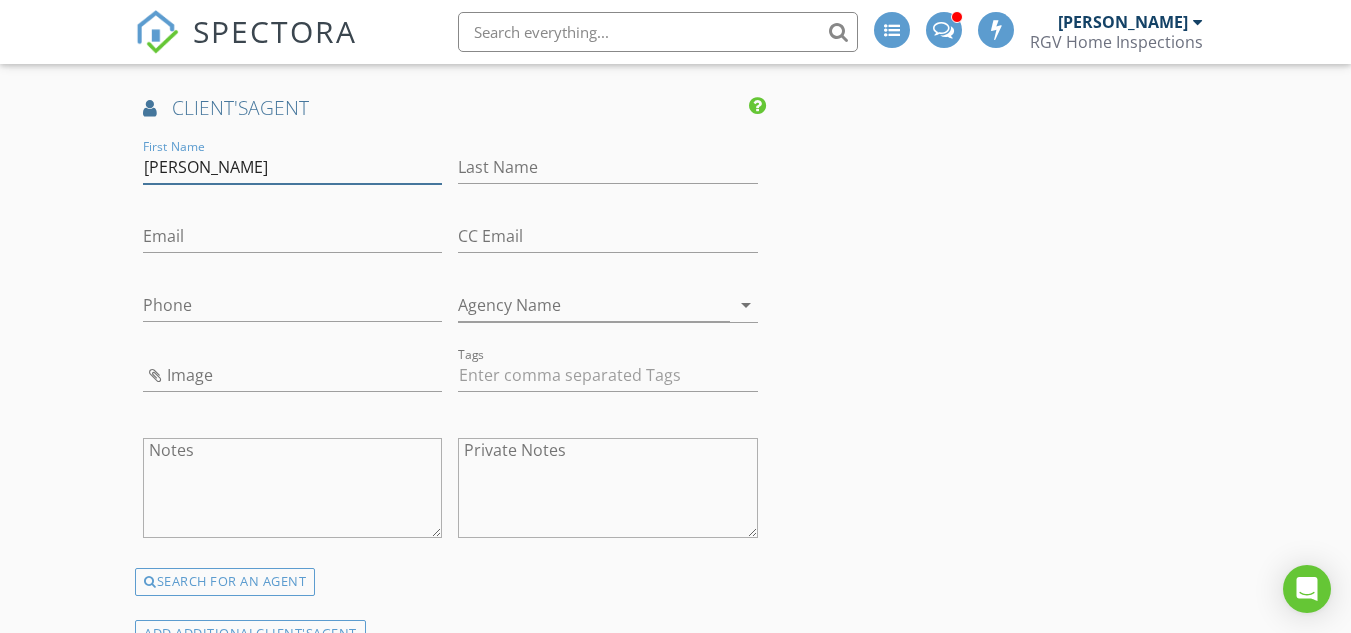type on "Jacqueline" 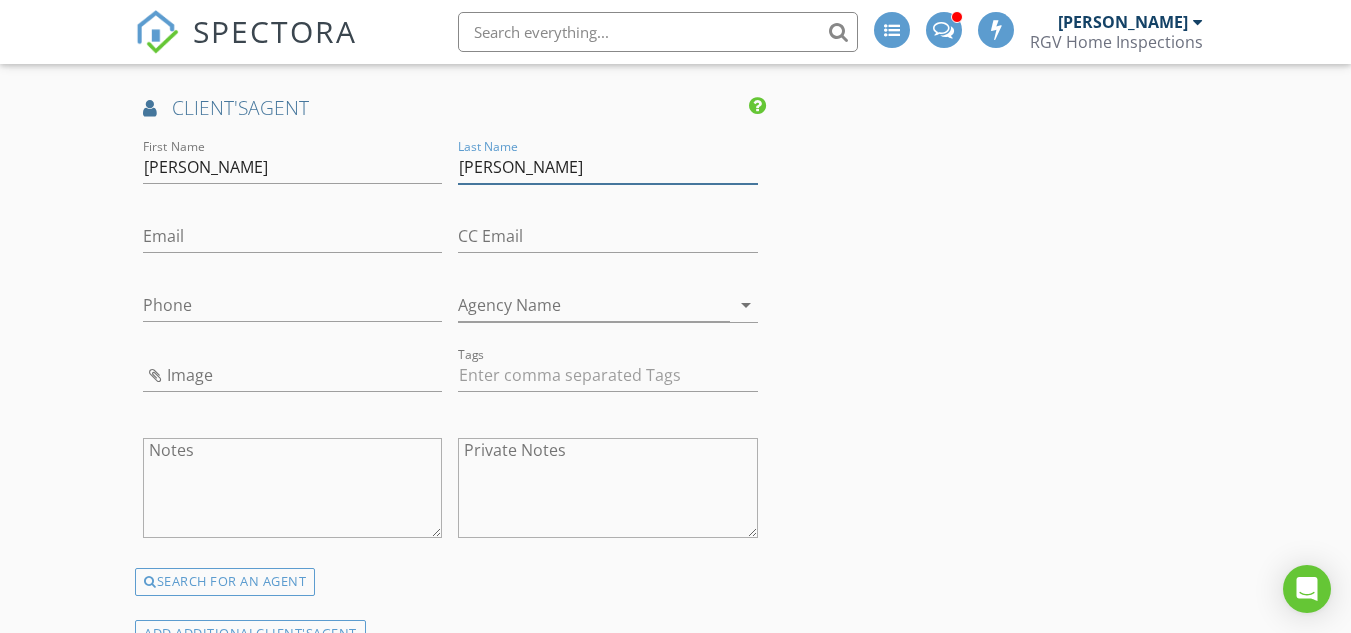 type on "Garcia" 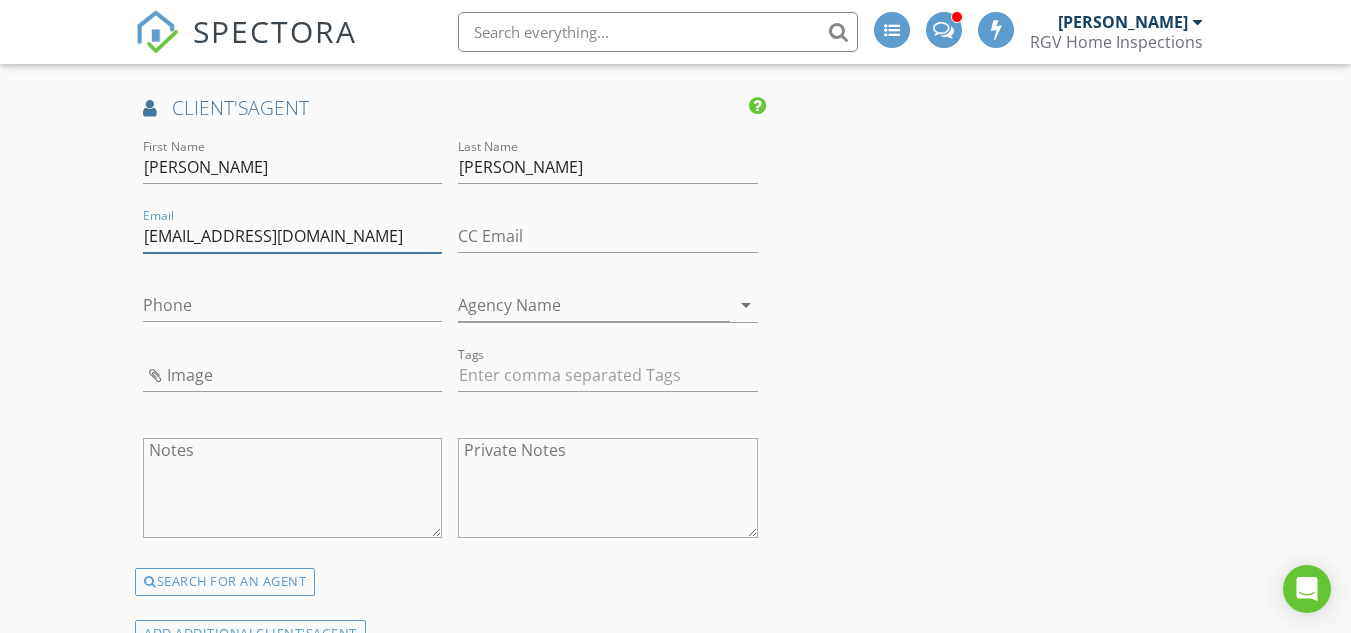 type on "jacquelinergvrealtor@gmail.com" 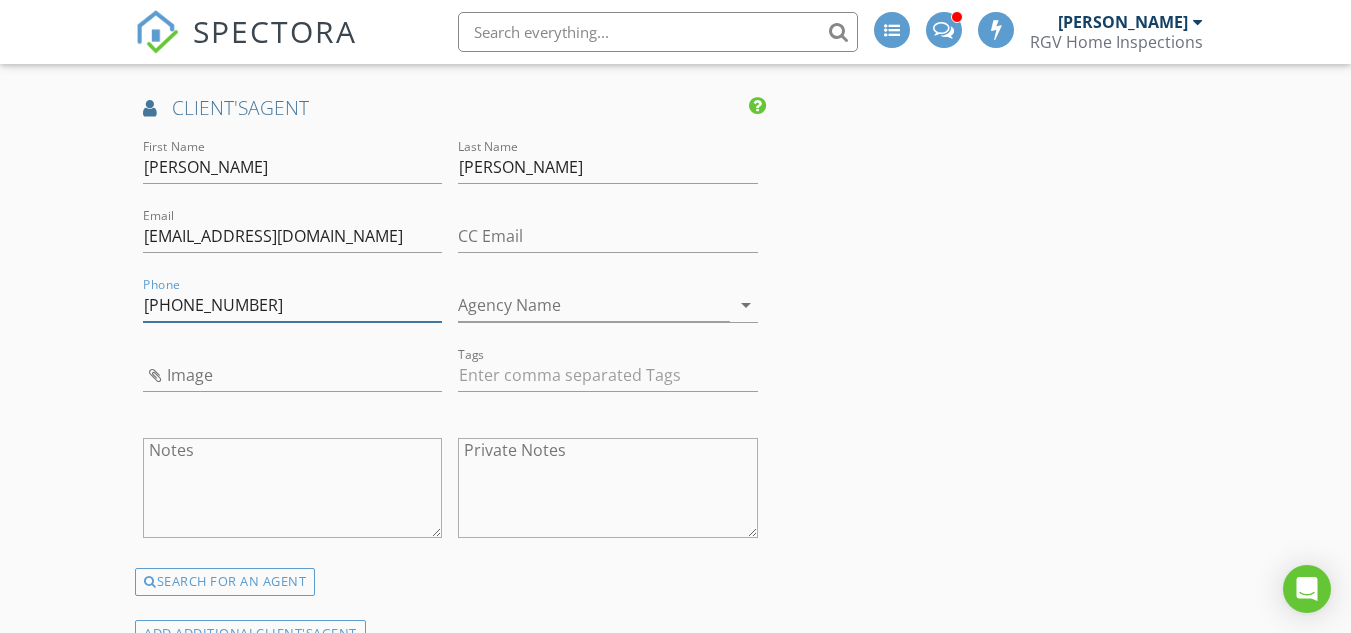 type on "956-463-1025" 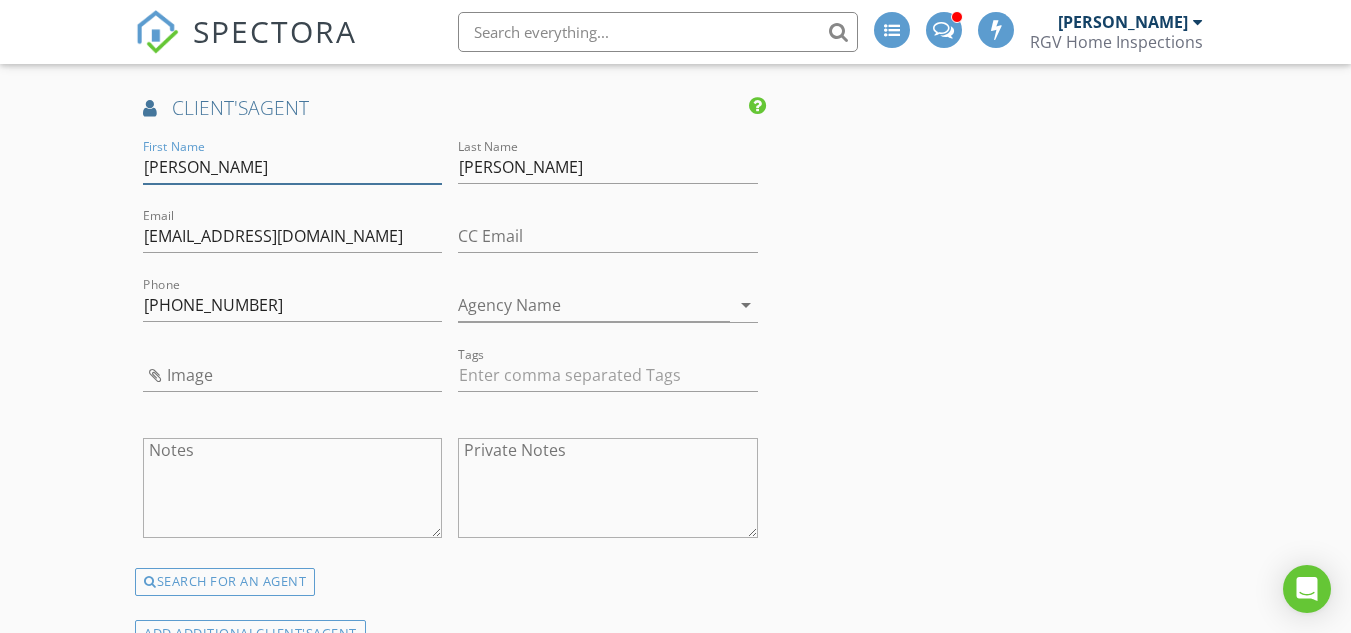 click on "Jacqueline" at bounding box center (292, 167) 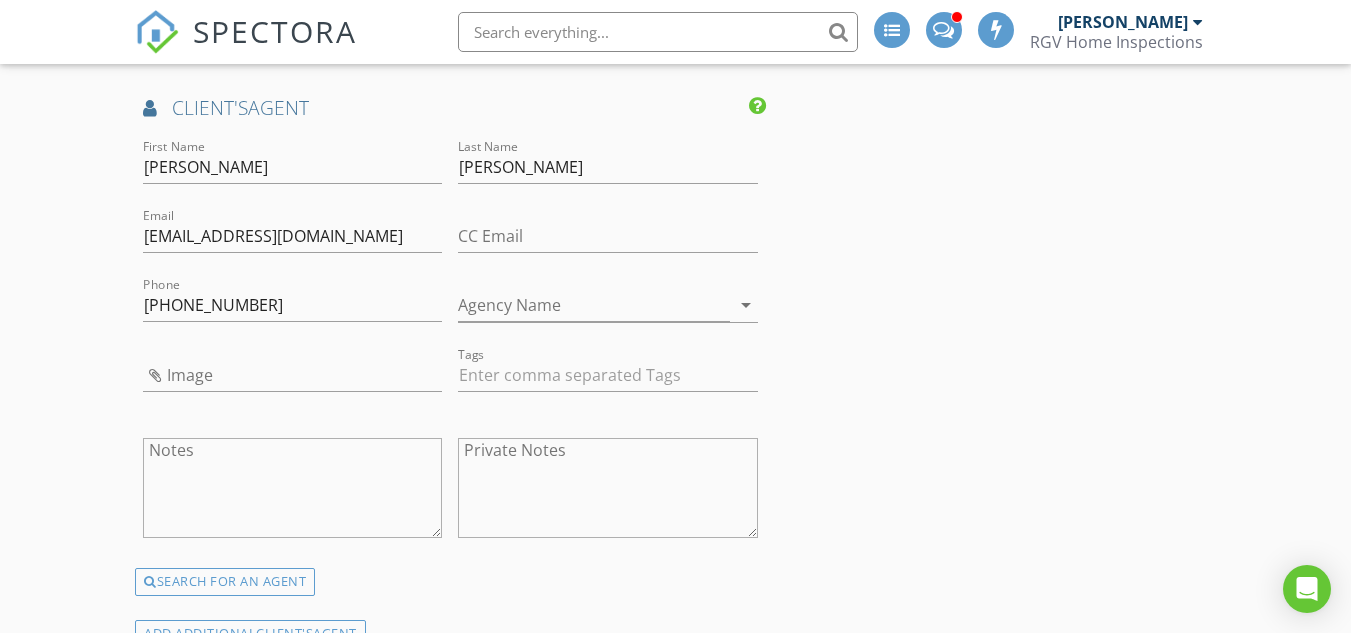 click on "INSPECTOR(S)
check_box   Donnie Quintanilla   PRIMARY   check_box_outline_blank   Fernando Valbuena     check_box_outline_blank   Nick De Santos     Donnie Quintanilla arrow_drop_down   check_box_outline_blank Donnie Quintanilla specifically requested
Date/Time
07/13/2025 8:00 AM   Does Not Repeat arrow_drop_down
Location
Address Search       Address 1313 Emma Elizabeth St   Unit   City Weslaco   State TX   Zip 78599   Hidalgo Hidalgo     Square Feet 1640   Year Built 2025   Foundation Slab arrow_drop_down     Donnie Quintanilla     13.6 miles     (19 minutes)
client
check_box Enable Client CC email for this inspection   Client Search     check_box_outline_blank Client is a Company/Organization     First Name Erica M.   Last Name Torres   Email ericatorres1313@gmail.com   CC Email   Phone         Tags         Notes   Private Notes          check_box" at bounding box center [675, -76] 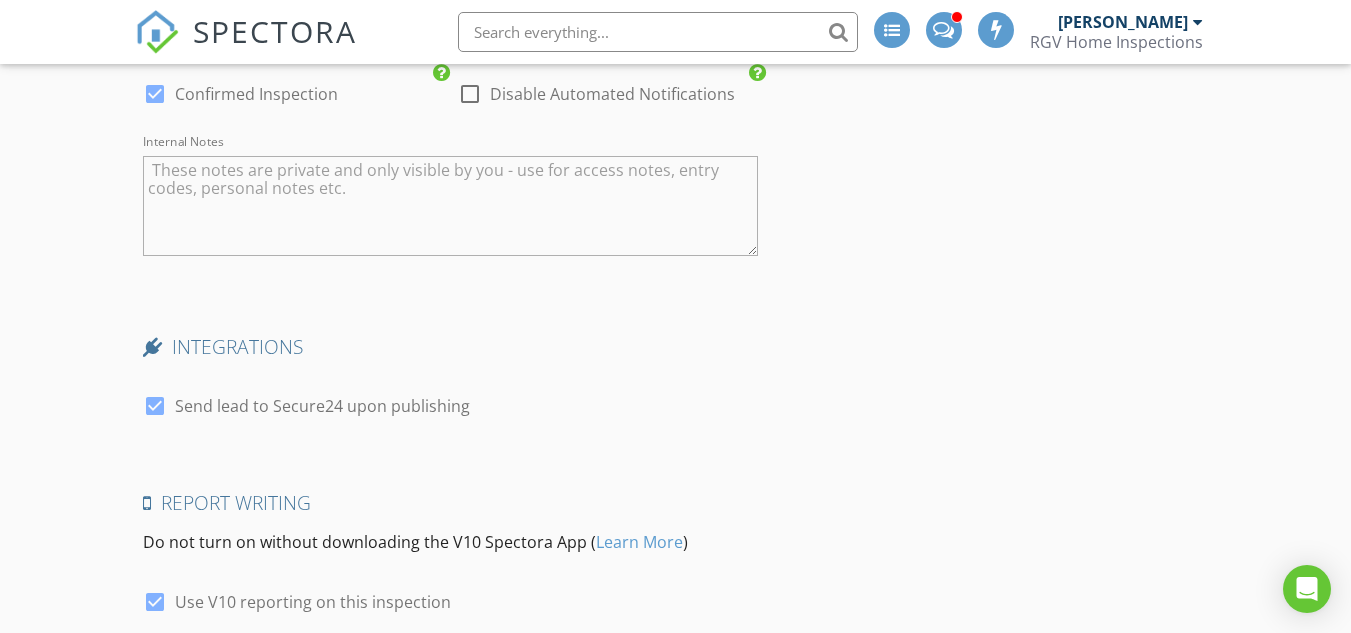 scroll, scrollTop: 3699, scrollLeft: 0, axis: vertical 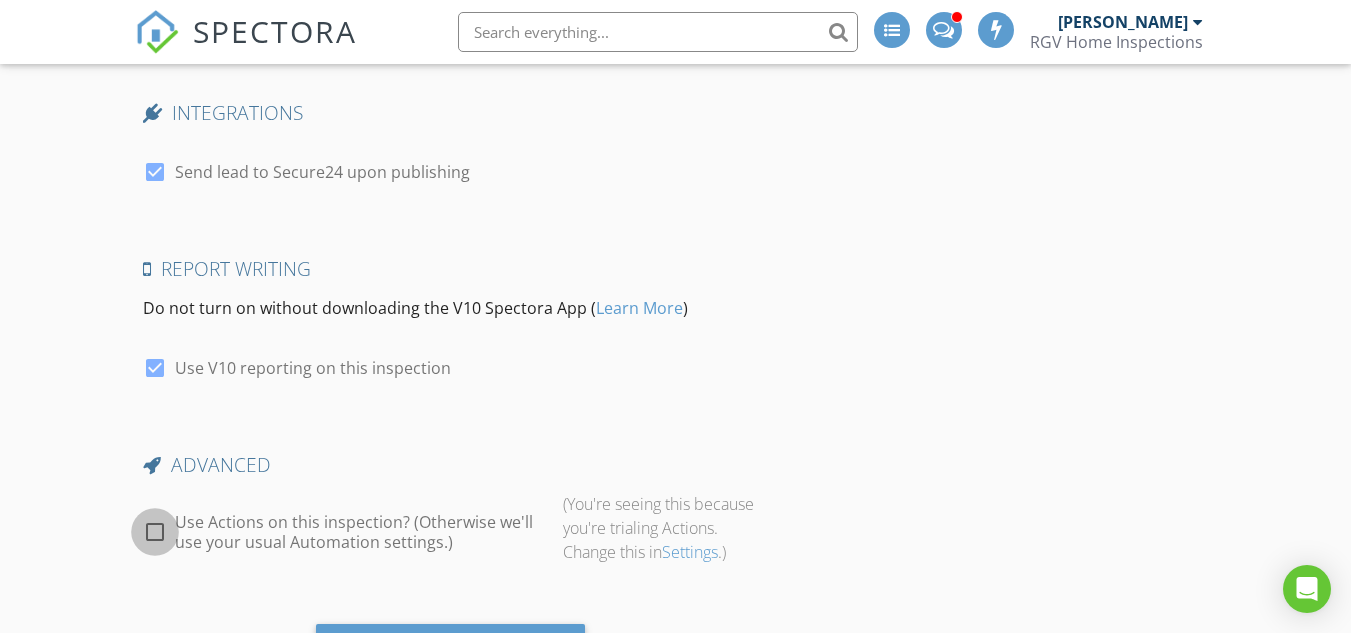 click at bounding box center [155, 532] 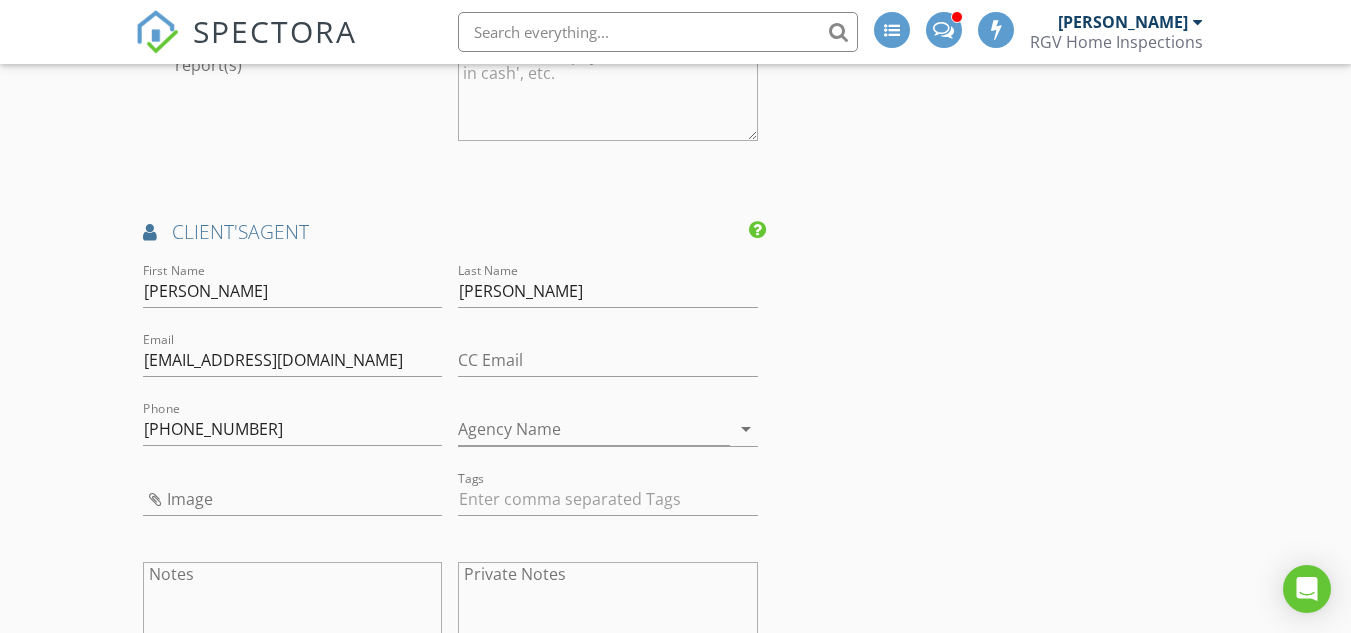 scroll, scrollTop: 2399, scrollLeft: 0, axis: vertical 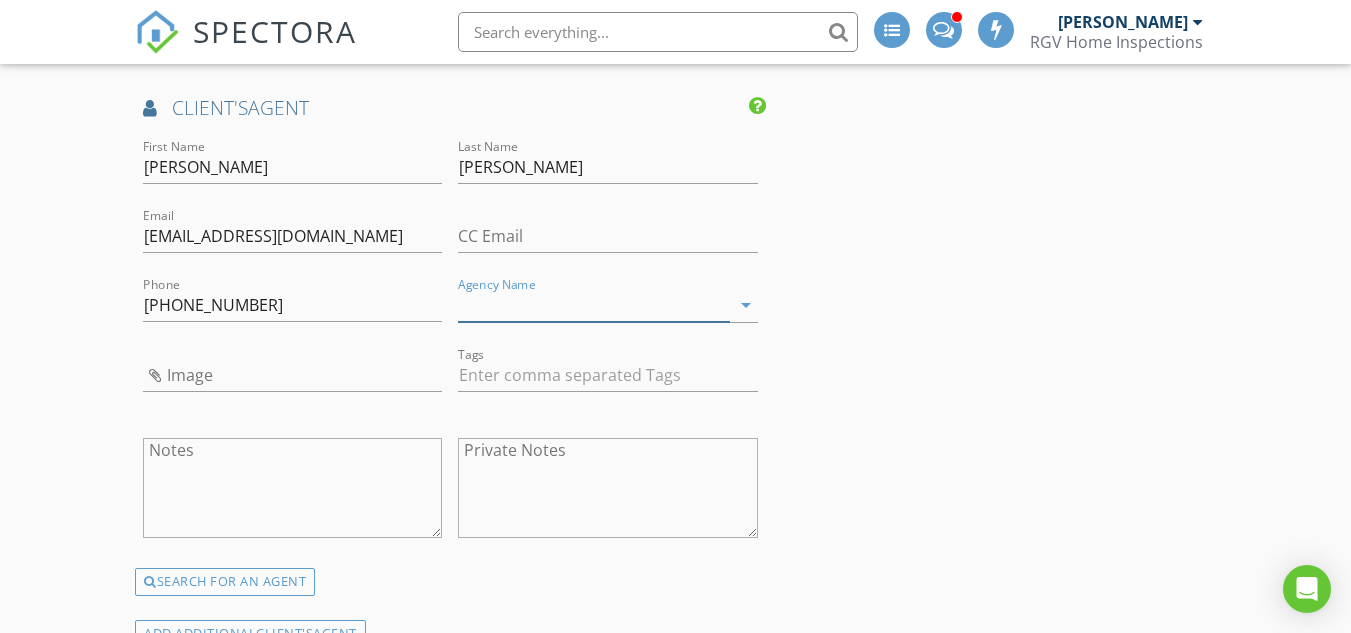 click on "Agency Name" at bounding box center (593, 305) 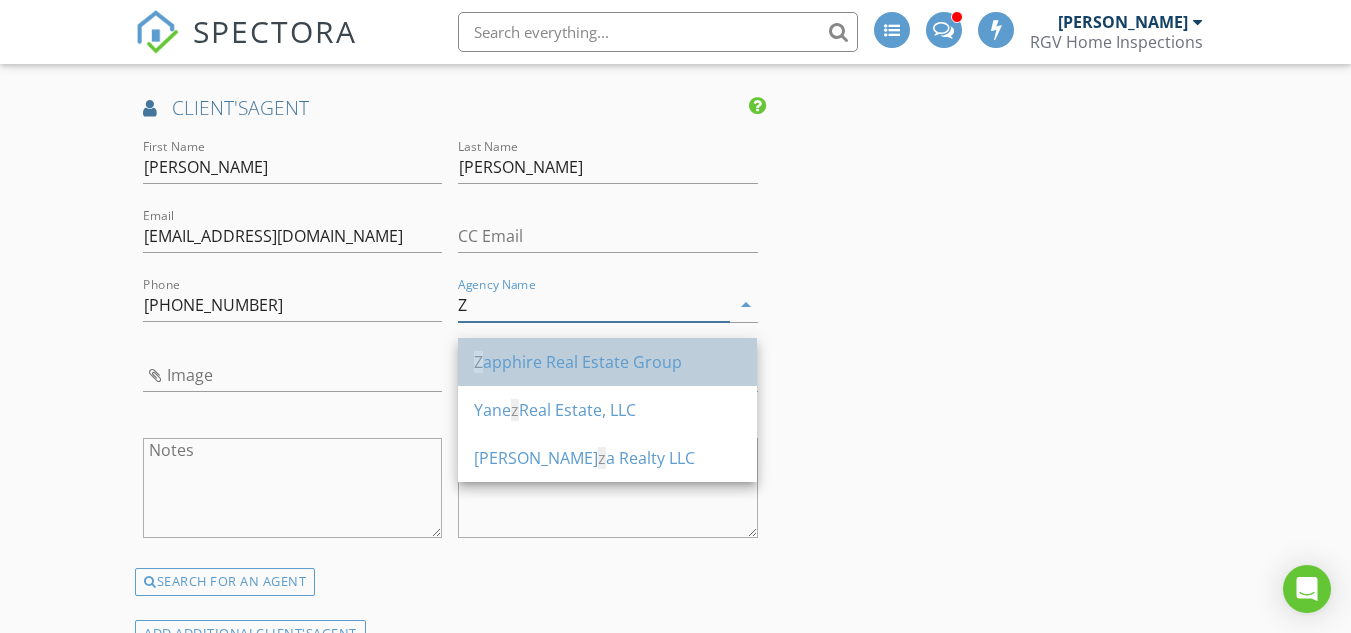 click on "Z apphire Real Estate Group" at bounding box center (607, 362) 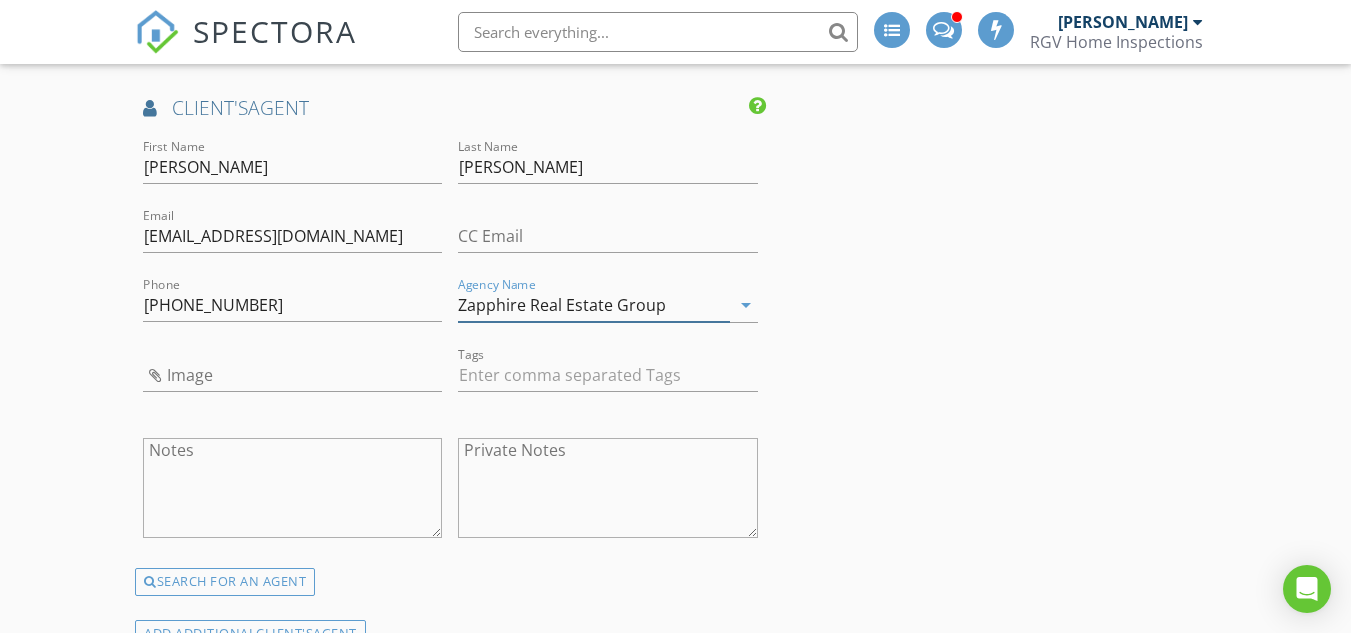 type on "Zapphire Real Estate Group" 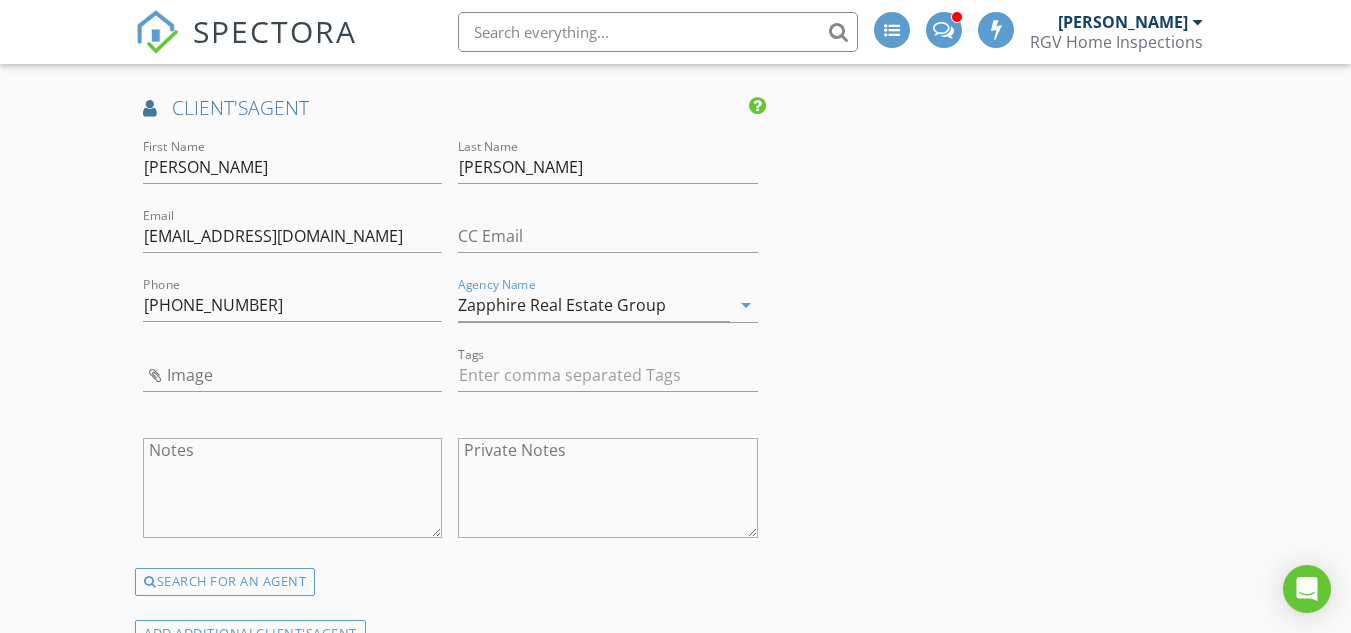 click on "INSPECTOR(S)
check_box   Donnie Quintanilla   PRIMARY   check_box_outline_blank   Fernando Valbuena     check_box_outline_blank   Nick De Santos     Donnie Quintanilla arrow_drop_down   check_box_outline_blank Donnie Quintanilla specifically requested
Date/Time
07/13/2025 8:00 AM   Does Not Repeat arrow_drop_down
Location
Address Search       Address 1313 Emma Elizabeth St   Unit   City Weslaco   State TX   Zip 78599   Hidalgo Hidalgo     Square Feet 1640   Year Built 2025   Foundation Slab arrow_drop_down     Donnie Quintanilla     13.6 miles     (19 minutes)
client
check_box Enable Client CC email for this inspection   Client Search     check_box_outline_blank Client is a Company/Organization     First Name Erica M.   Last Name Torres   Email ericatorres1313@gmail.com   CC Email   Phone         Tags         Notes   Private Notes          check_box" at bounding box center [675, -76] 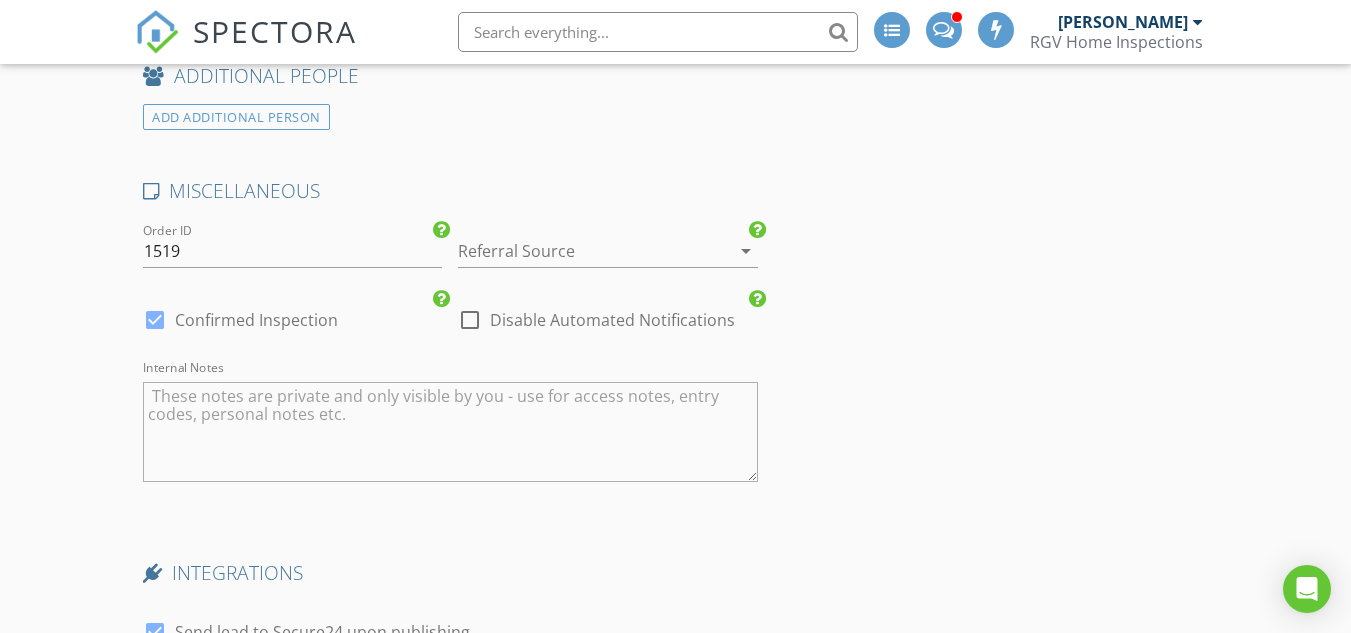 scroll, scrollTop: 3821, scrollLeft: 0, axis: vertical 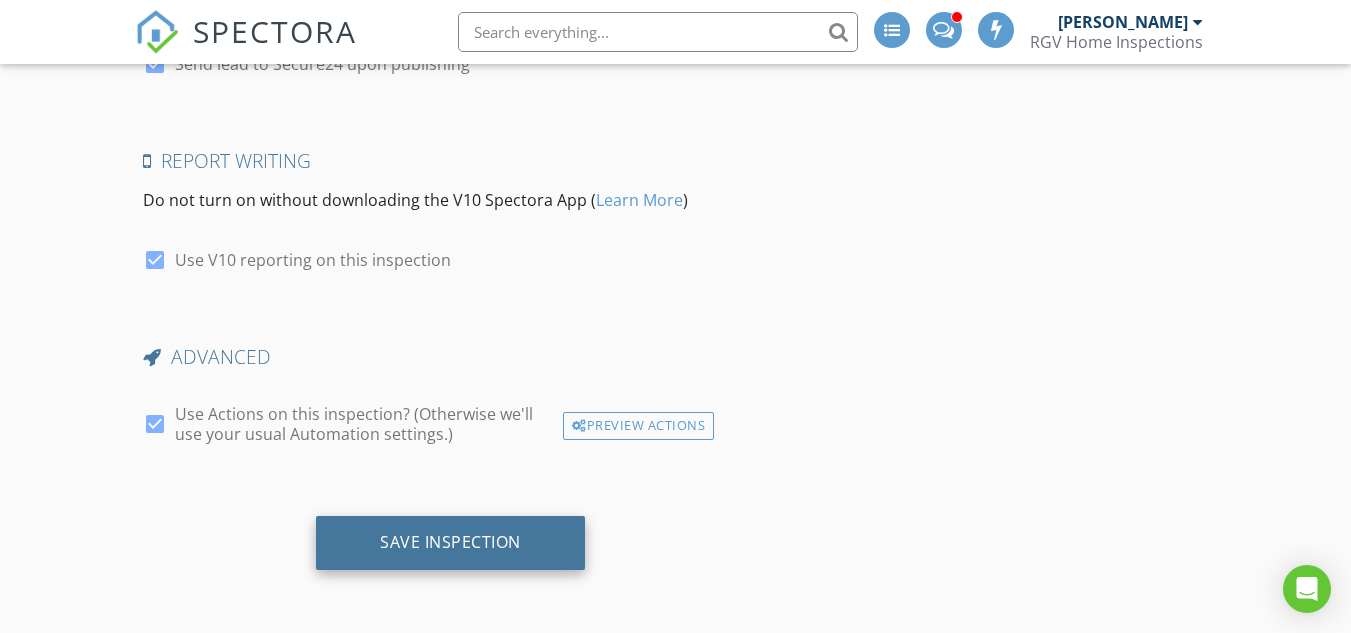 click on "Save Inspection" at bounding box center (450, 542) 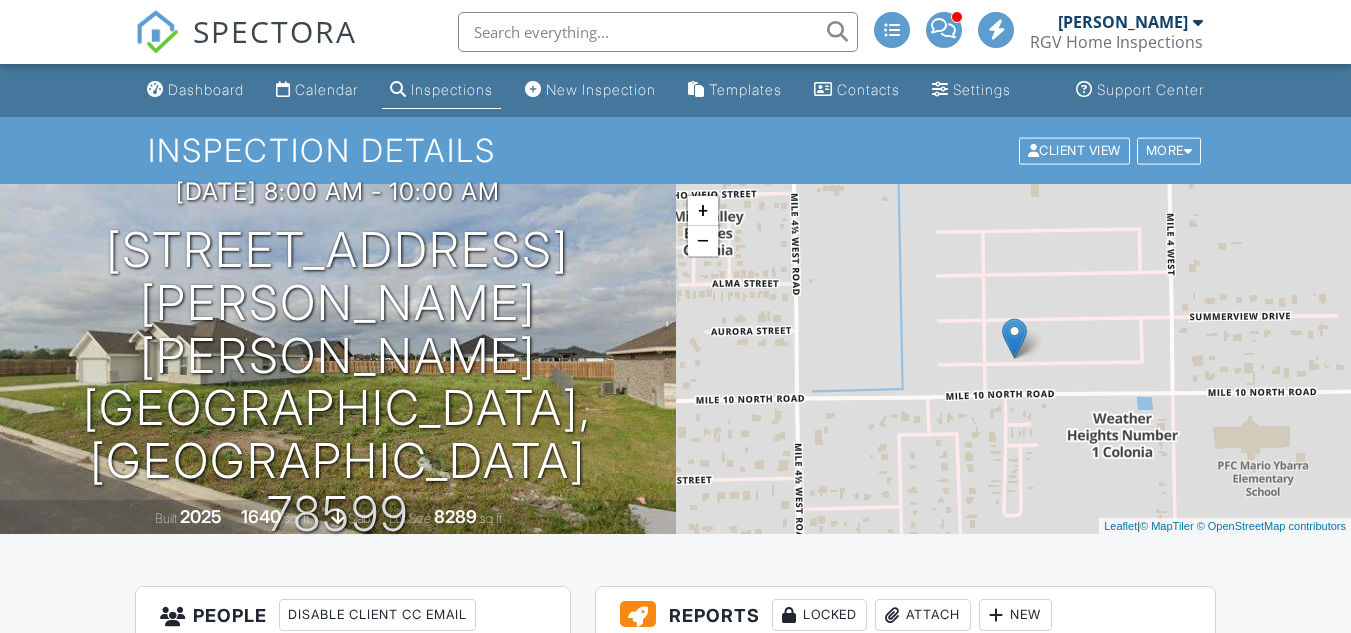 scroll, scrollTop: 0, scrollLeft: 0, axis: both 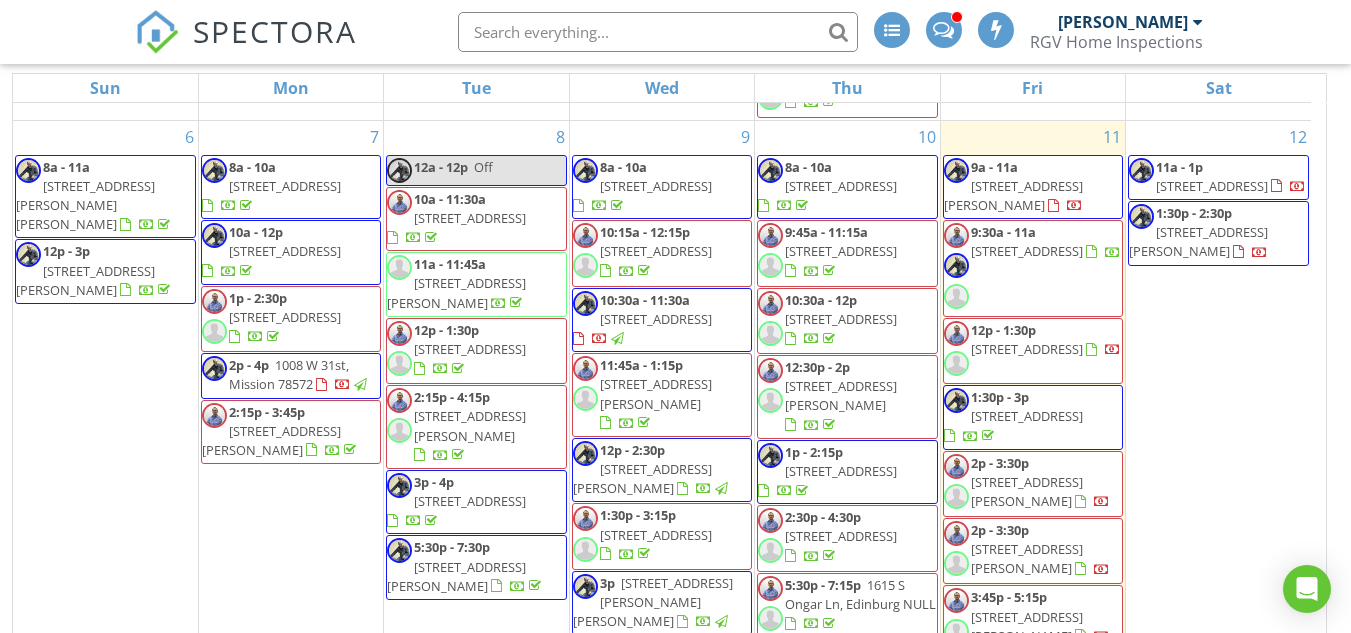 click on "[STREET_ADDRESS]" at bounding box center (1027, 416) 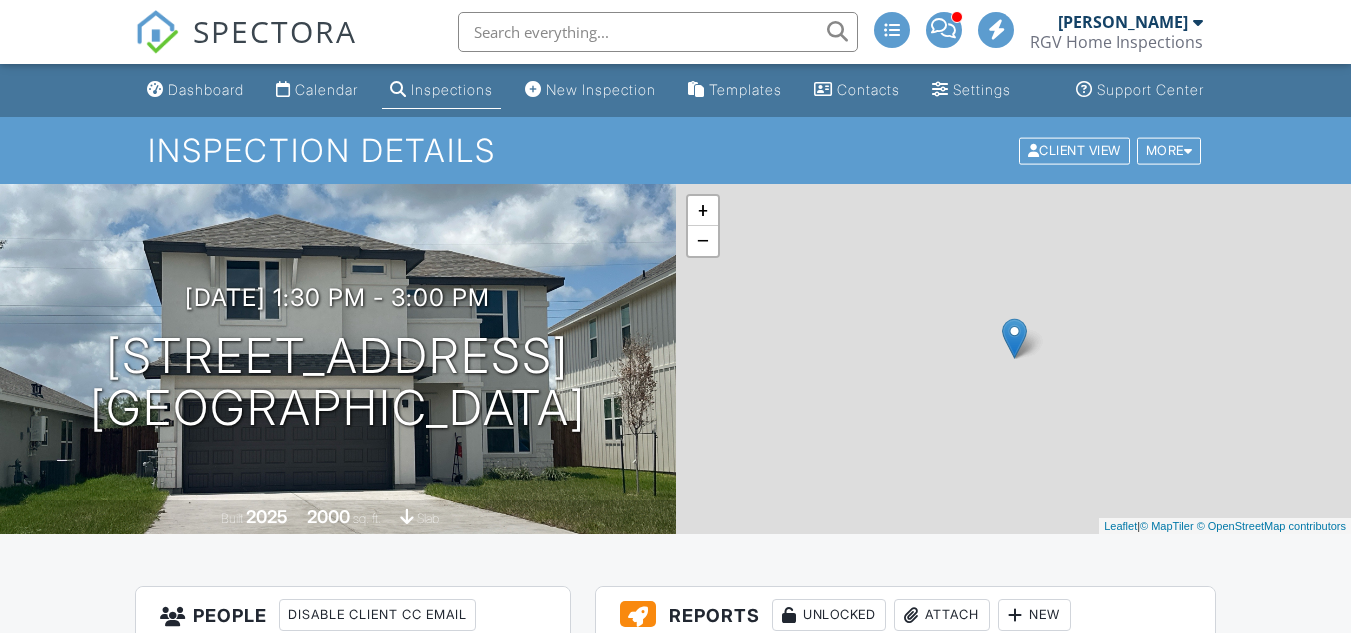 scroll, scrollTop: 0, scrollLeft: 0, axis: both 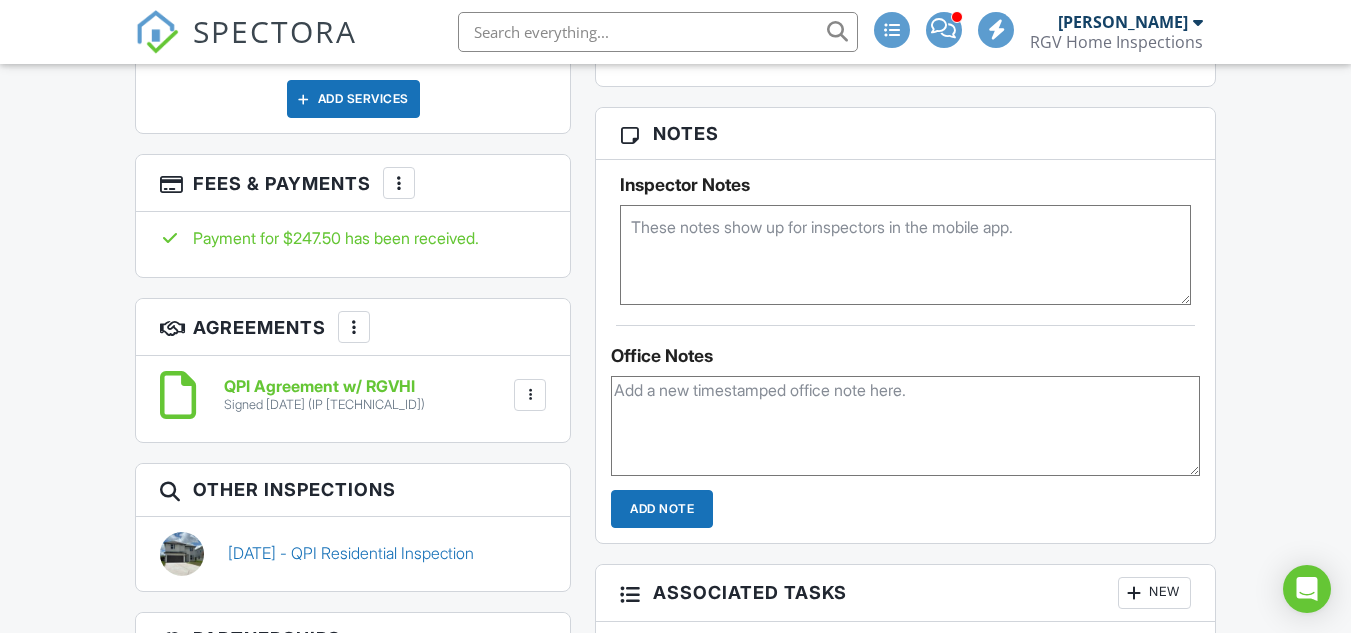 click at bounding box center (530, 395) 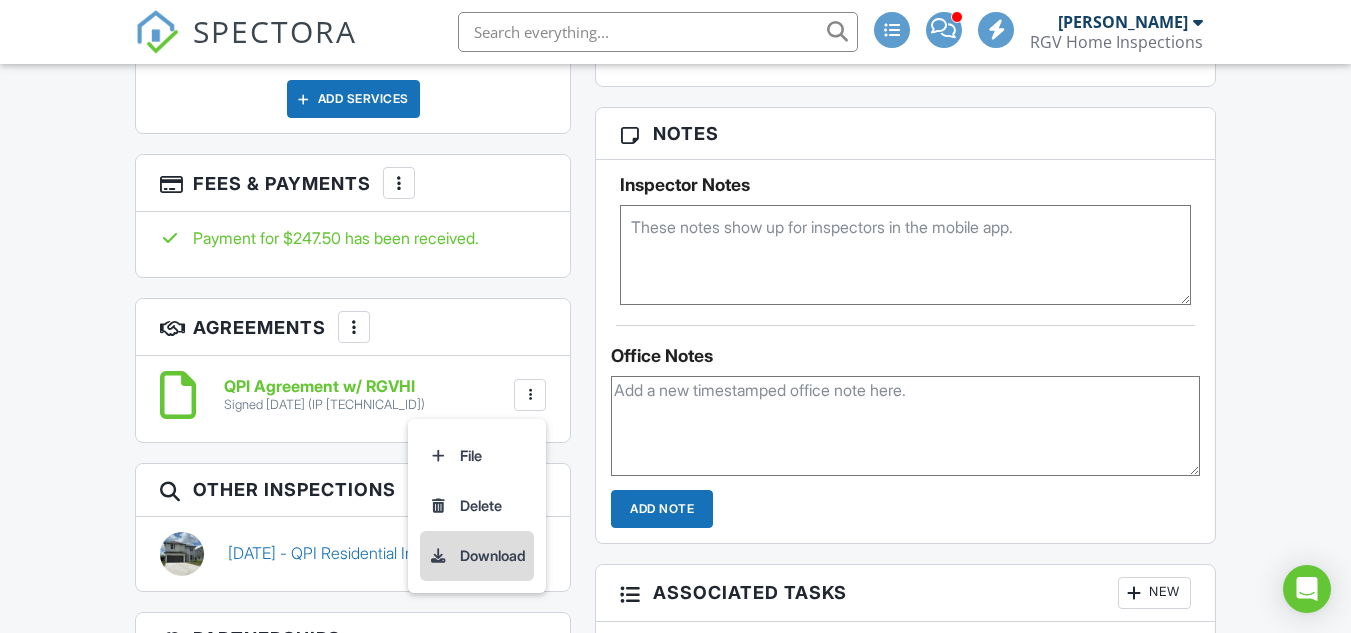 click on "Download" at bounding box center [477, 556] 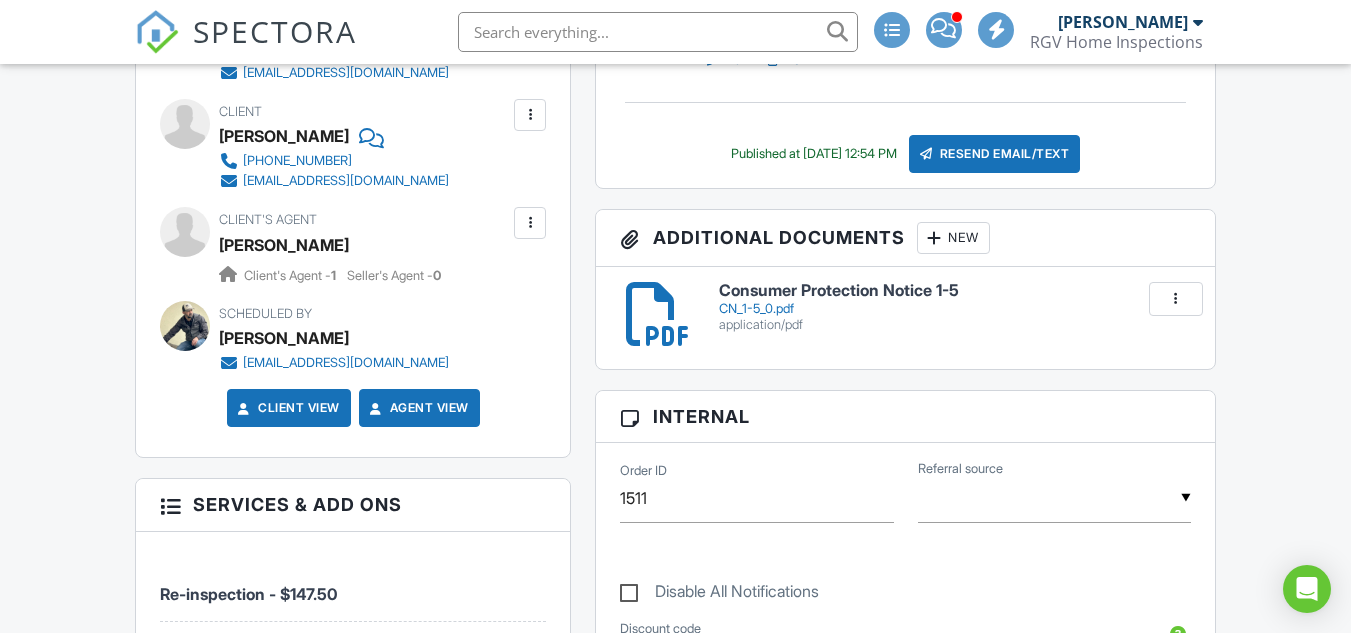 scroll, scrollTop: 421, scrollLeft: 0, axis: vertical 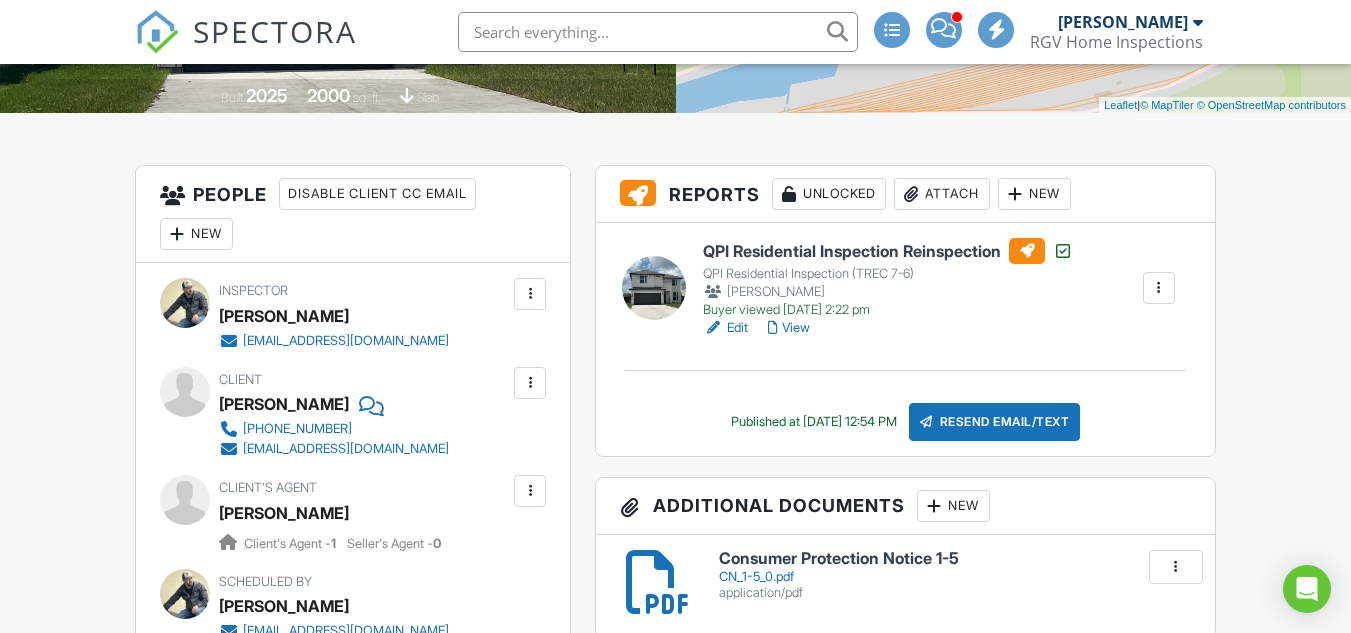 click on "View" at bounding box center [789, 328] 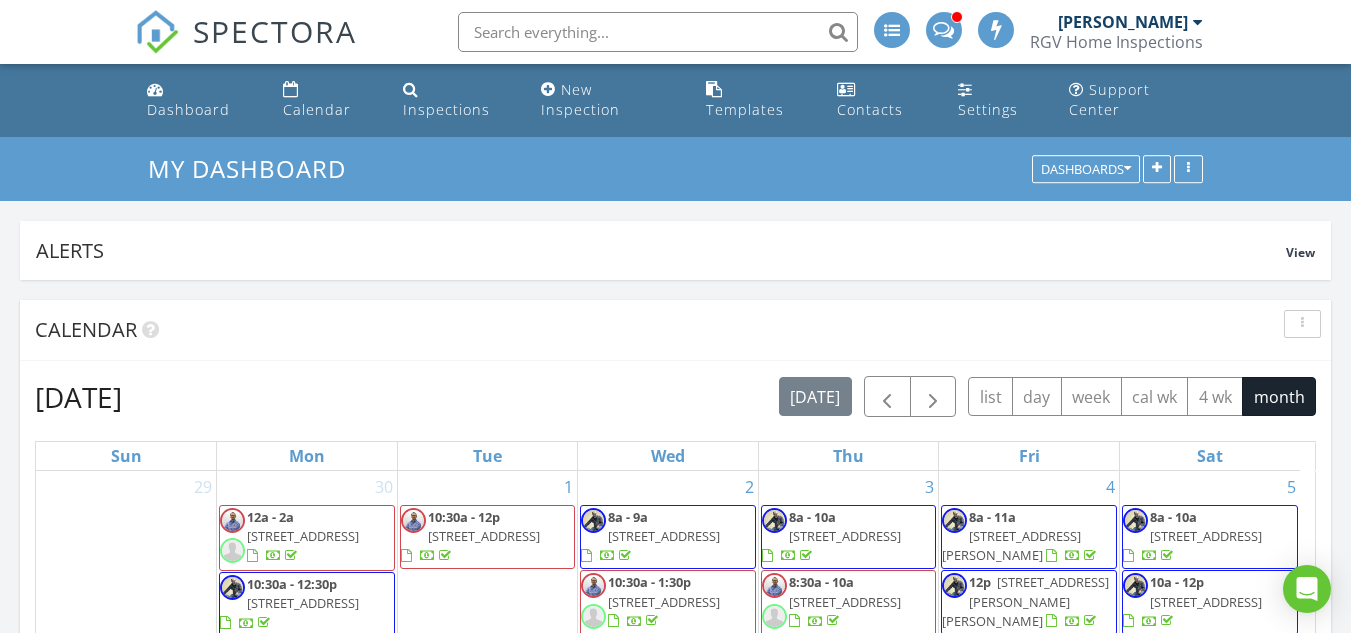 scroll, scrollTop: 0, scrollLeft: 0, axis: both 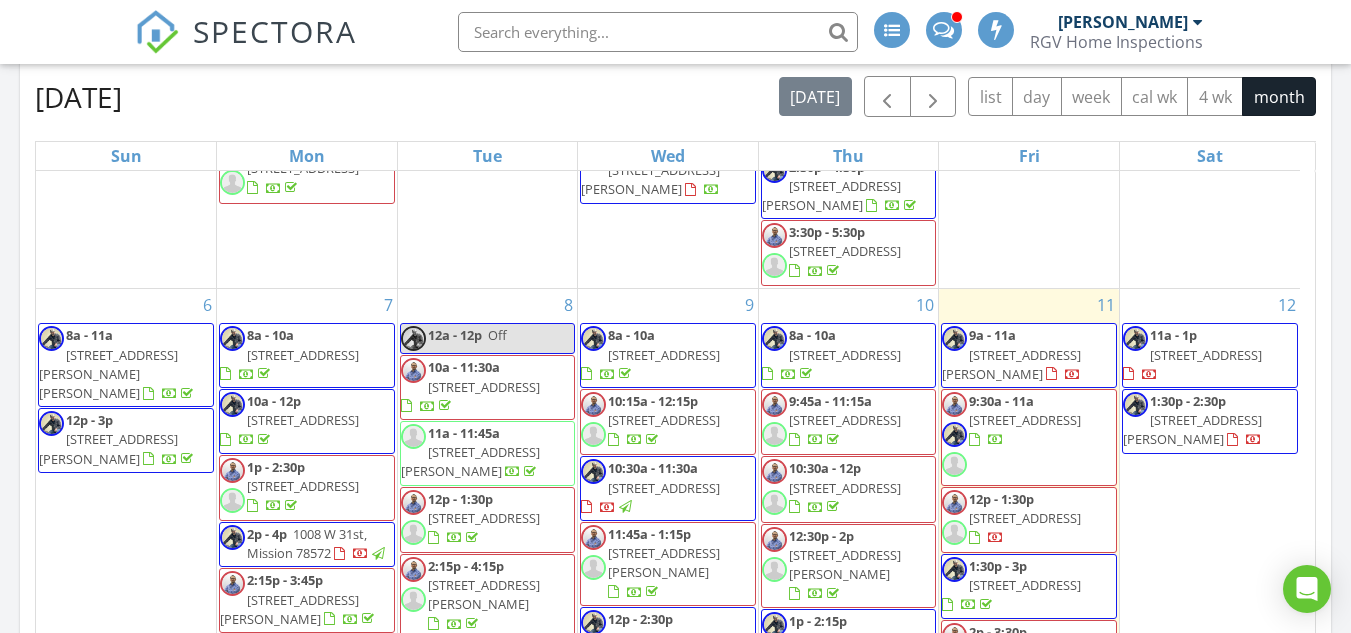 click on "9:30a - 11a
[STREET_ADDRESS]" at bounding box center (1029, 437) 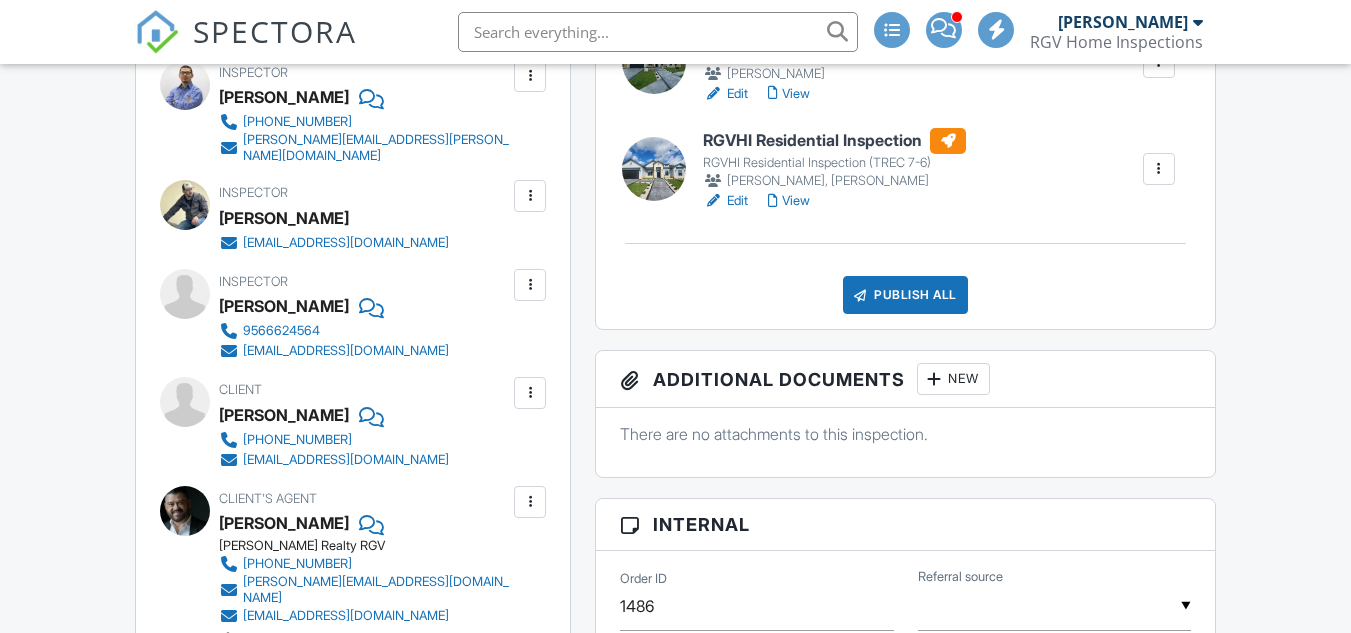 scroll, scrollTop: 1300, scrollLeft: 0, axis: vertical 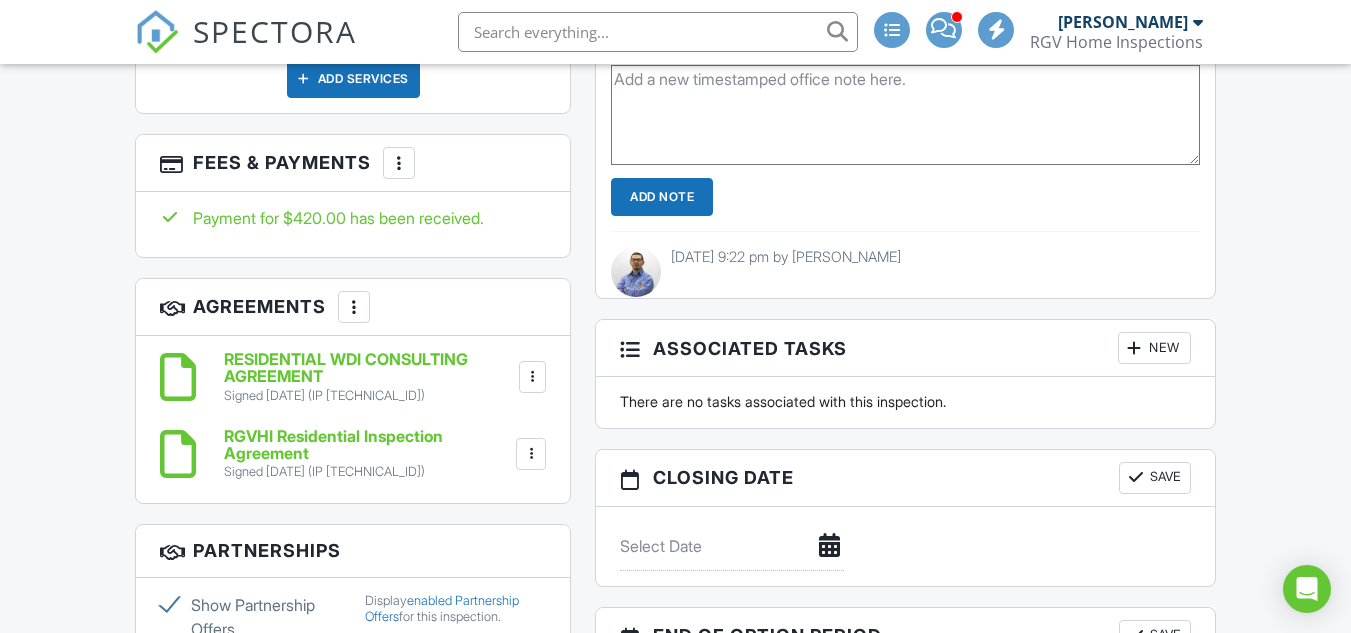 click at bounding box center [533, 377] 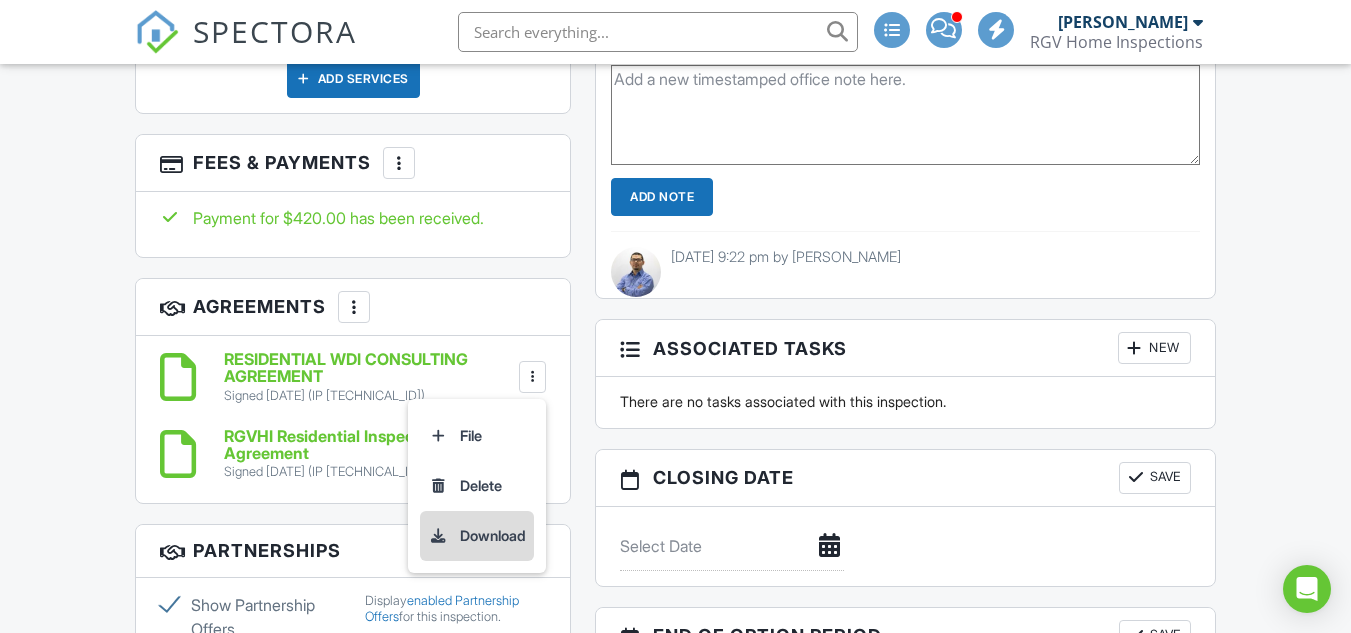 click on "Download" at bounding box center (477, 536) 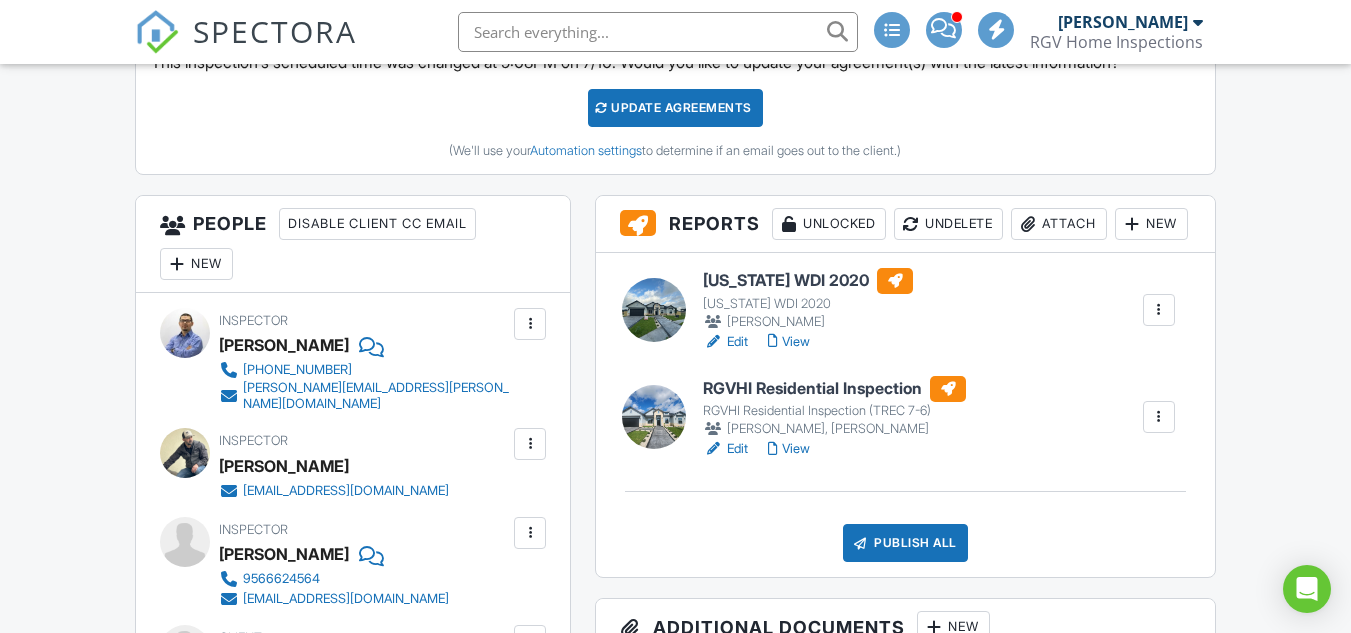 scroll, scrollTop: 600, scrollLeft: 0, axis: vertical 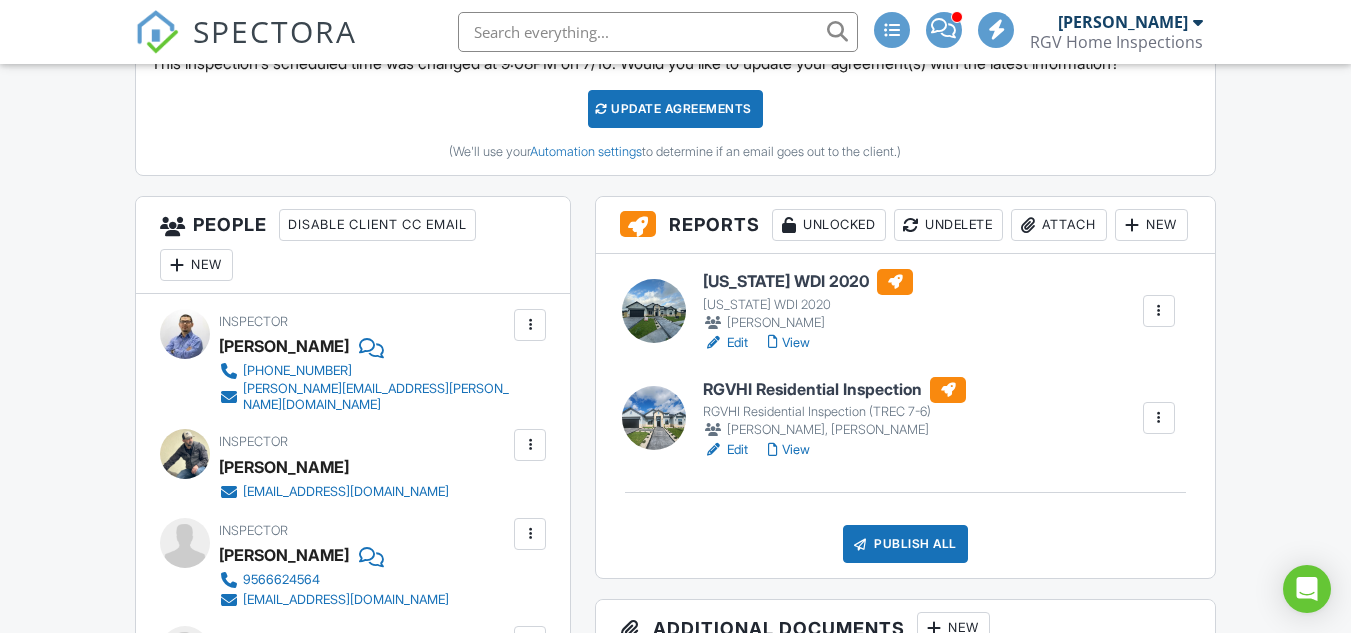 click on "Texas WDI 2020" at bounding box center (808, 282) 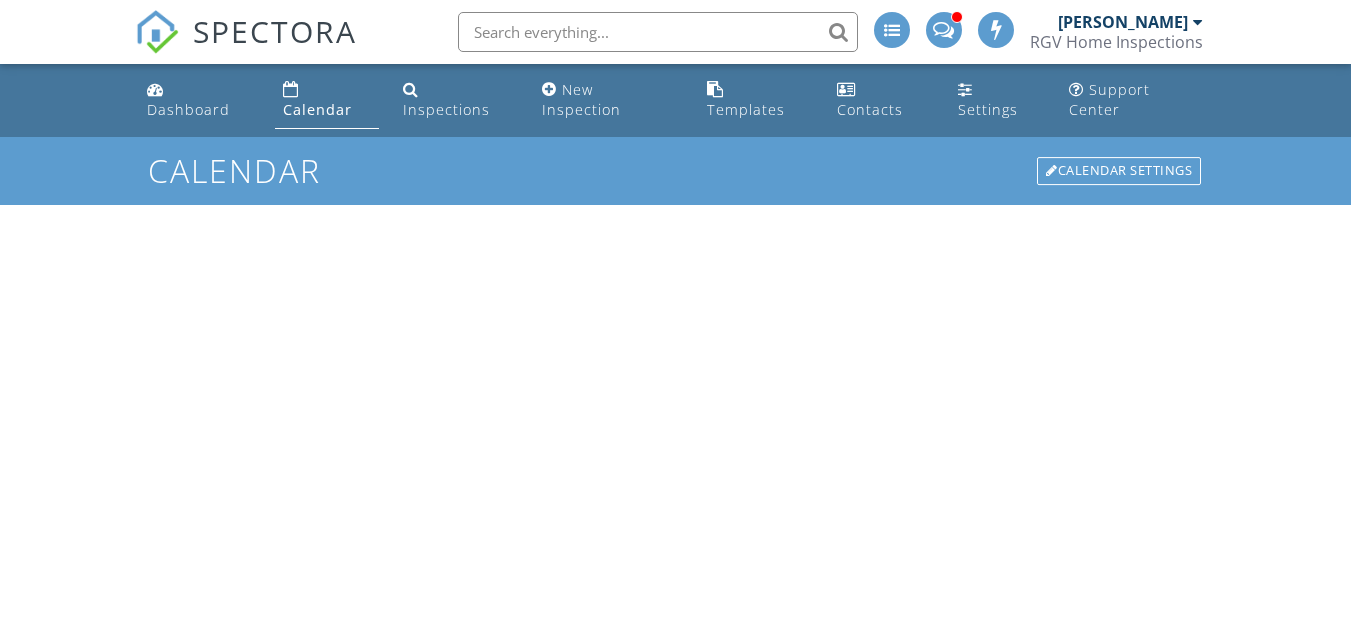 scroll, scrollTop: 0, scrollLeft: 0, axis: both 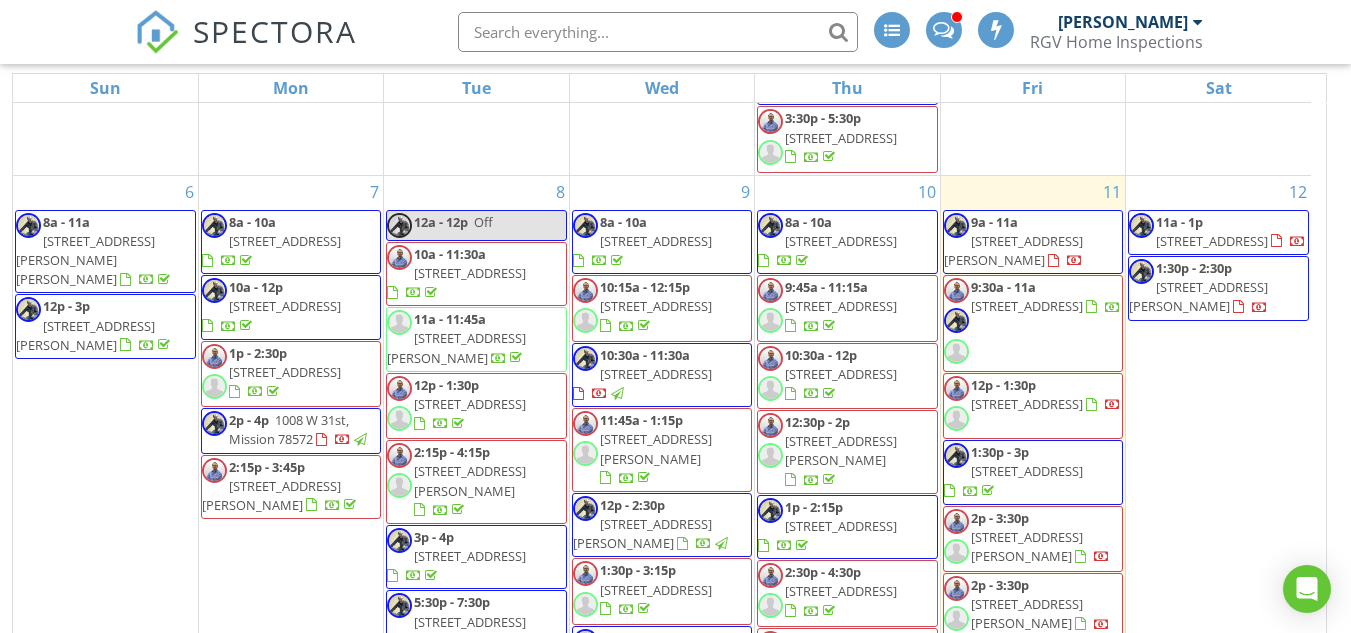 click at bounding box center (943, 28) 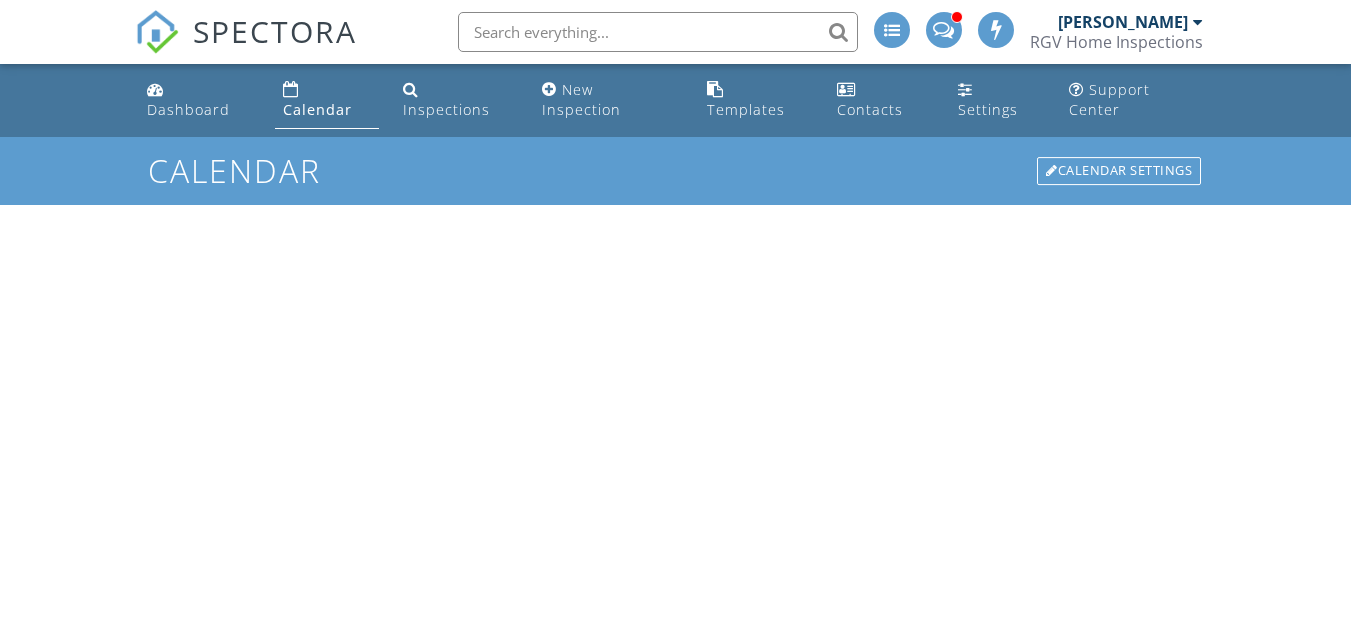 scroll, scrollTop: 0, scrollLeft: 0, axis: both 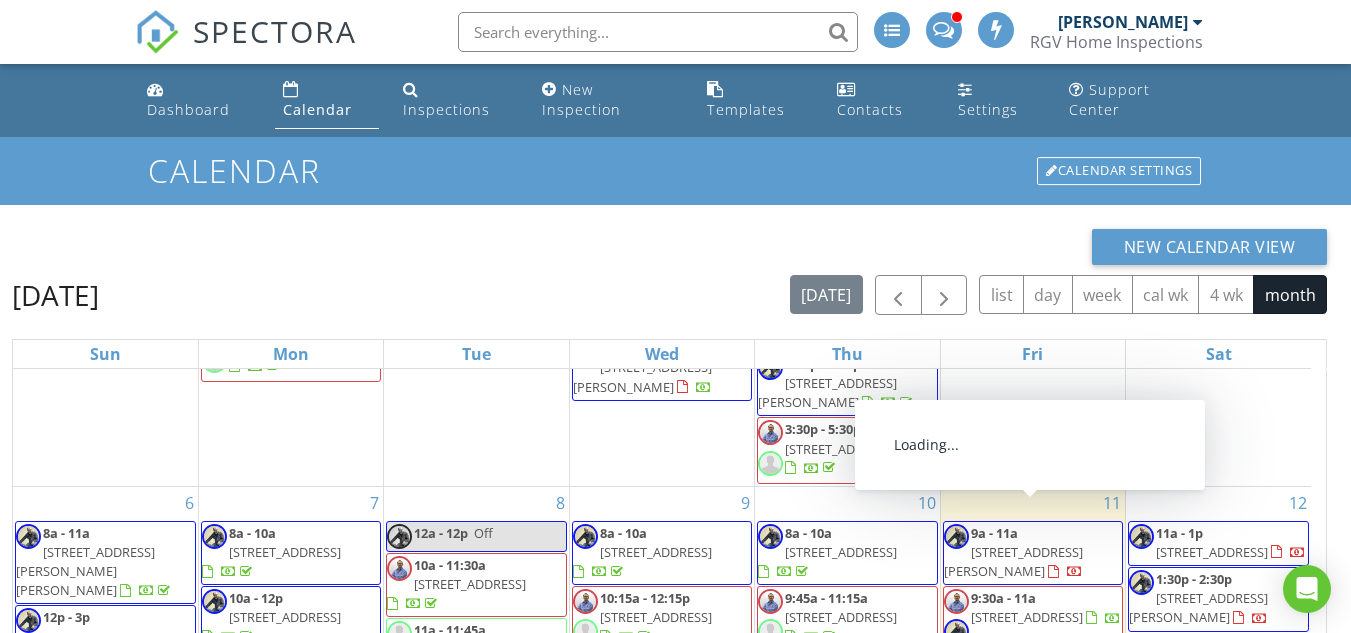 click on "[STREET_ADDRESS][PERSON_NAME]" at bounding box center [1013, 561] 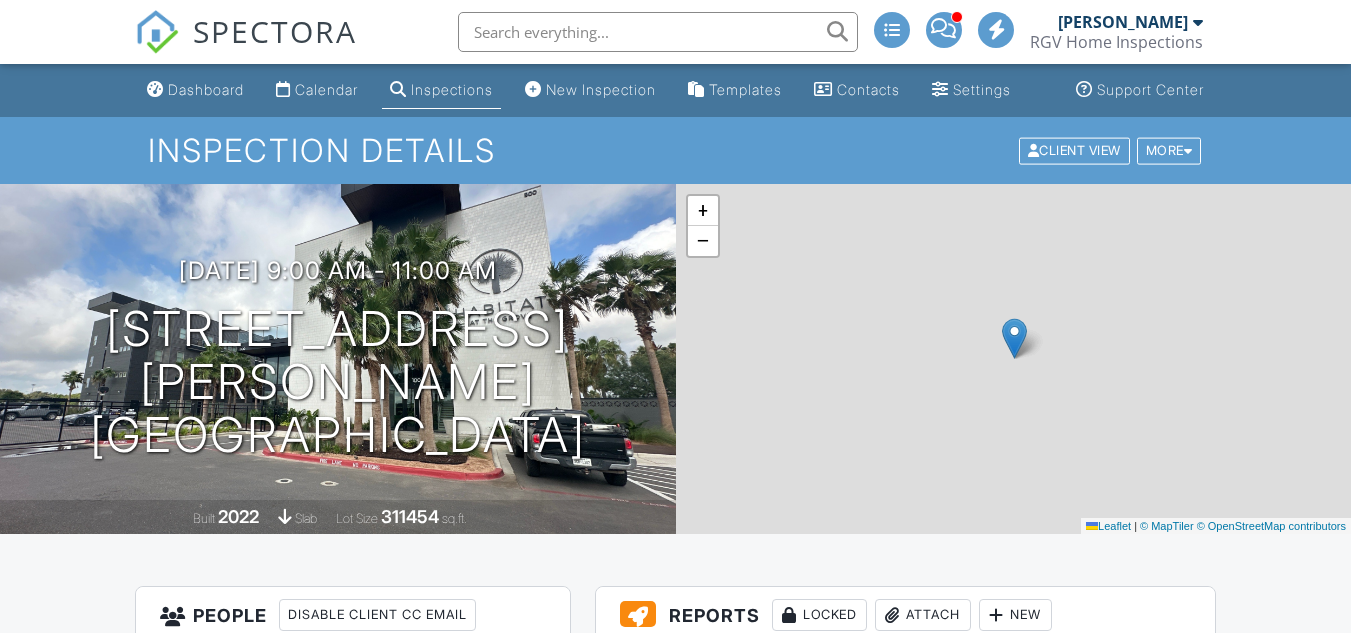 scroll, scrollTop: 0, scrollLeft: 0, axis: both 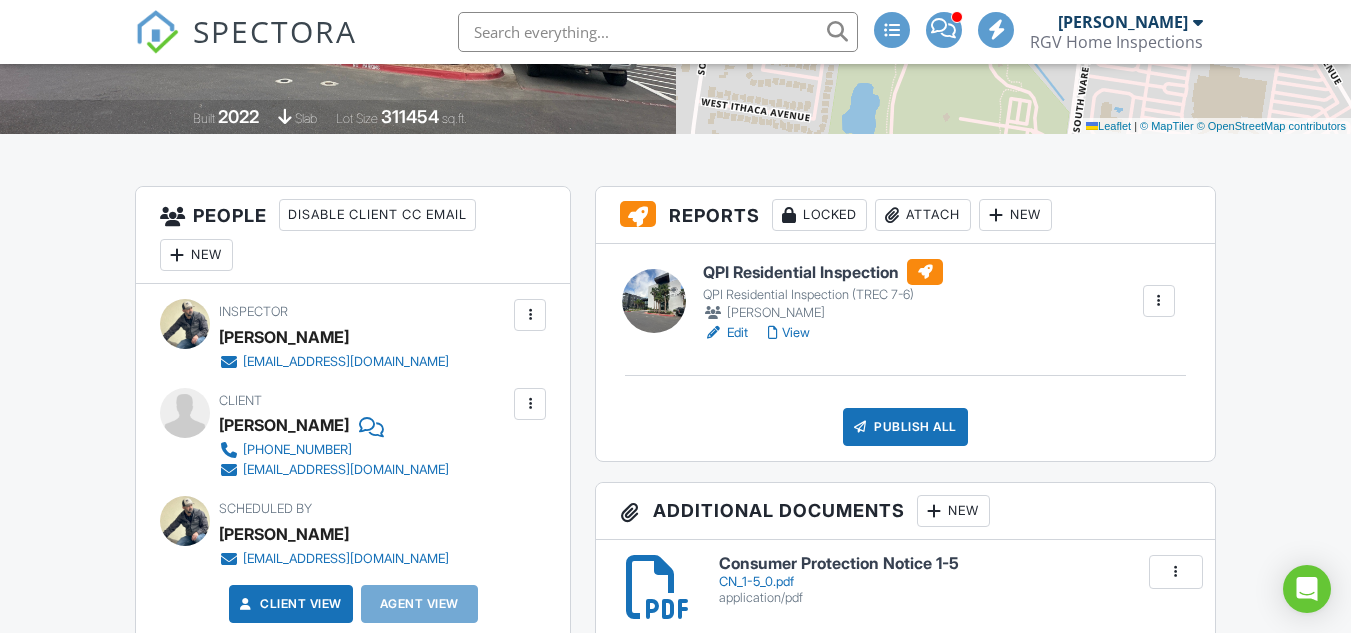click on "QPI Residential Inspection" at bounding box center (823, 272) 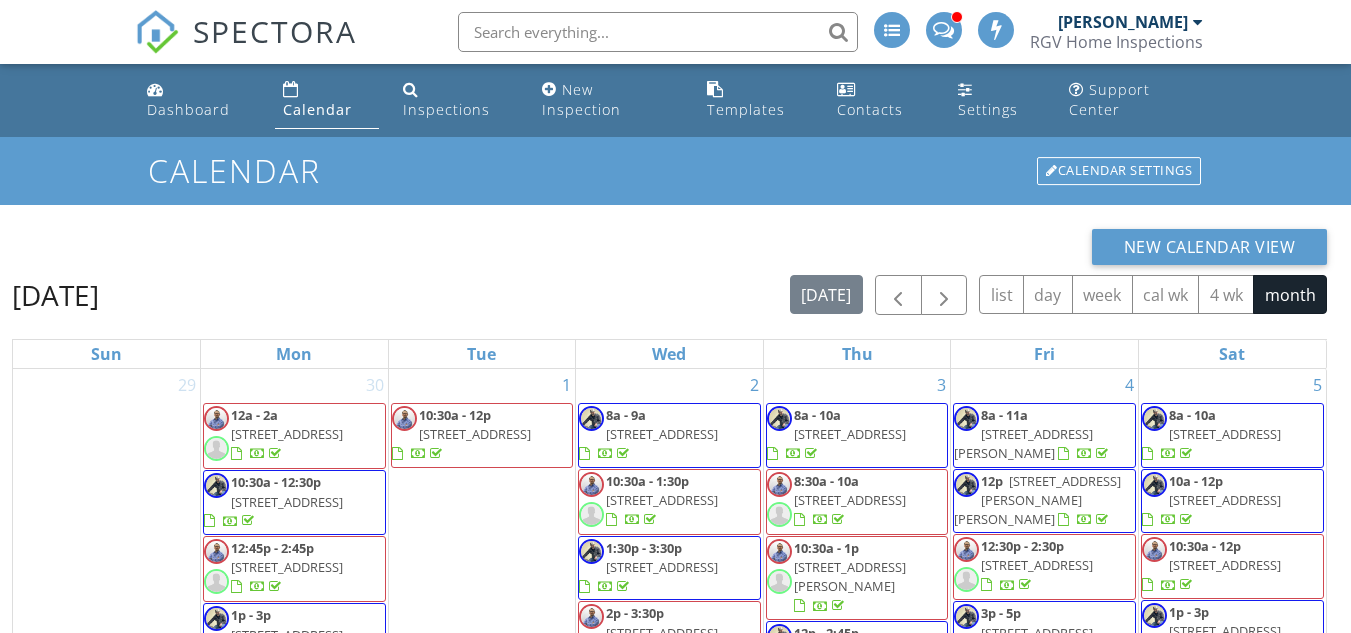 scroll, scrollTop: 0, scrollLeft: 0, axis: both 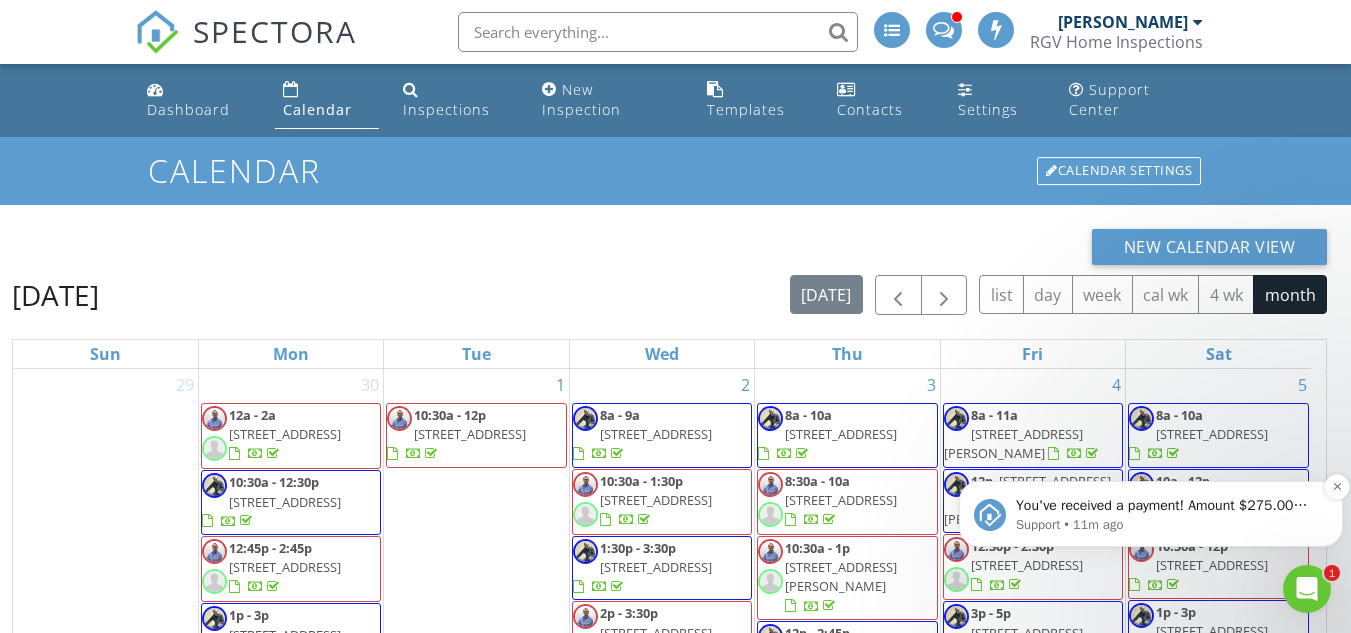 click on "You've received a payment!  Amount  $275.00  Fee  $0.00  Net  $275.00  Transaction #  pi_3RjnkPK7snlDGpRF1q804lCp  Inspection  604 N Padre Ave, Weslaco, TX 78596 Payouts to your bank or debit card occur on a daily basis. Each payment usually takes two business days to process. You can view your pending payout amount here. If you have any questions reach out on our chat bubble at app.spectora.com." at bounding box center (1167, 506) 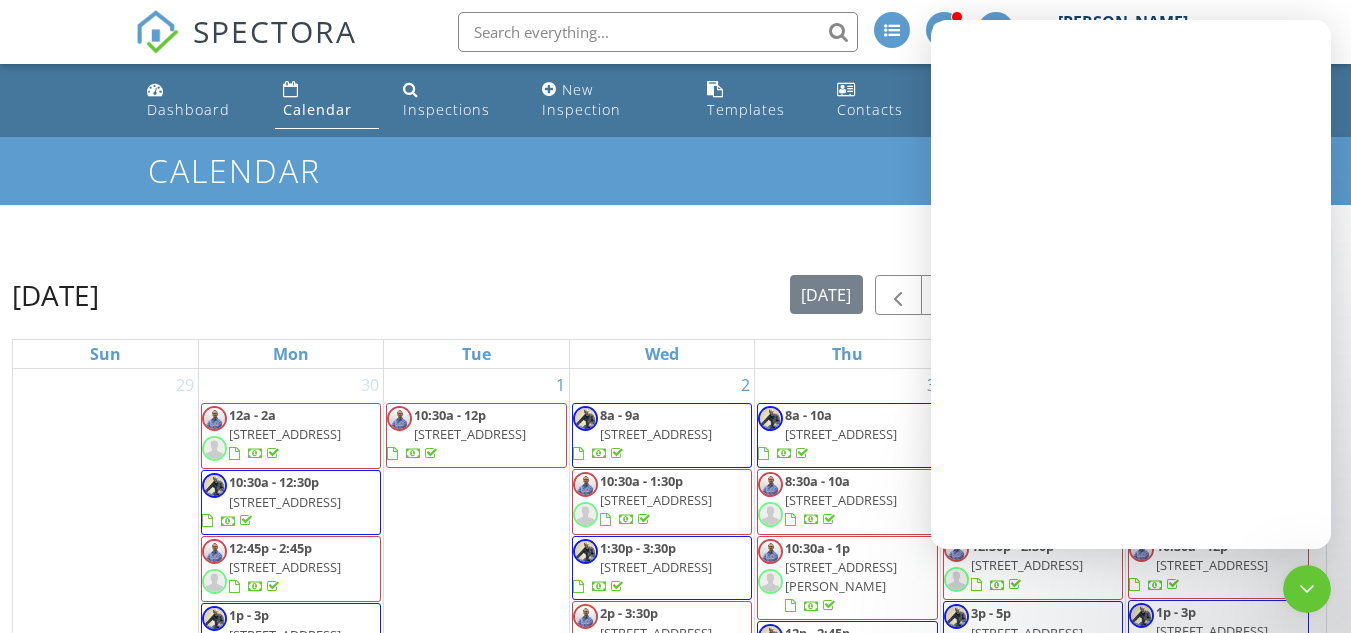 scroll, scrollTop: 0, scrollLeft: 0, axis: both 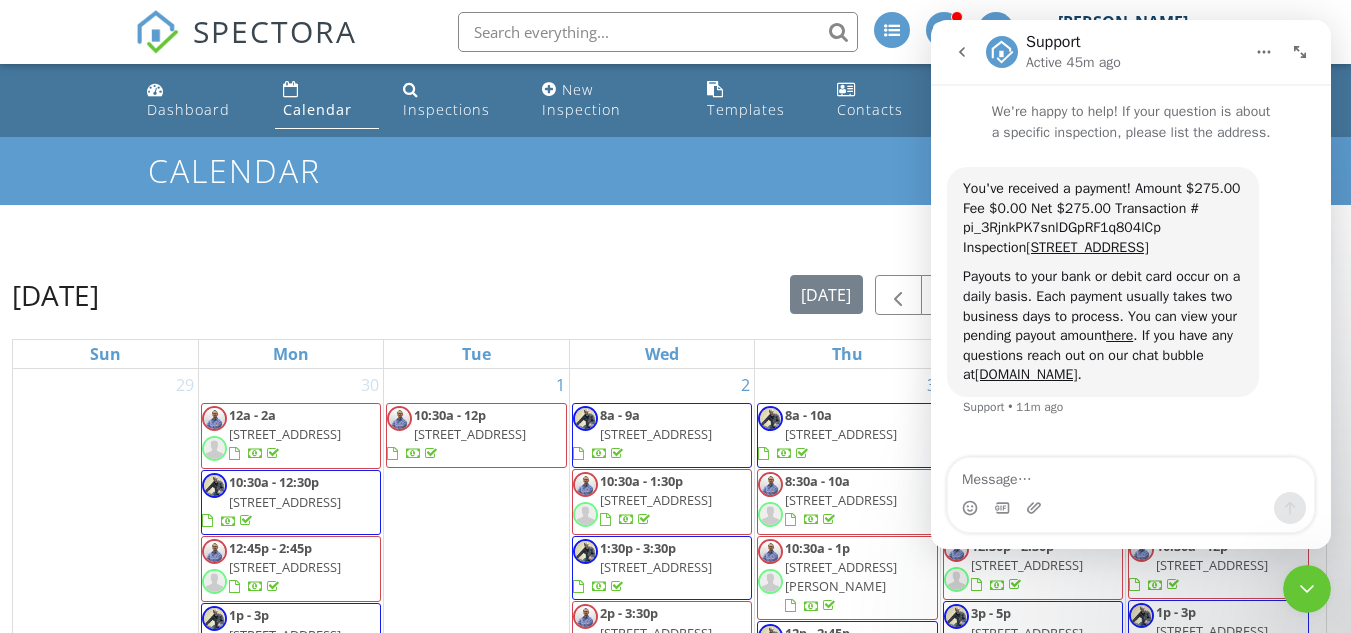 click at bounding box center [1307, 589] 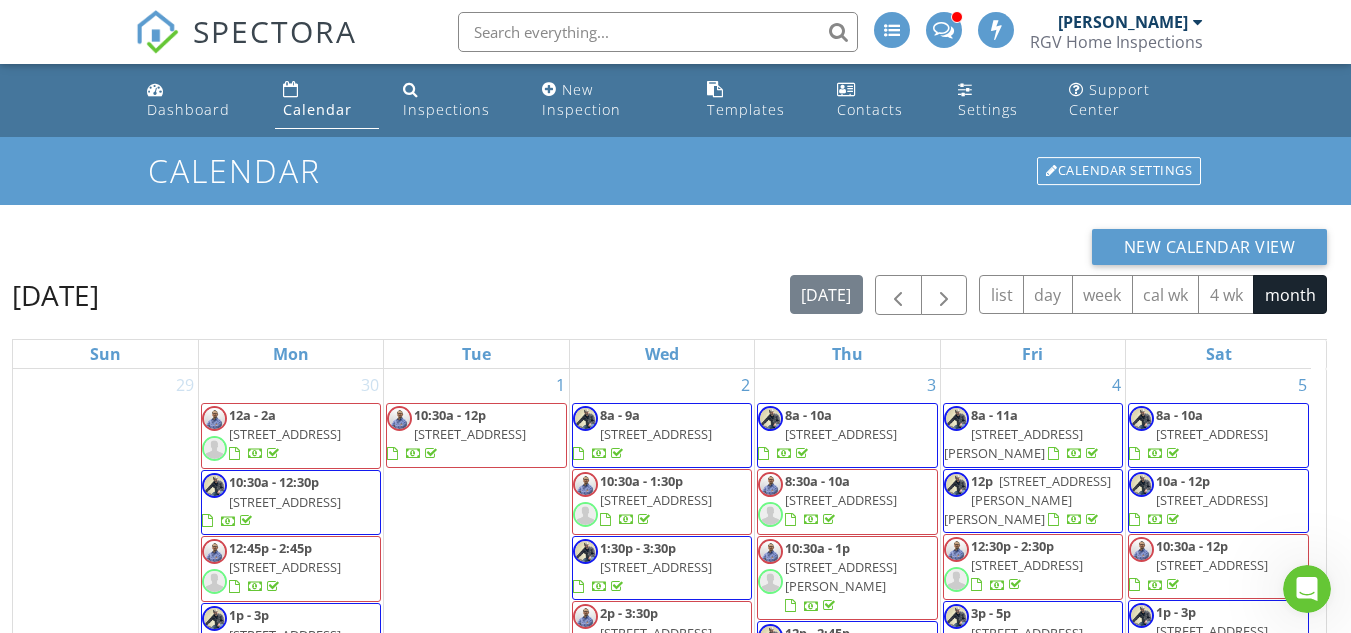scroll, scrollTop: 0, scrollLeft: 0, axis: both 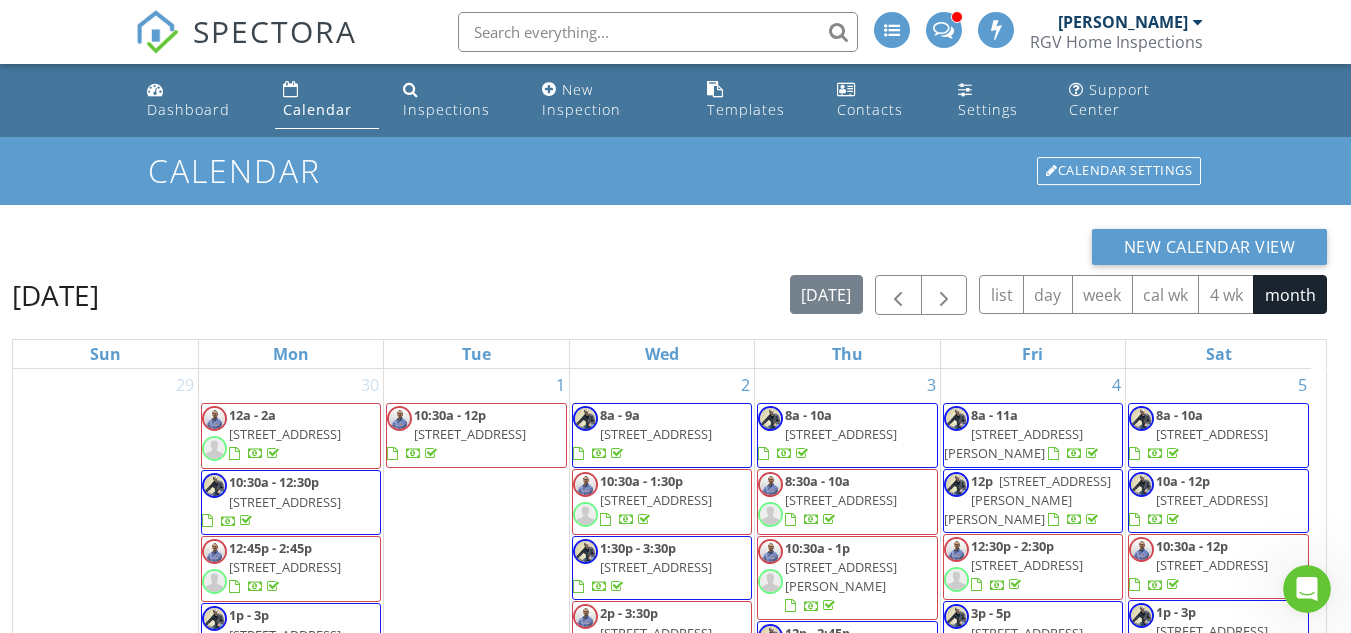 click at bounding box center (943, 28) 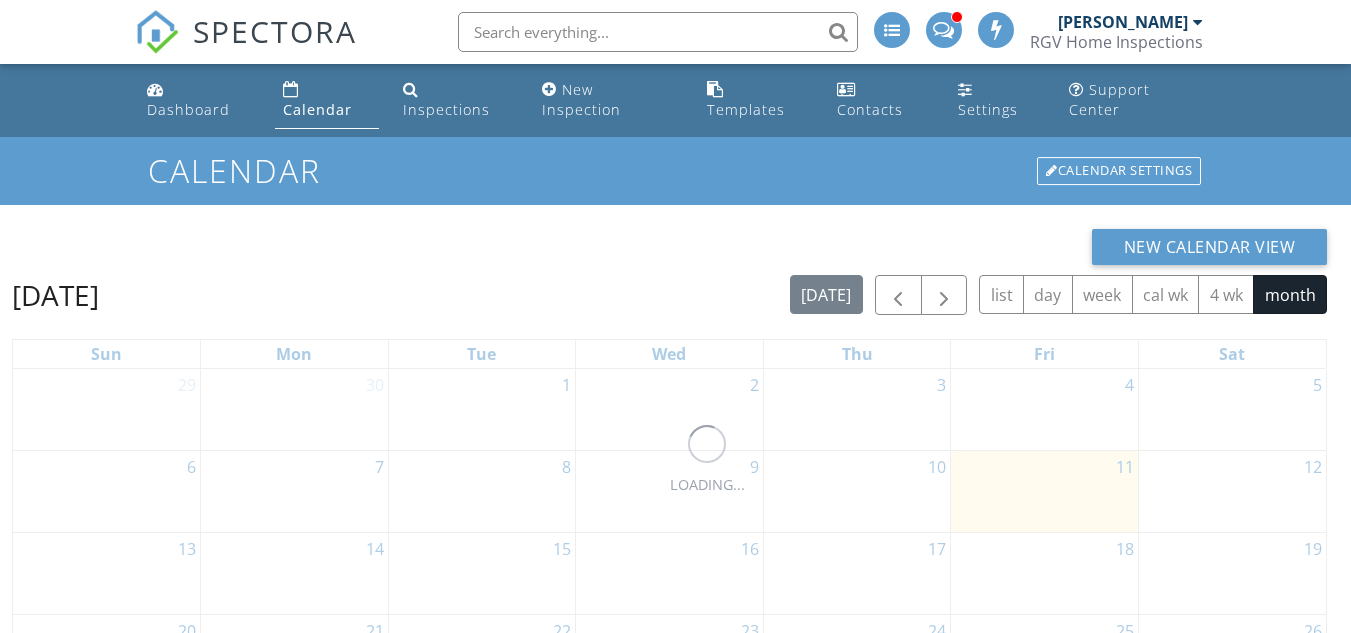 scroll, scrollTop: 0, scrollLeft: 0, axis: both 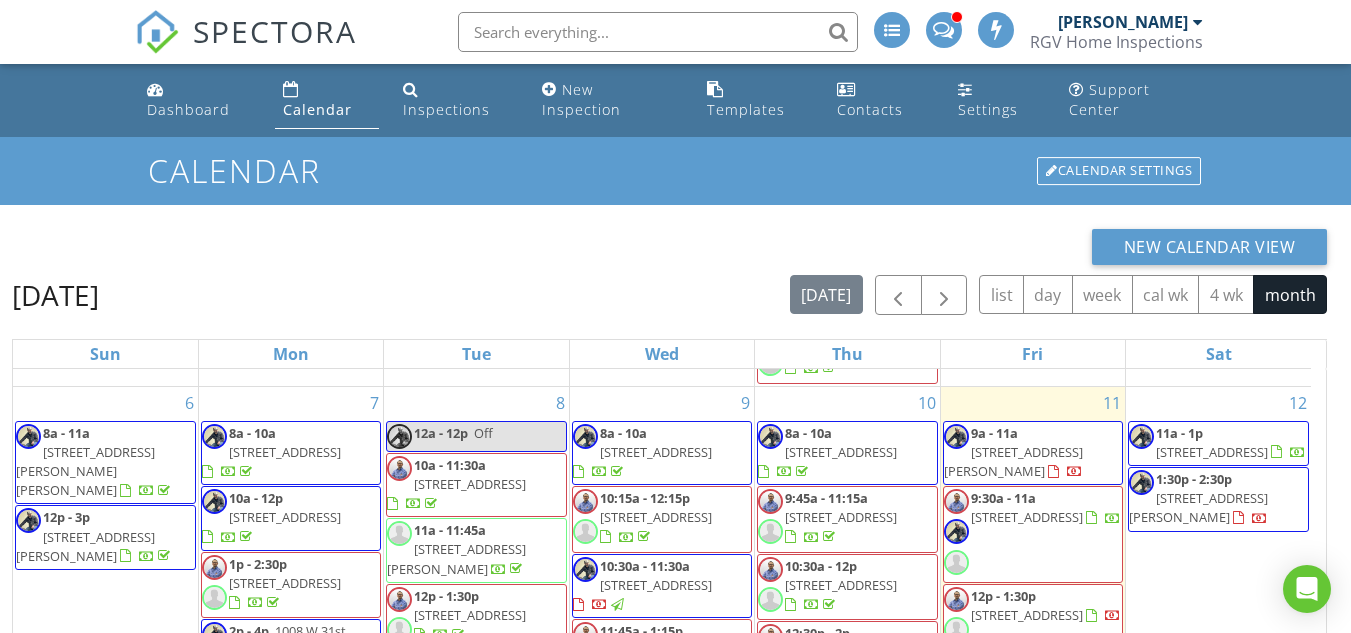 click on "500 S Ware Rd, McAllen 78501" at bounding box center [1013, 461] 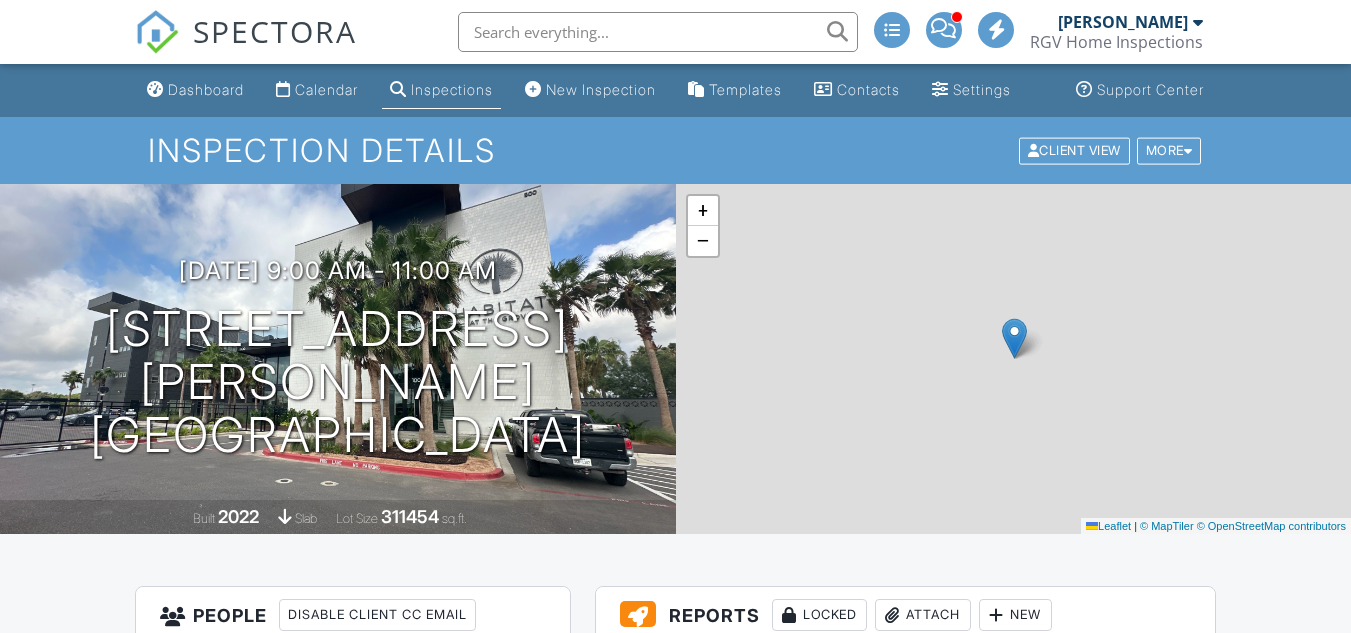 scroll, scrollTop: 0, scrollLeft: 0, axis: both 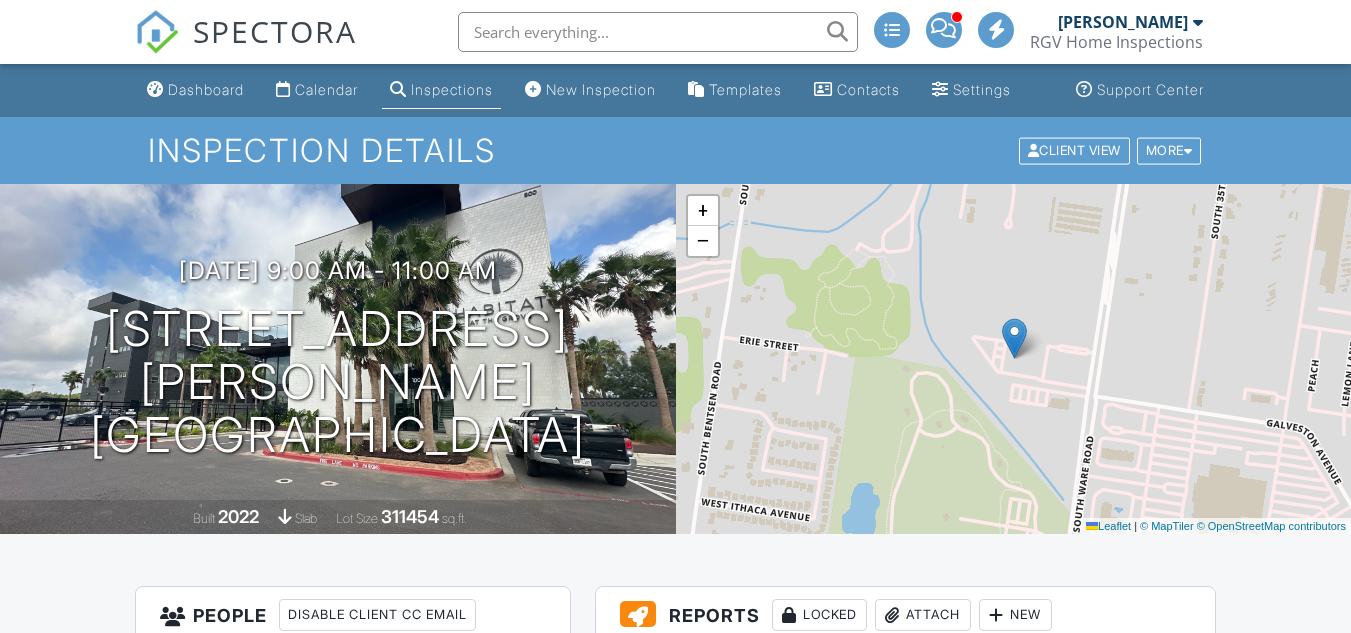 click on "[DATE]  9:00 am
- 11:00 am
[STREET_ADDRESS][PERSON_NAME]
[GEOGRAPHIC_DATA]" at bounding box center (338, 359) 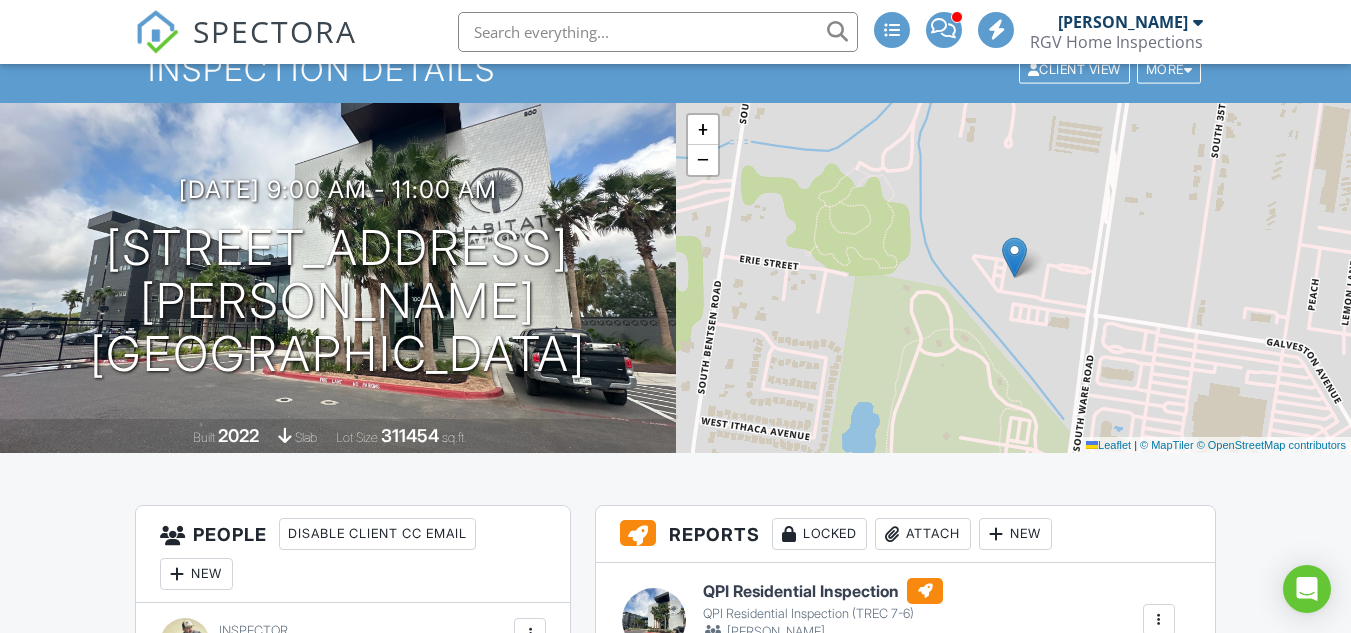 scroll, scrollTop: 100, scrollLeft: 0, axis: vertical 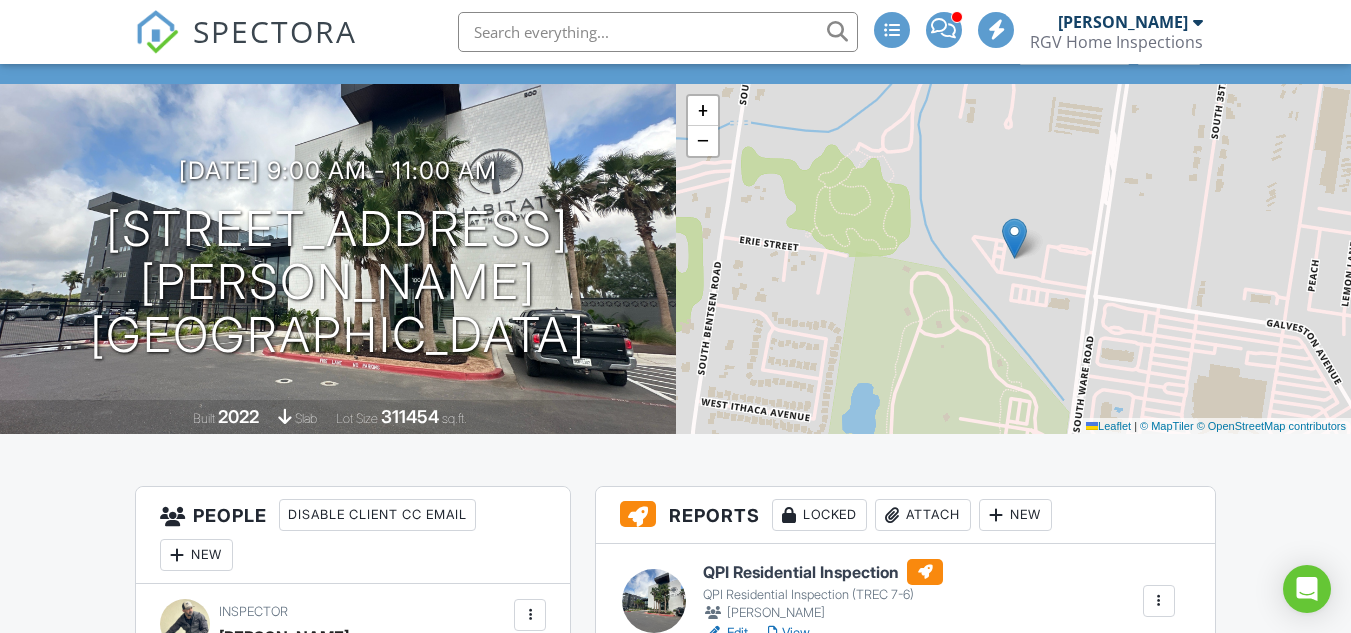 click on "[DATE]  9:00 am
- 11:00 am
[STREET_ADDRESS][PERSON_NAME]
[GEOGRAPHIC_DATA]
Built
2022
slab
Lot Size
311454
sq.ft." at bounding box center [338, 259] 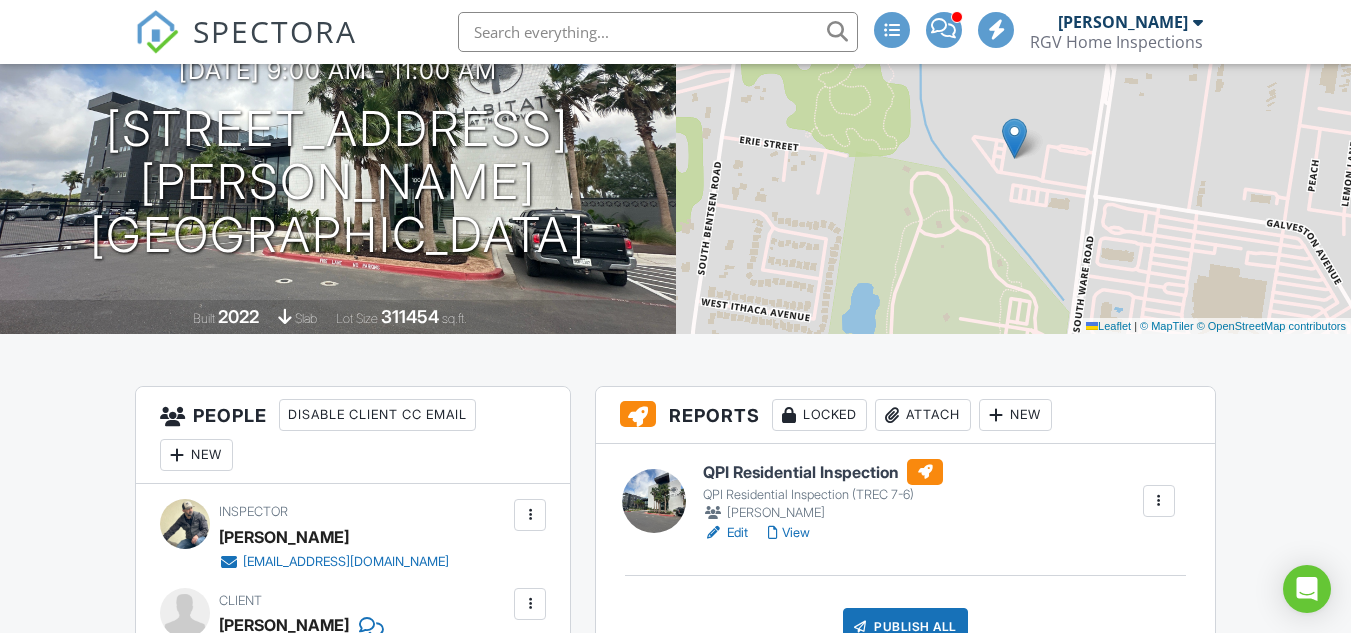 click on "[DATE]  9:00 am
- 11:00 am
[STREET_ADDRESS][PERSON_NAME]
[GEOGRAPHIC_DATA]
Built
2022
slab
Lot Size
311454
sq.ft." at bounding box center (338, 159) 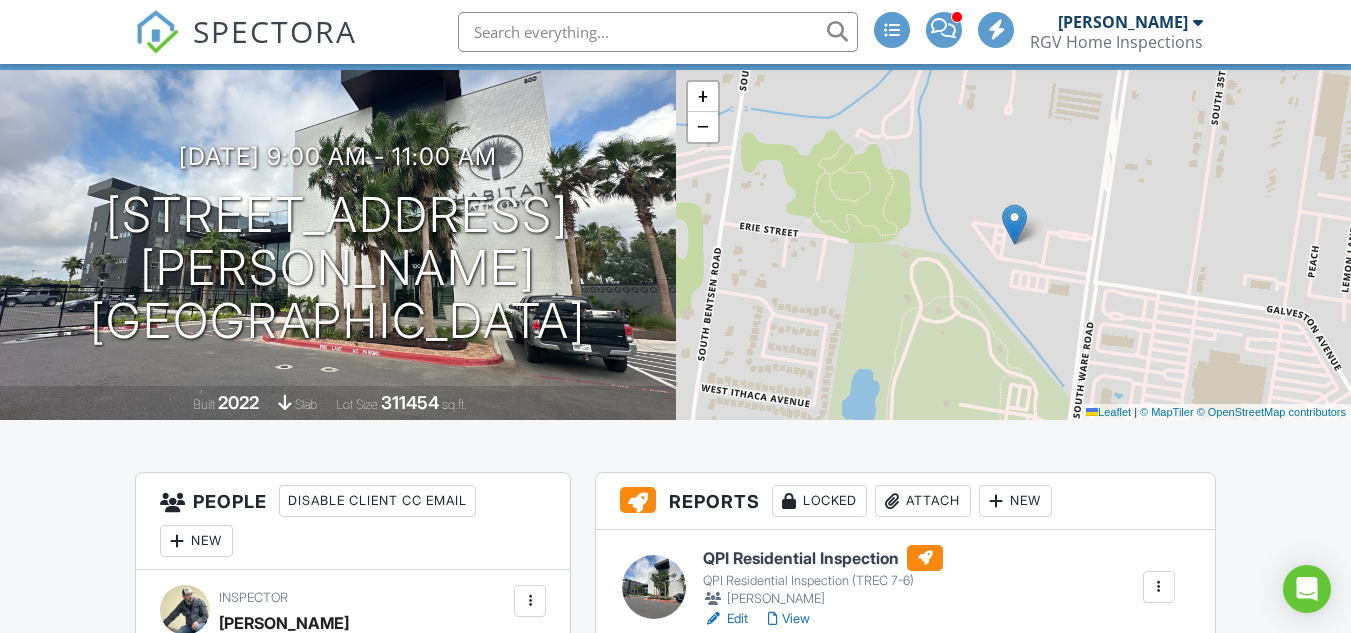 scroll, scrollTop: 0, scrollLeft: 0, axis: both 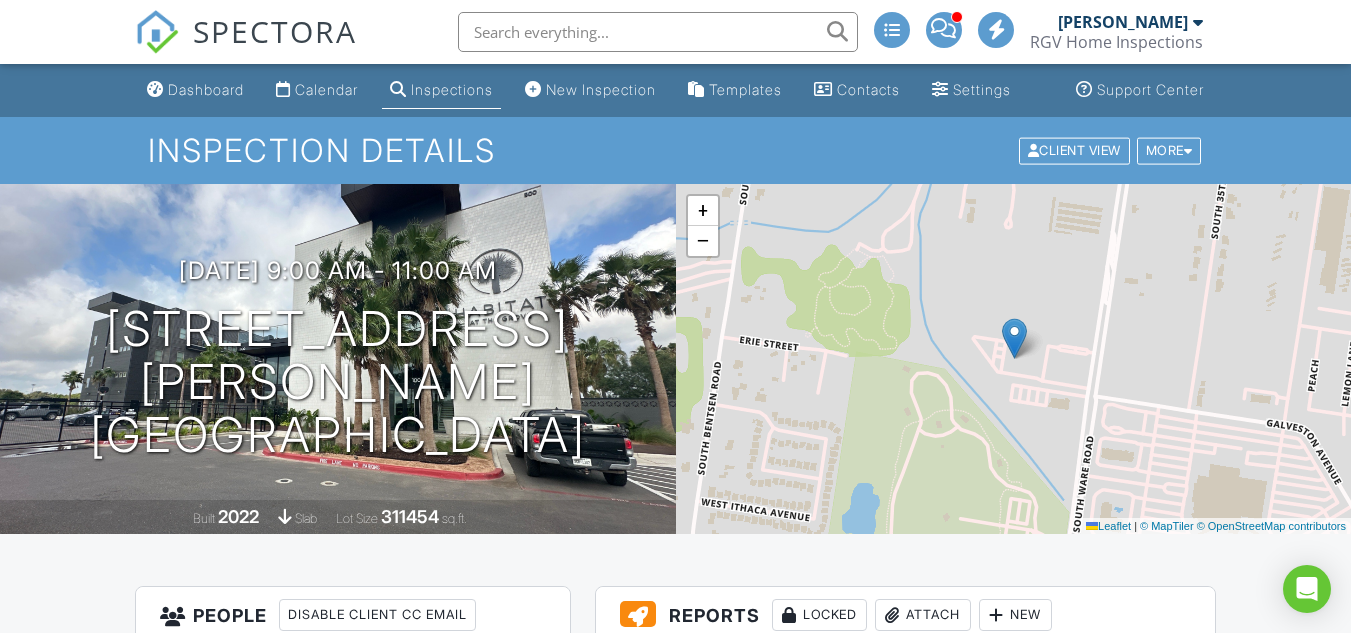 click on "[DATE]  9:00 am
- 11:00 am
[STREET_ADDRESS][PERSON_NAME]
[GEOGRAPHIC_DATA]
Built
2022
slab
Lot Size
311454
sq.ft." at bounding box center (338, 359) 